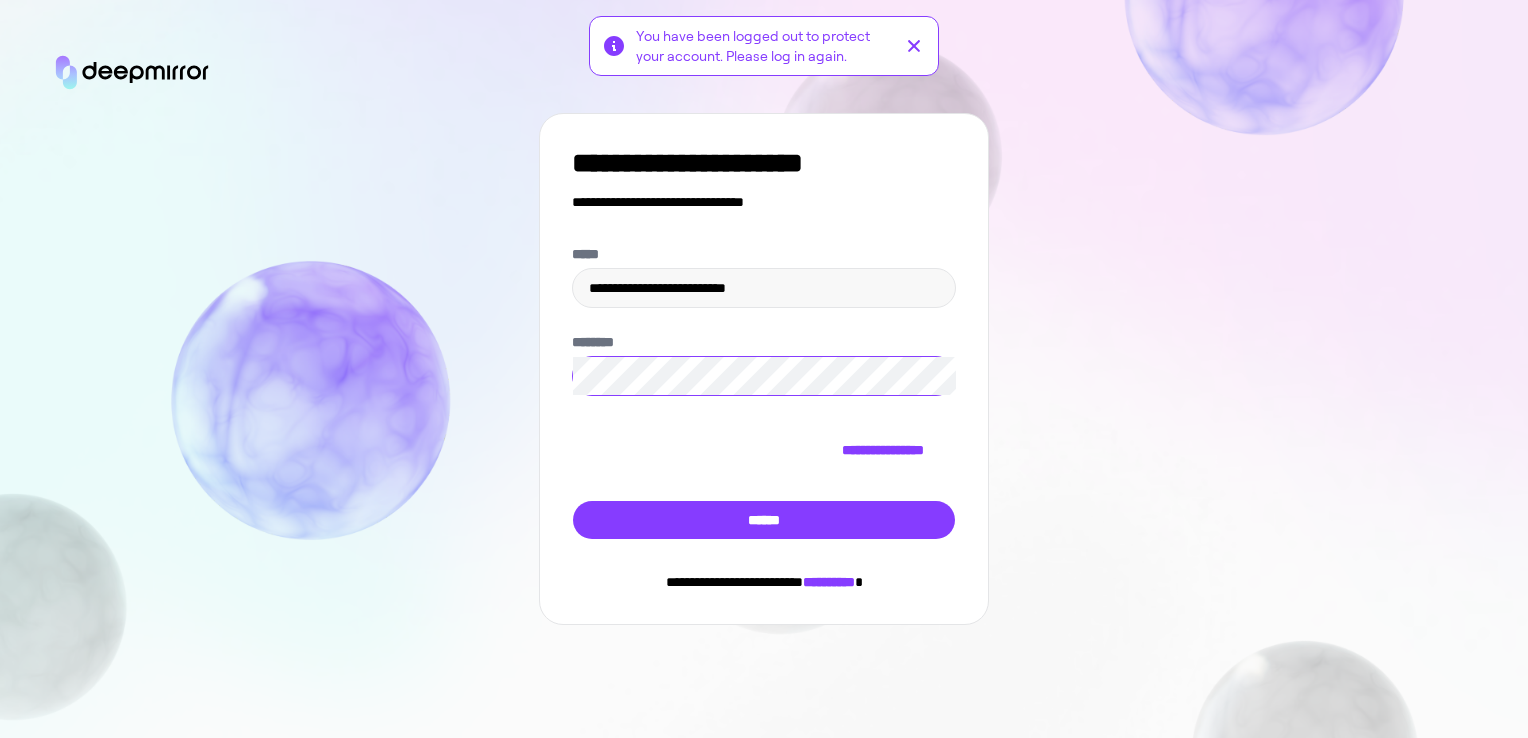 scroll, scrollTop: 0, scrollLeft: 0, axis: both 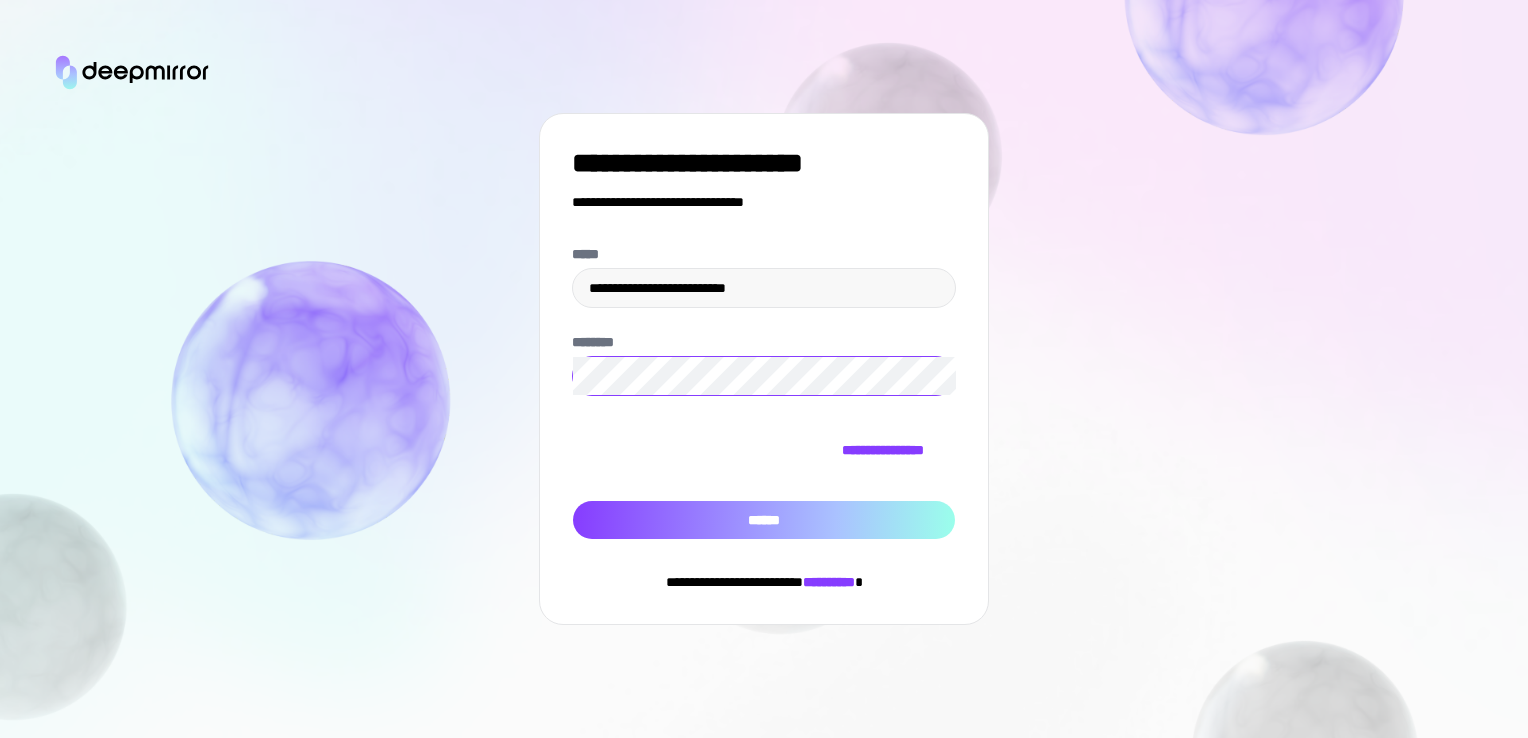 click on "******" at bounding box center (764, 520) 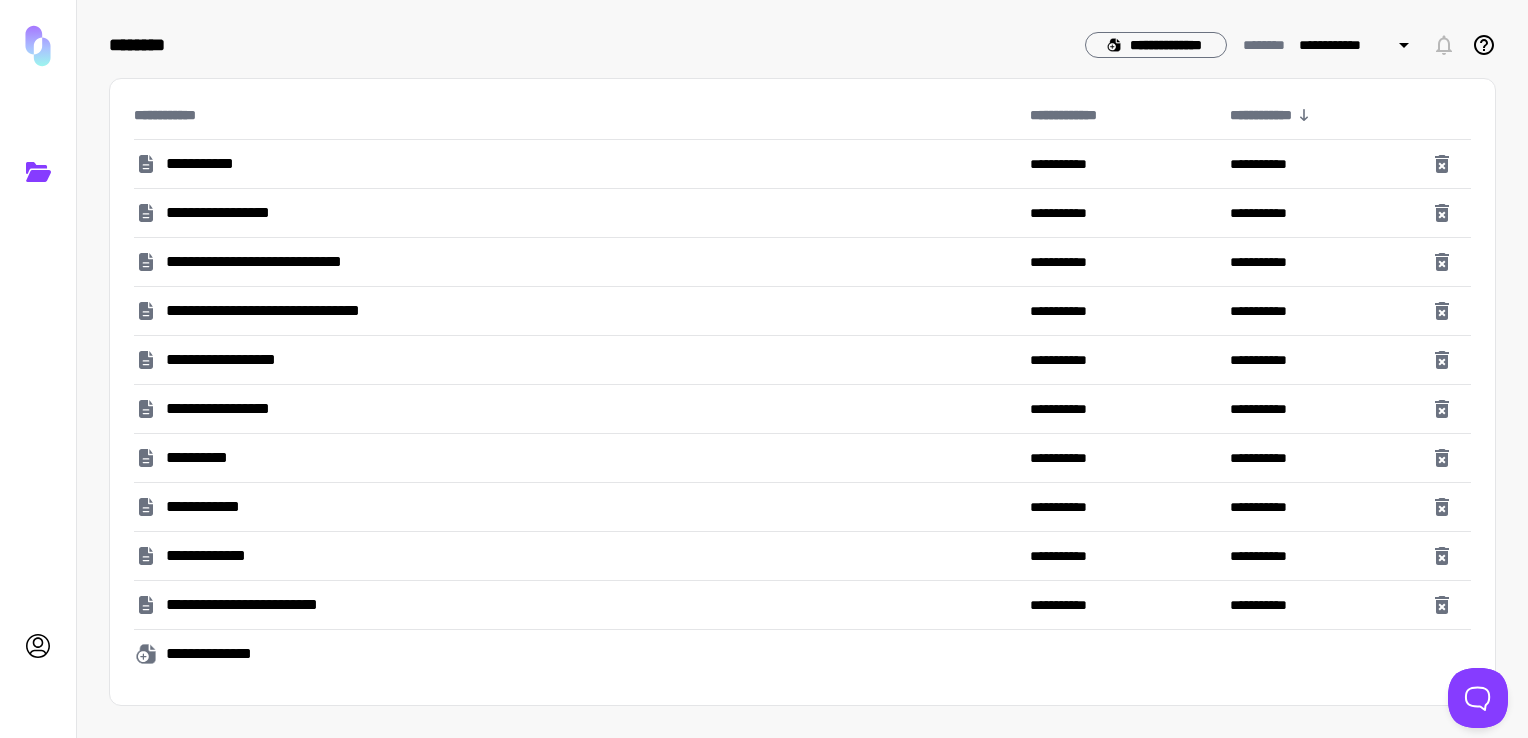 scroll, scrollTop: 0, scrollLeft: 0, axis: both 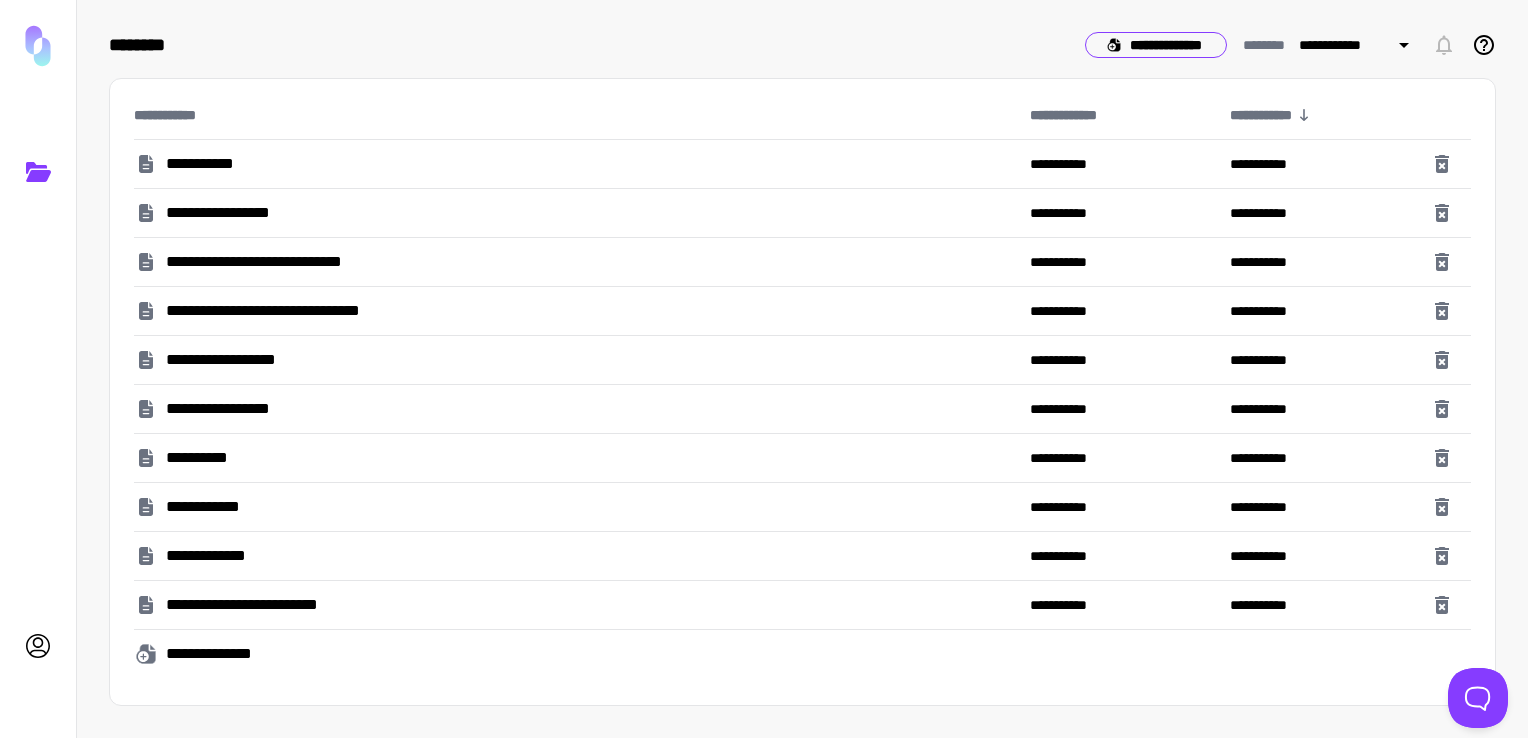 click on "**********" at bounding box center [1156, 45] 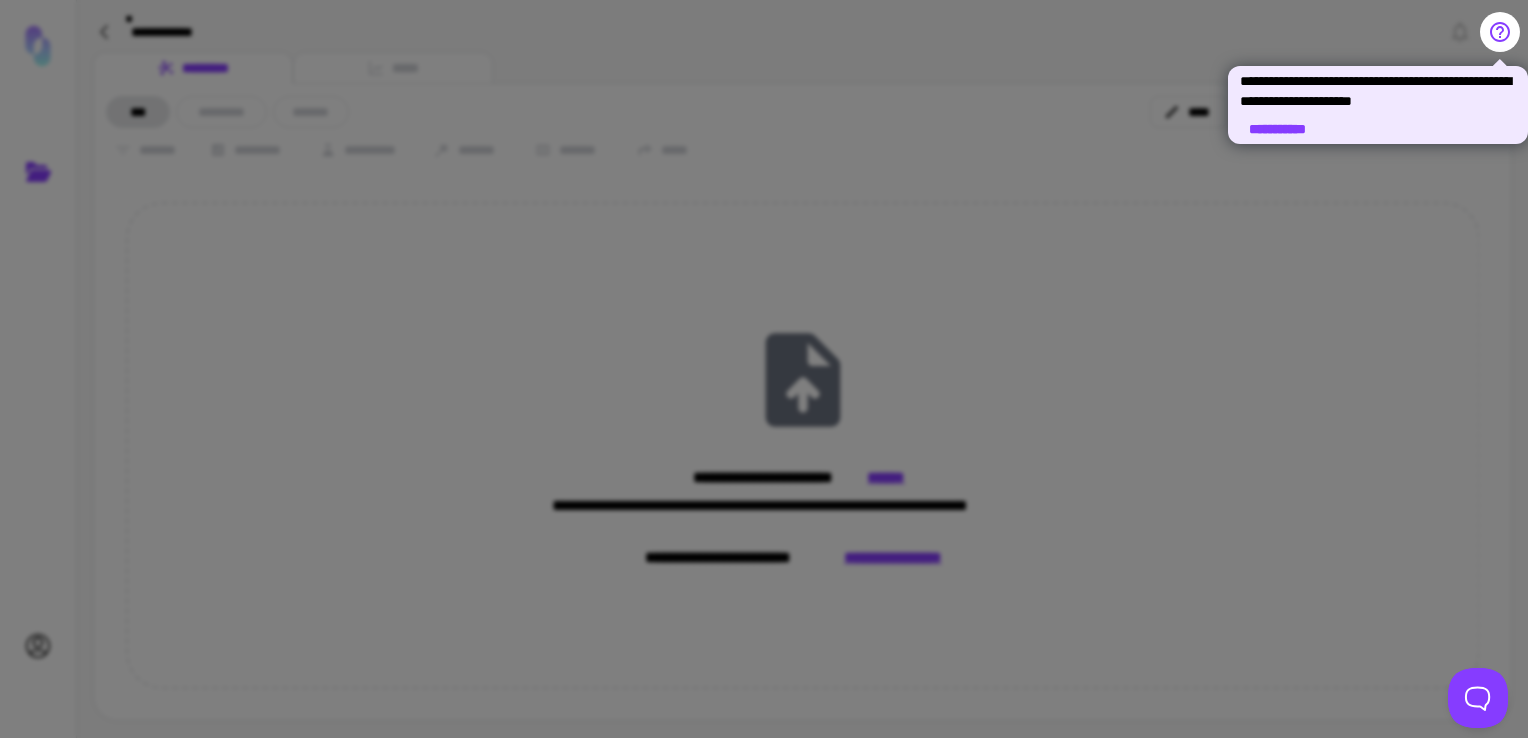click at bounding box center [764, 369] 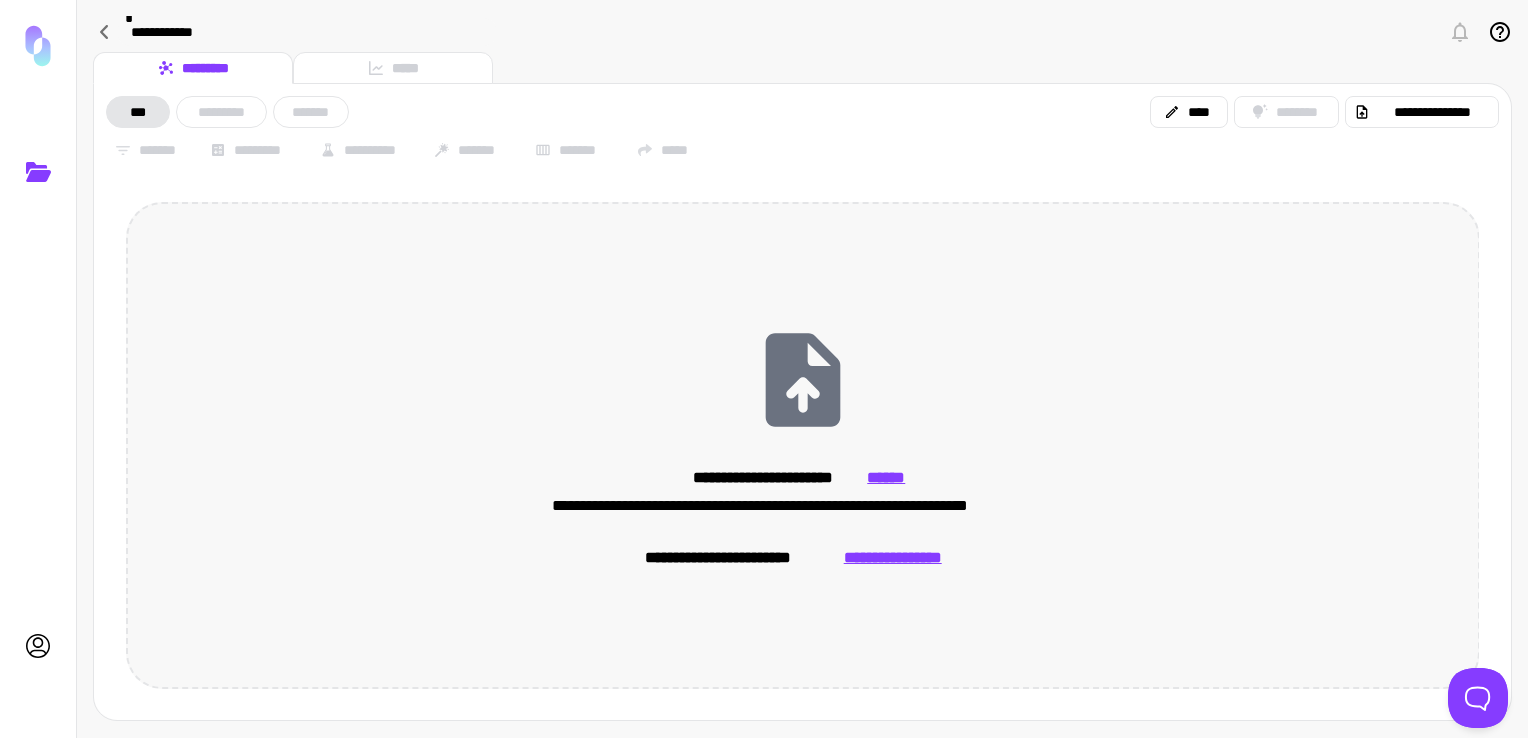 click on "******" at bounding box center (886, 478) 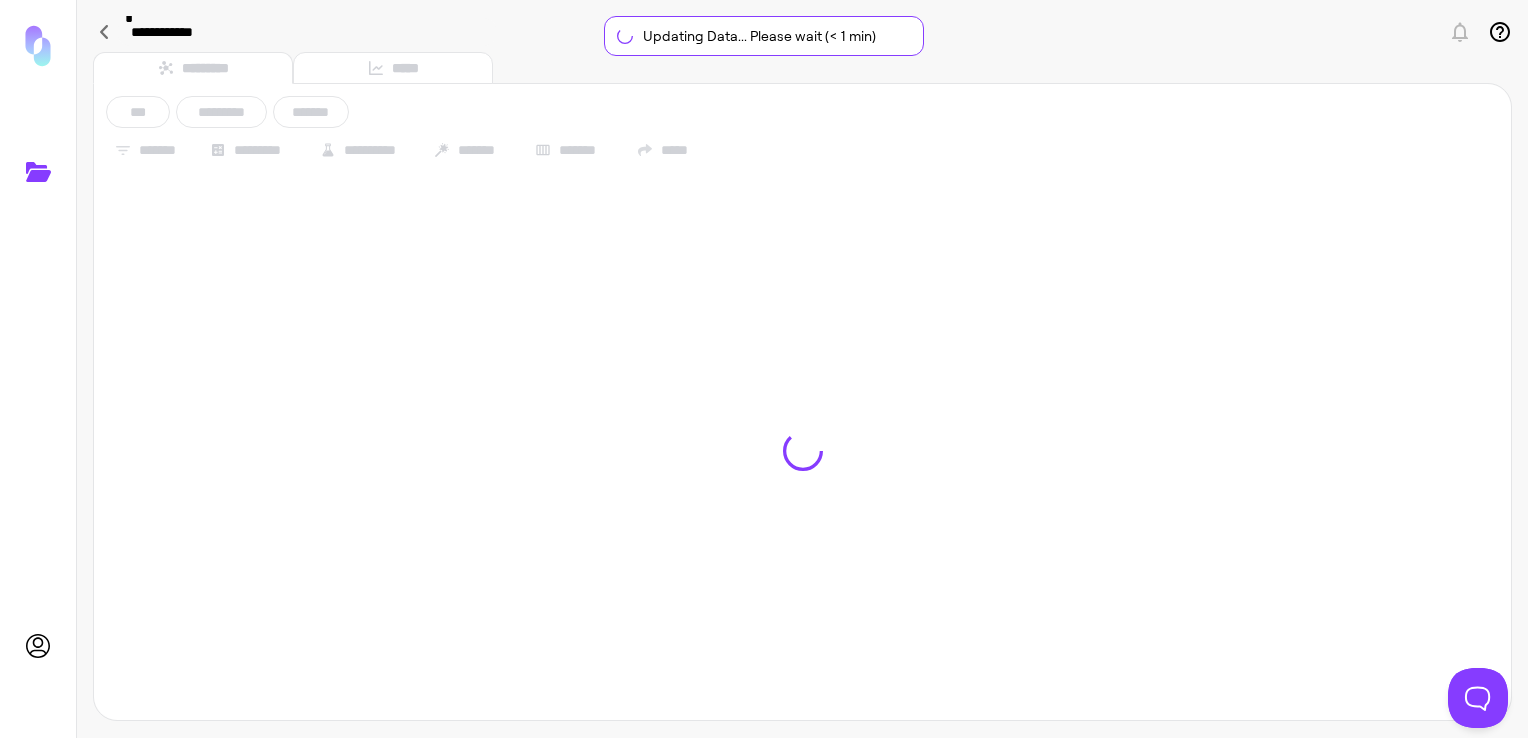 type on "**********" 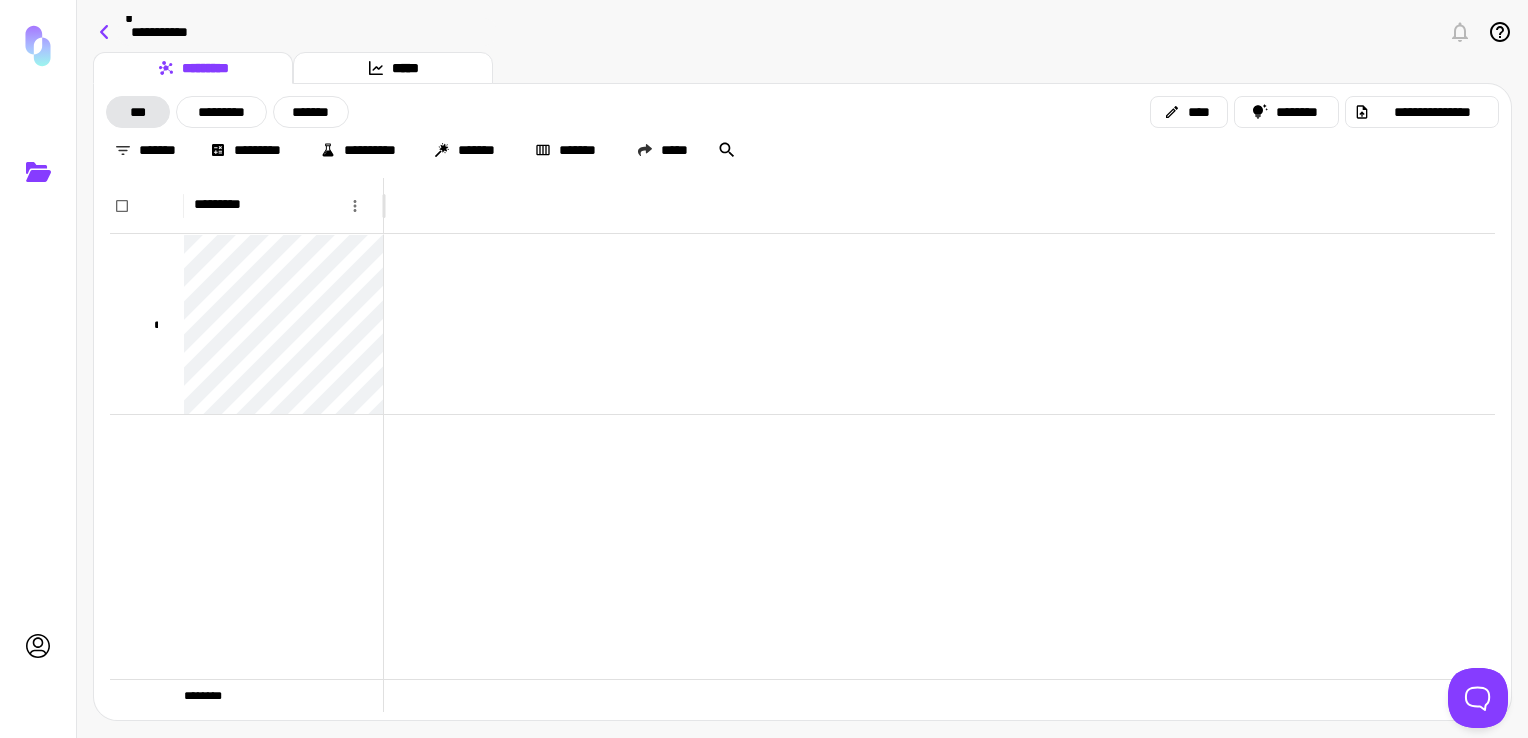 click 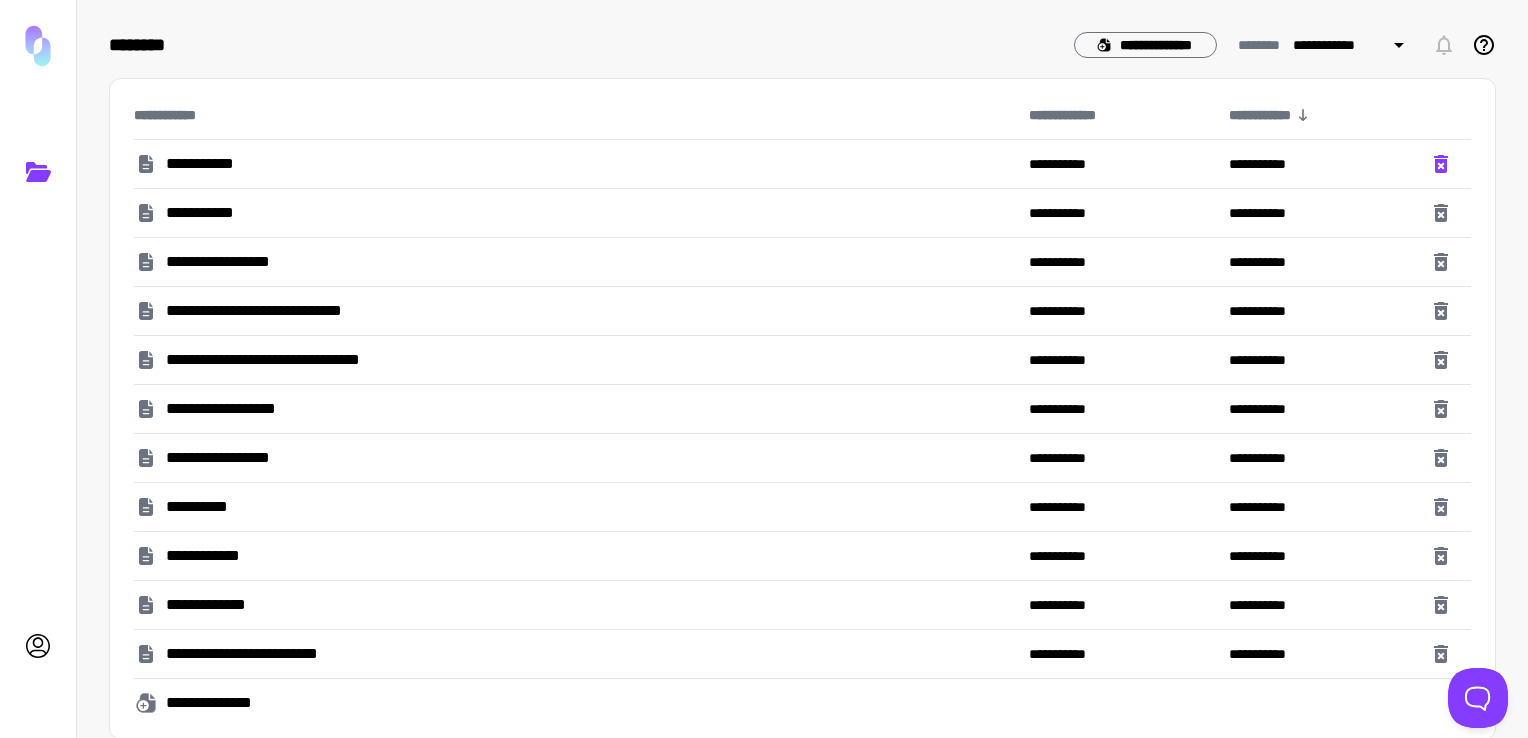click 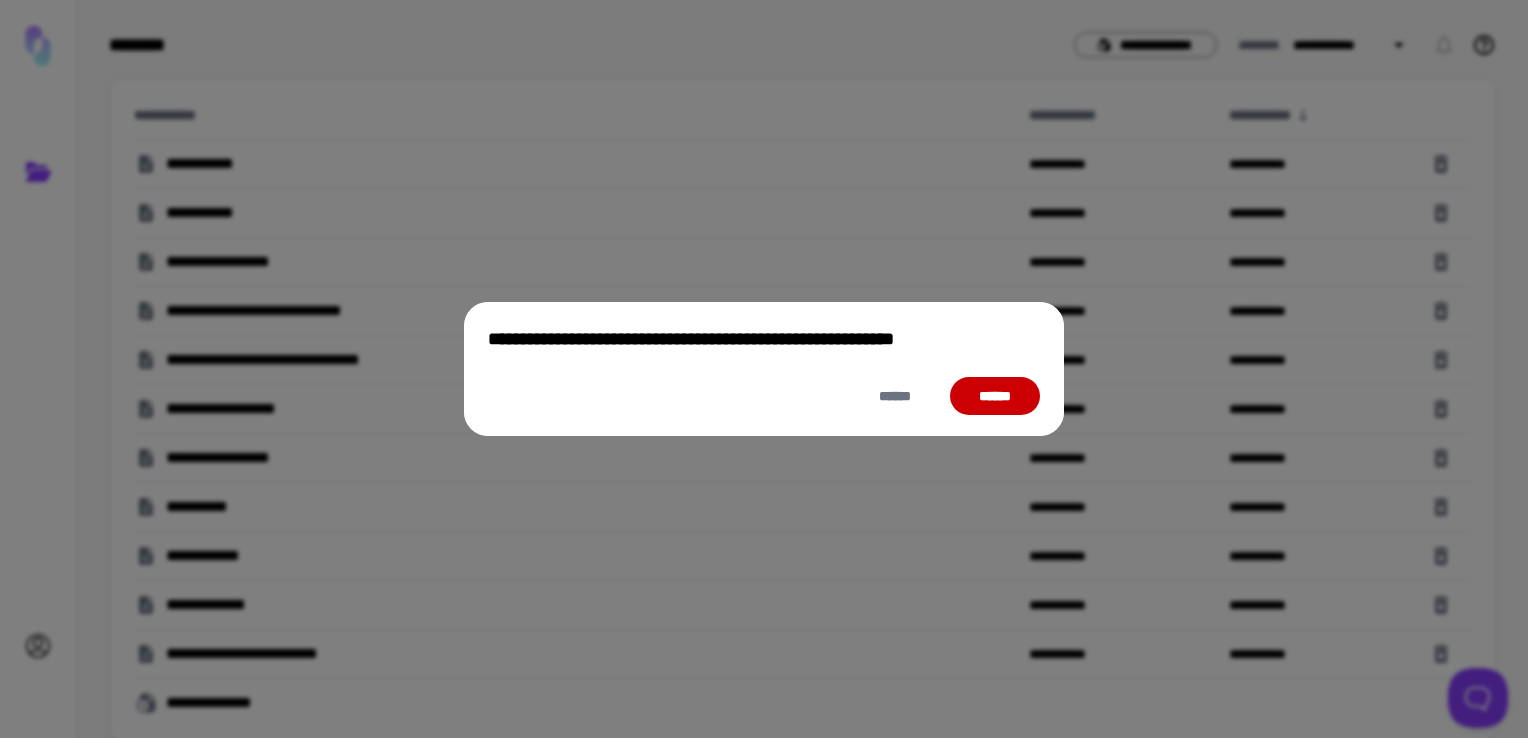 click on "******" at bounding box center [995, 396] 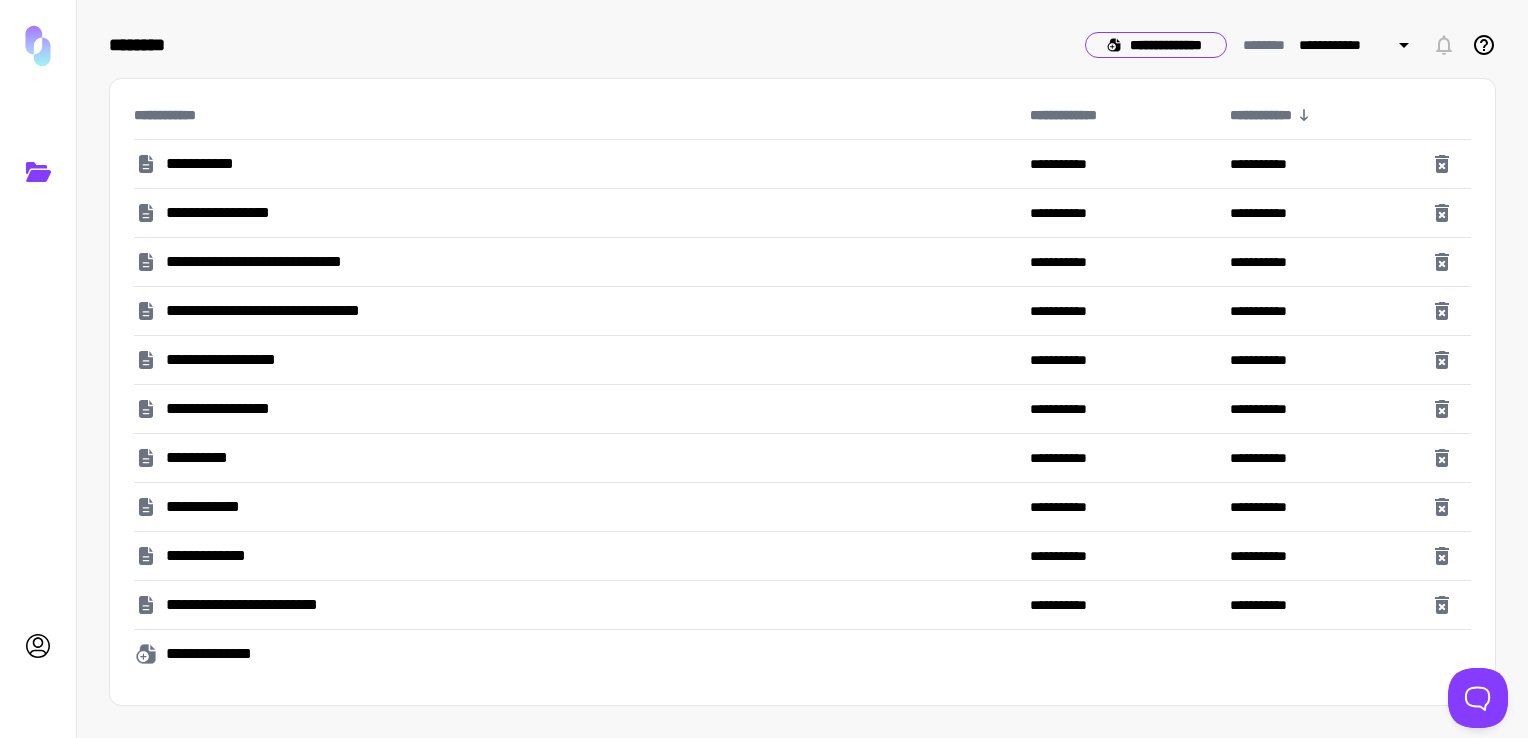 click on "**********" at bounding box center (1156, 45) 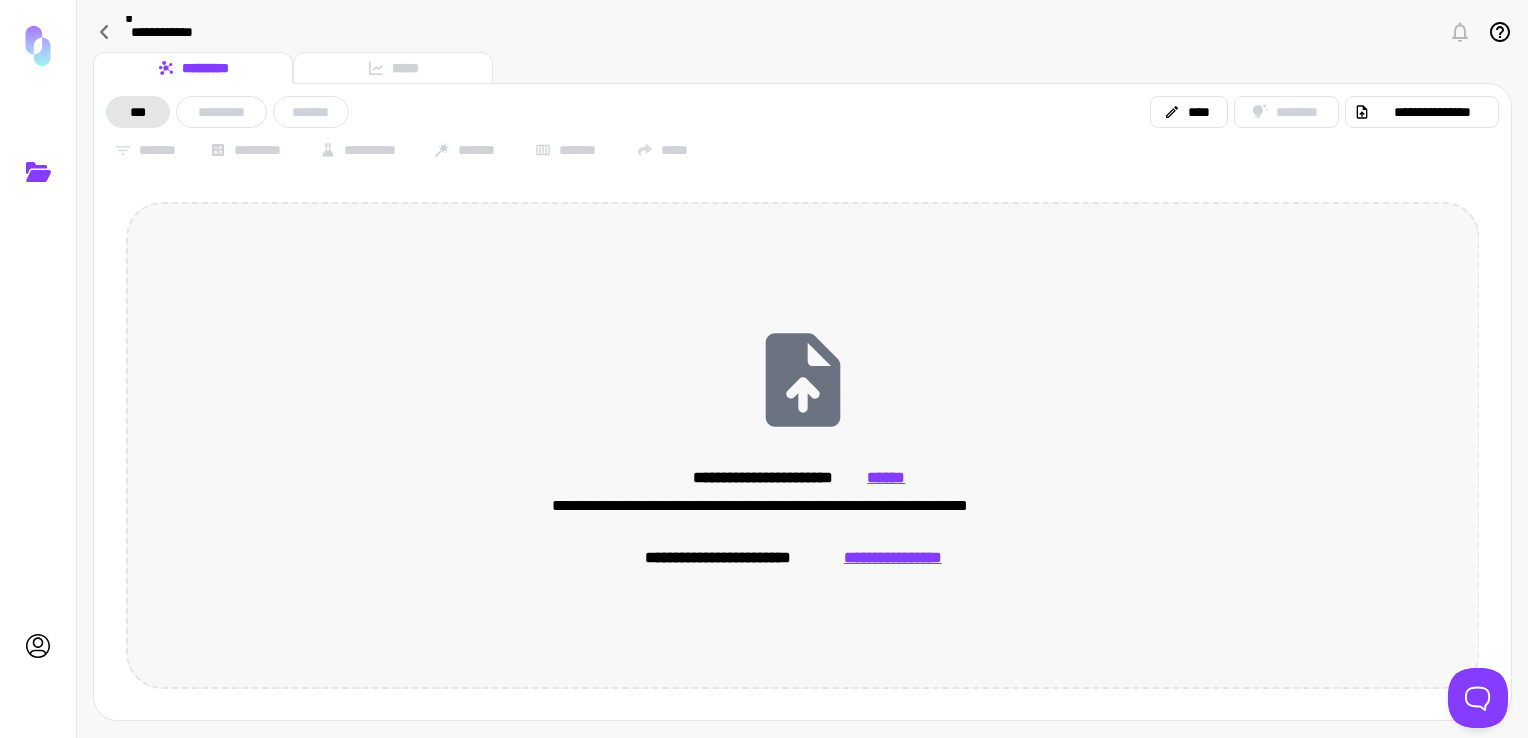 click on "******" at bounding box center (886, 478) 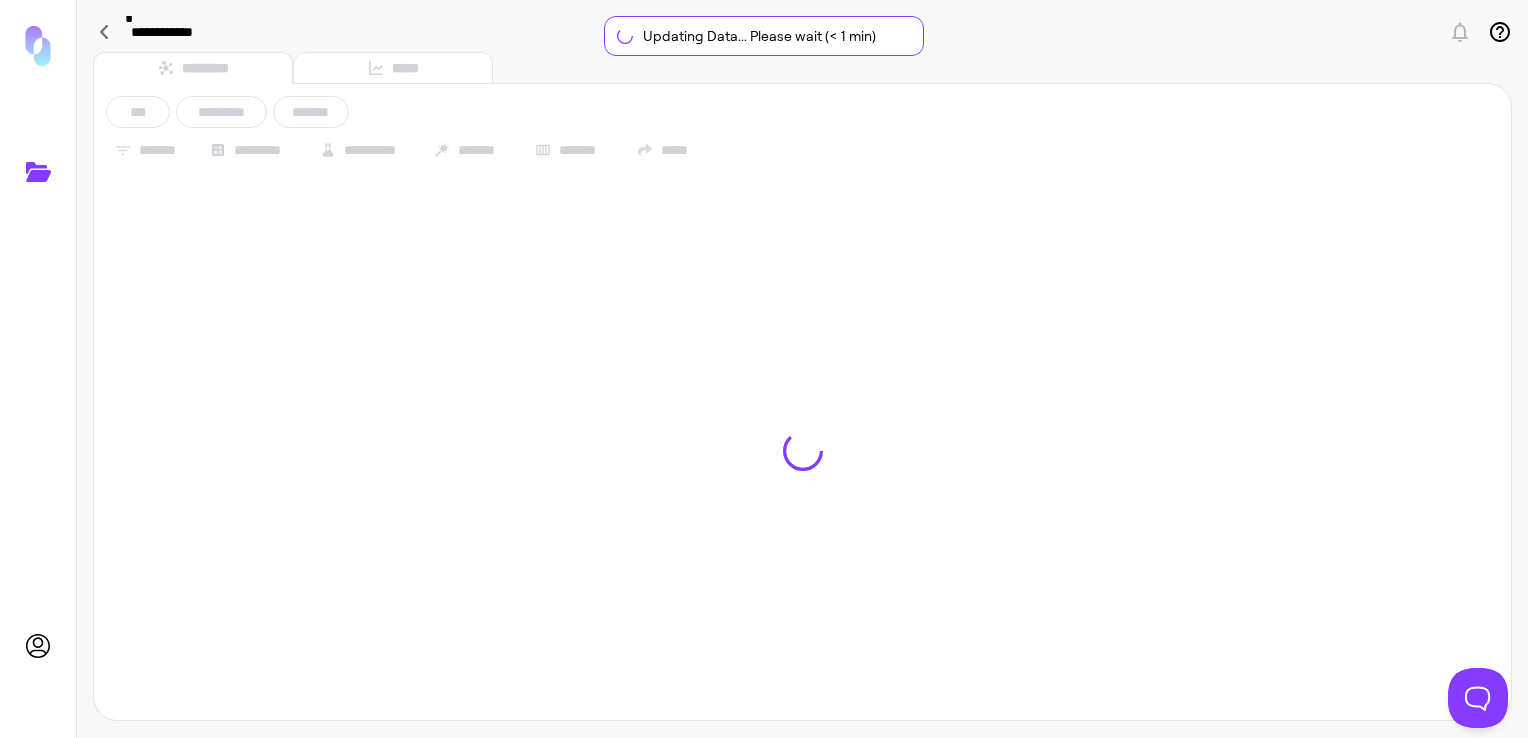 type on "**********" 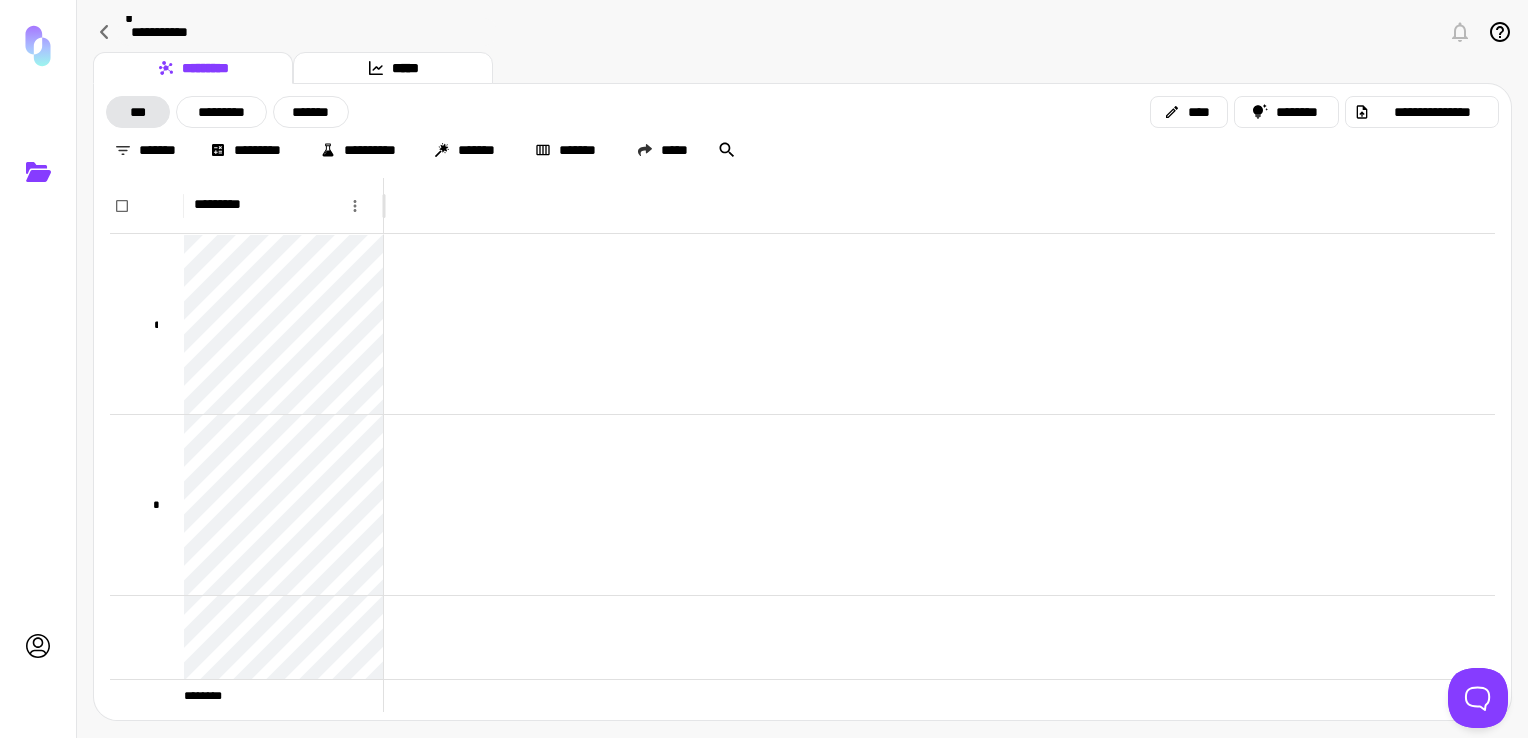 click at bounding box center (932, 206) 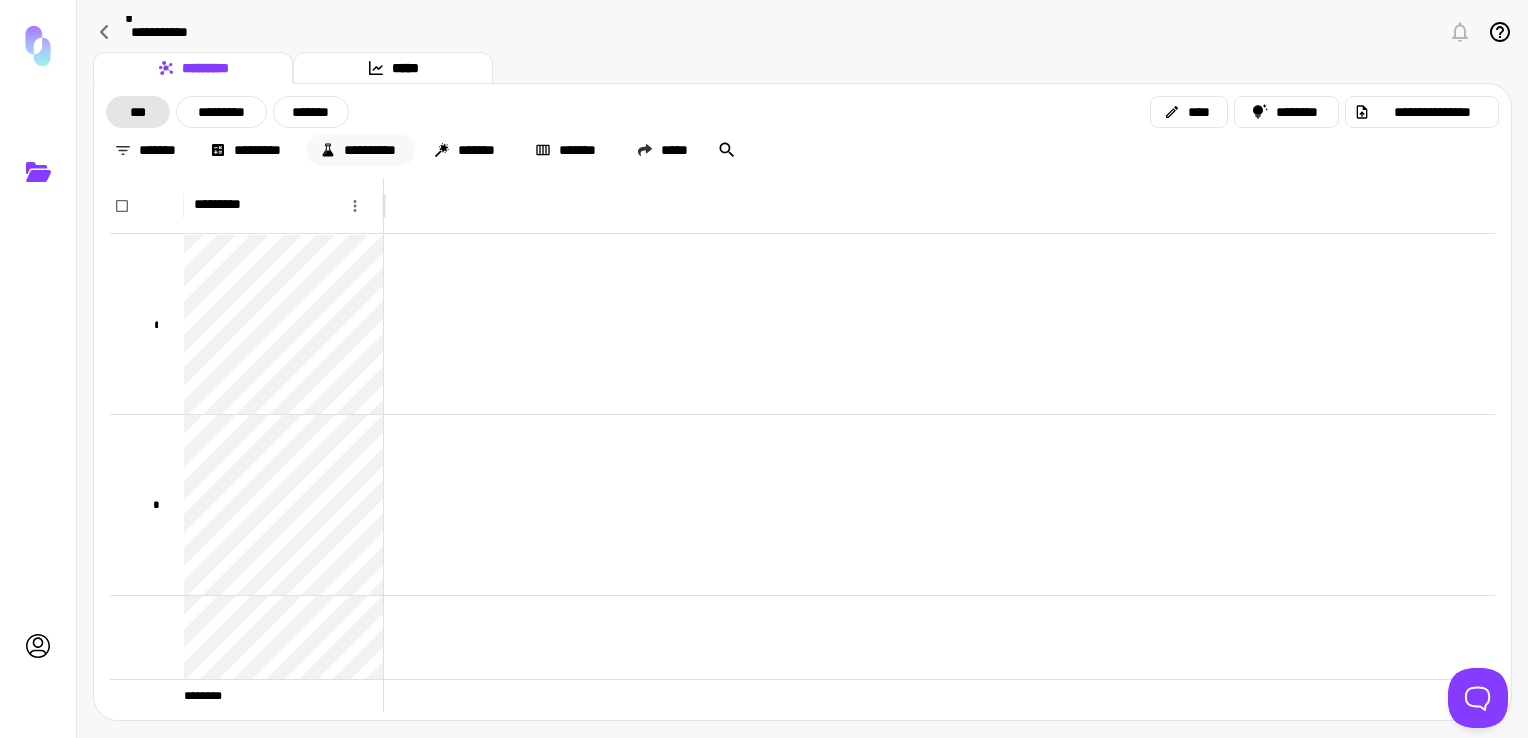click on "**********" at bounding box center [360, 150] 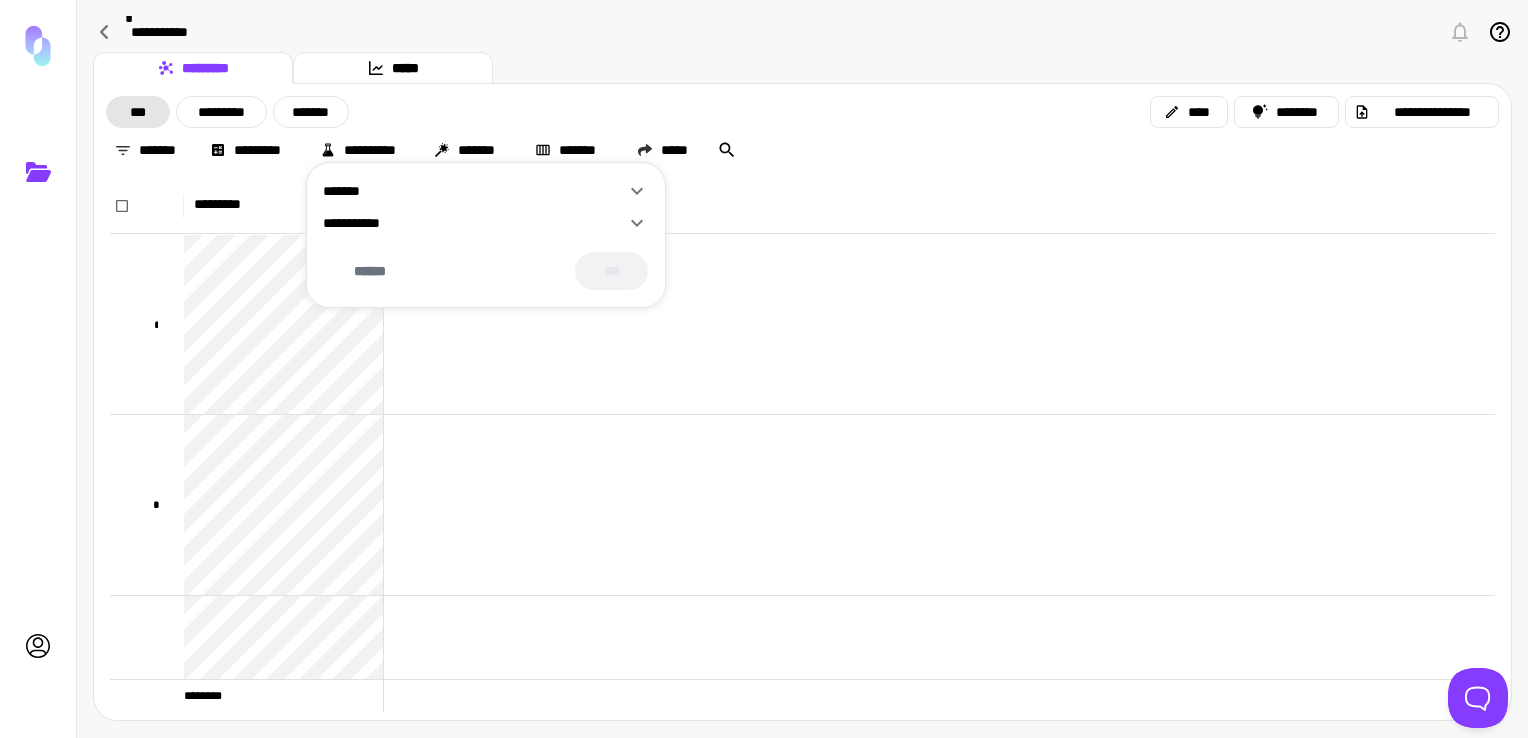 click at bounding box center [764, 369] 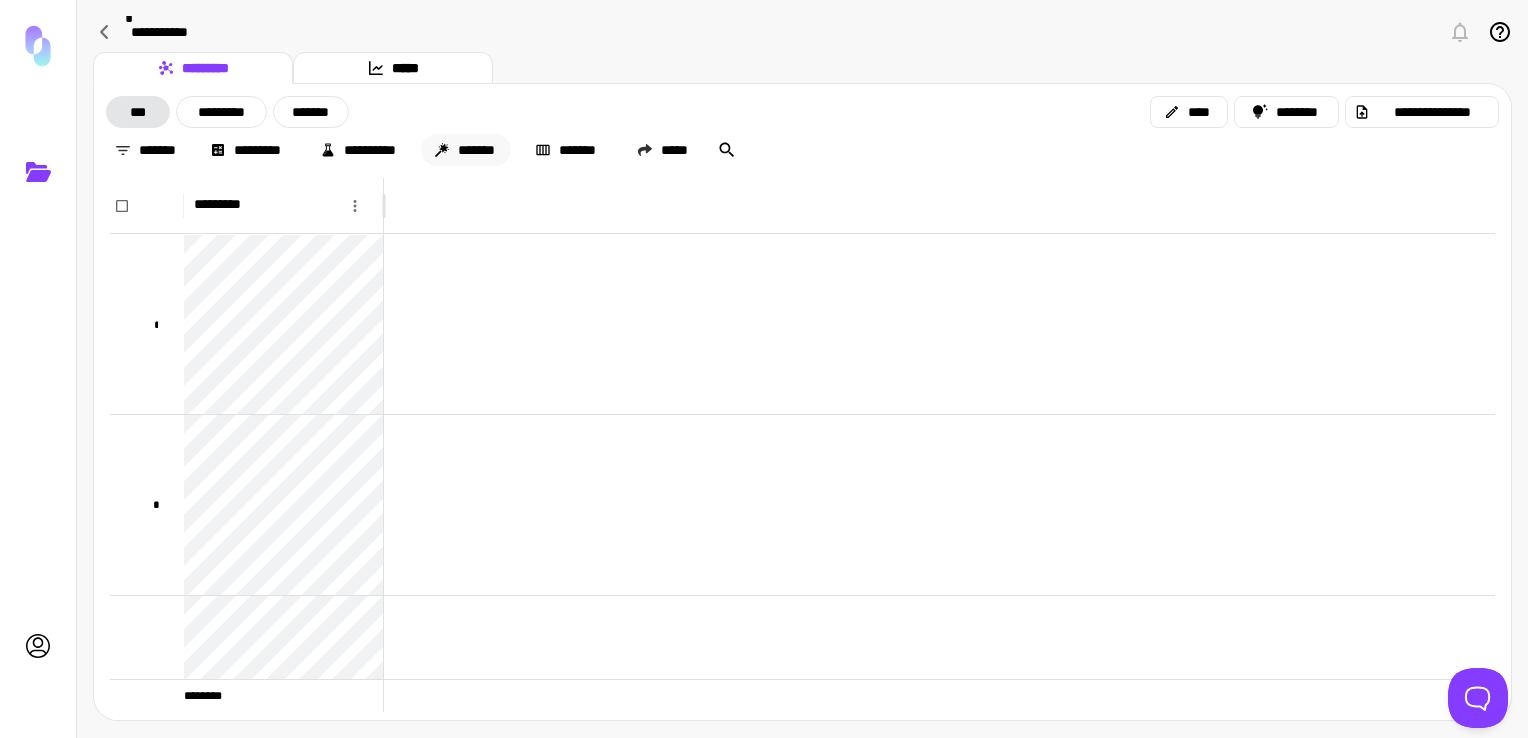 click on "*******" at bounding box center [466, 150] 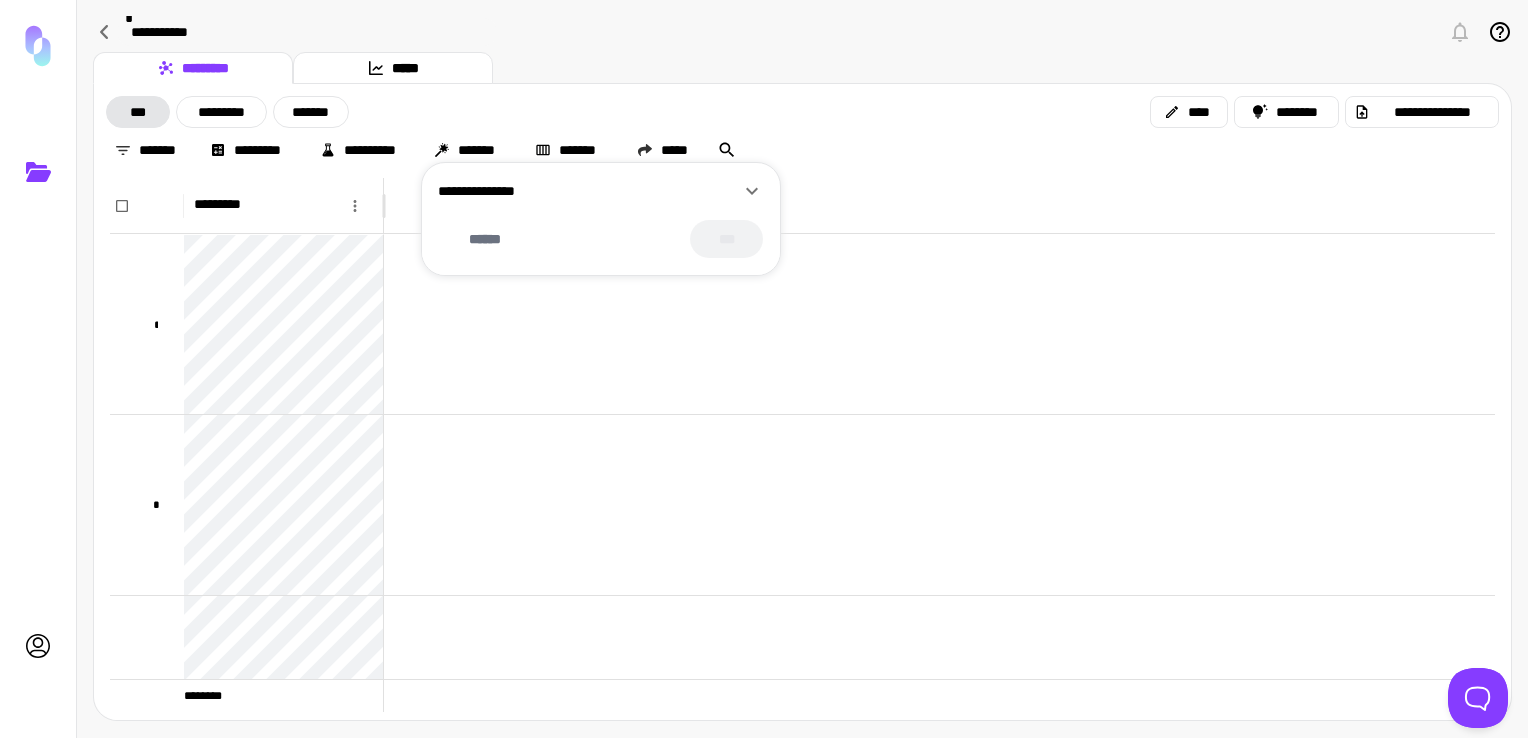 click 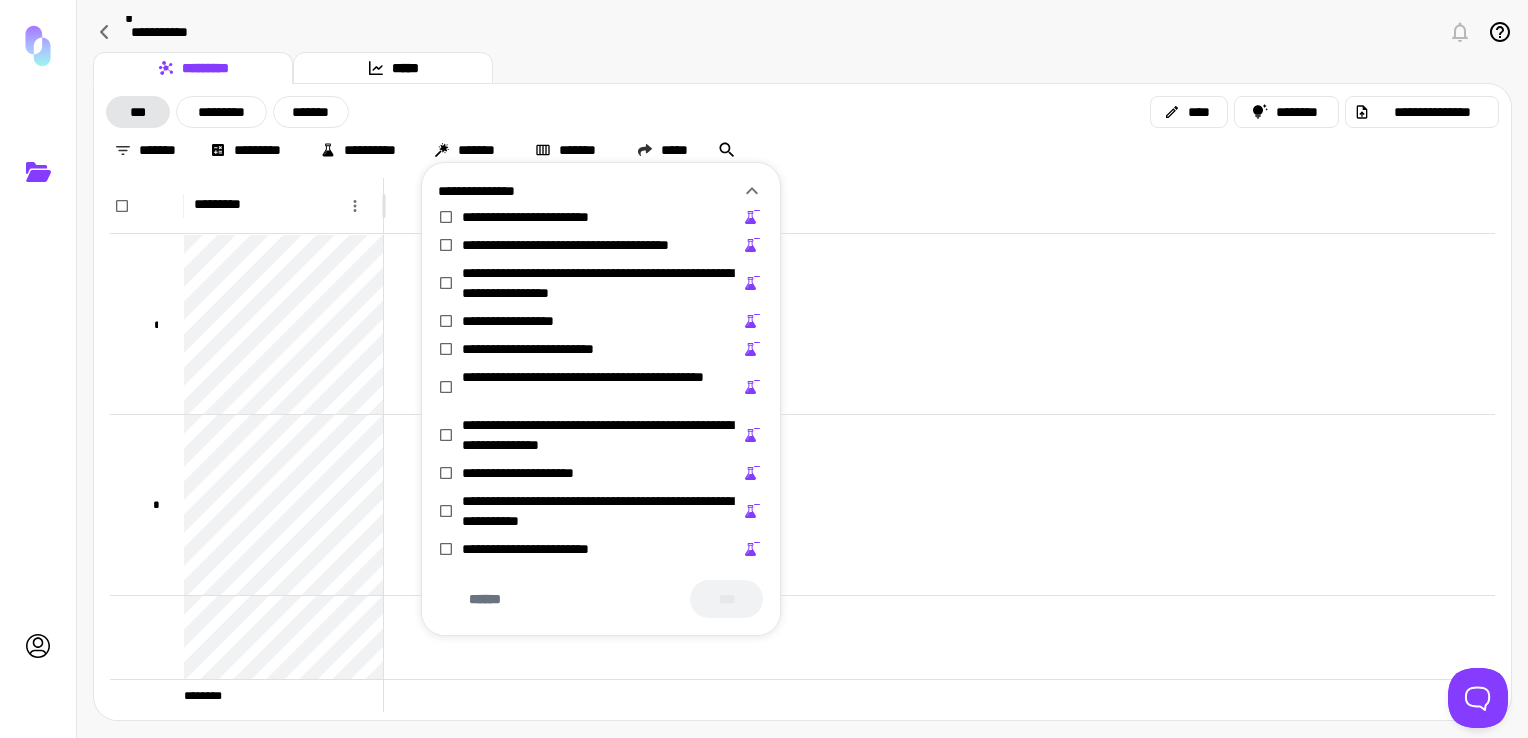 click on "[PHONE]" at bounding box center [552, 217] 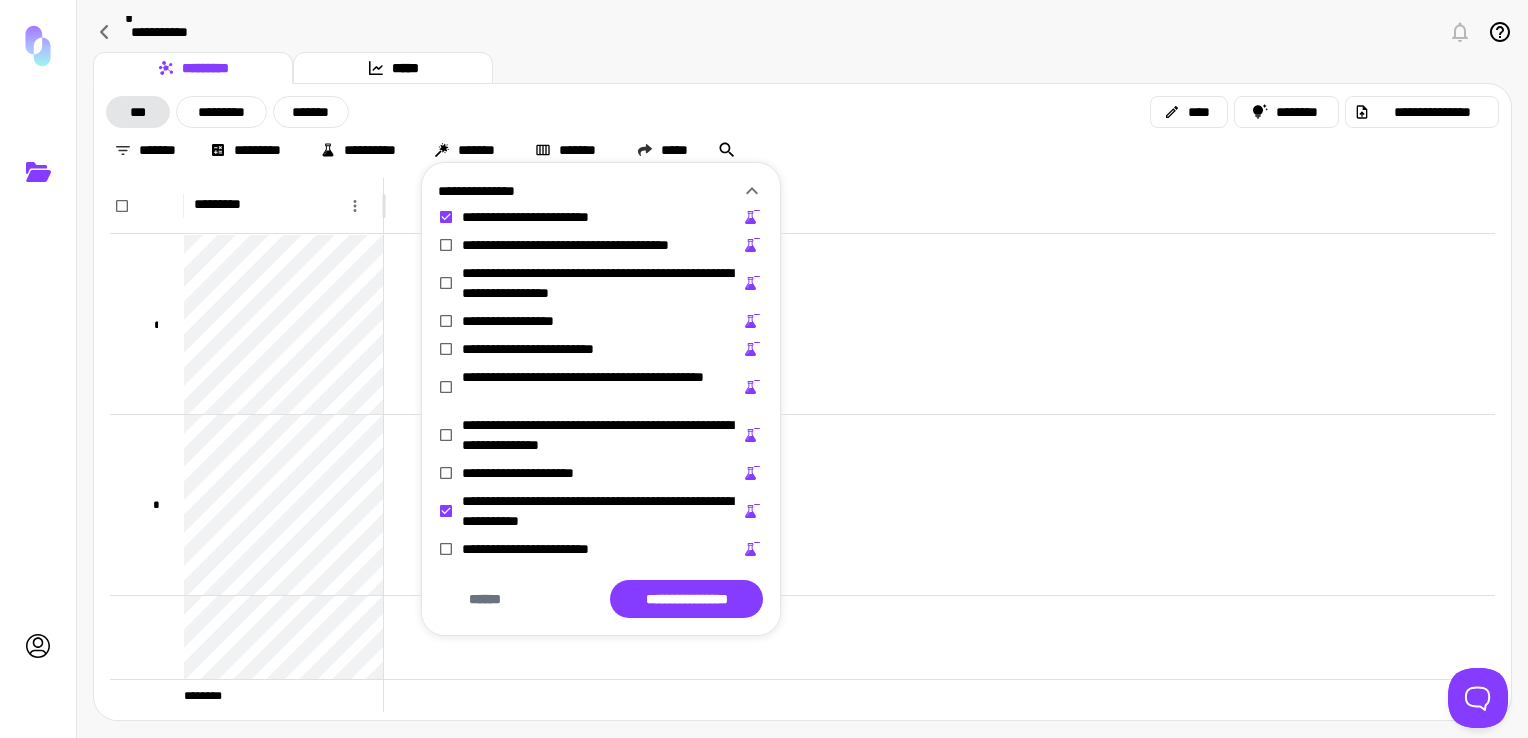 click on "[PHONE]" at bounding box center [541, 549] 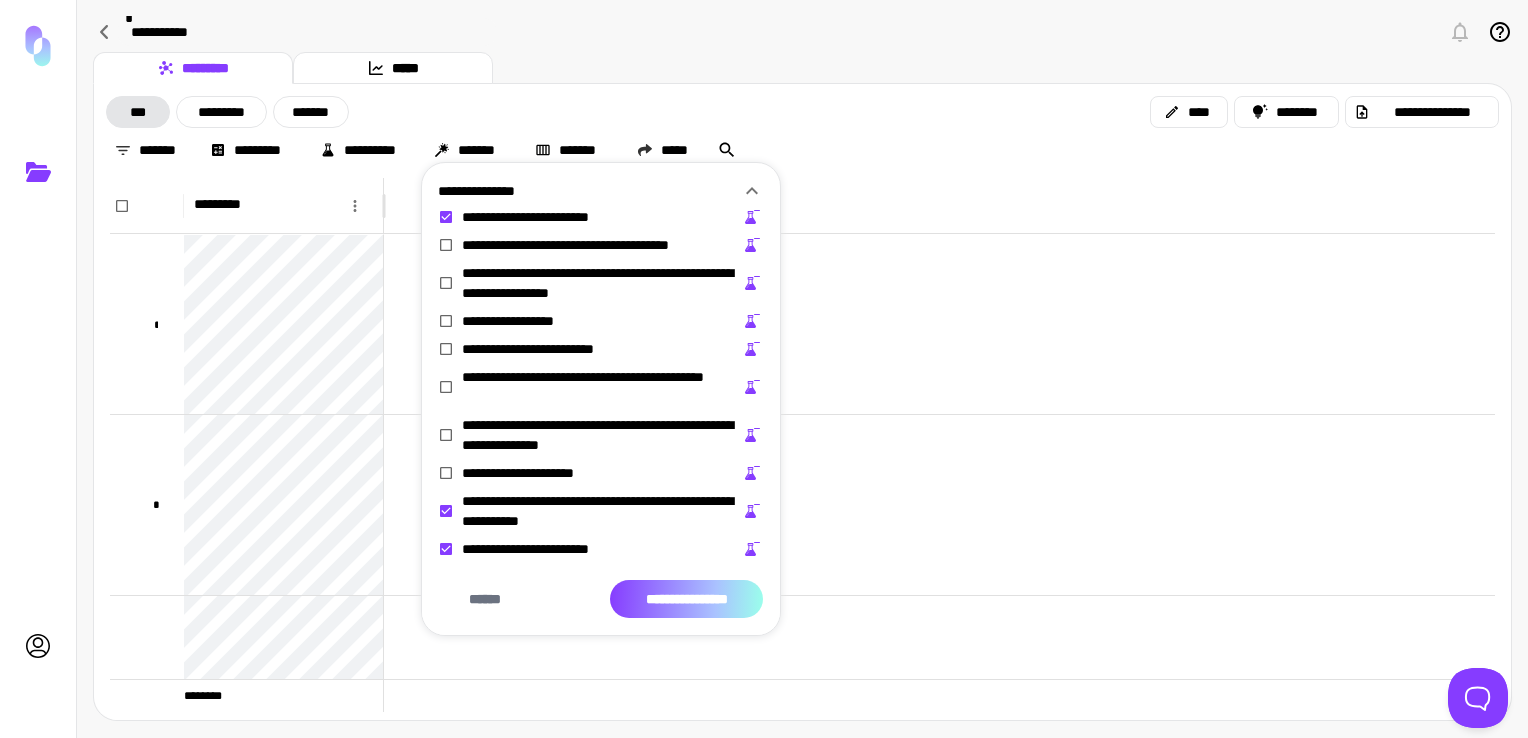 click on "**********" at bounding box center [686, 599] 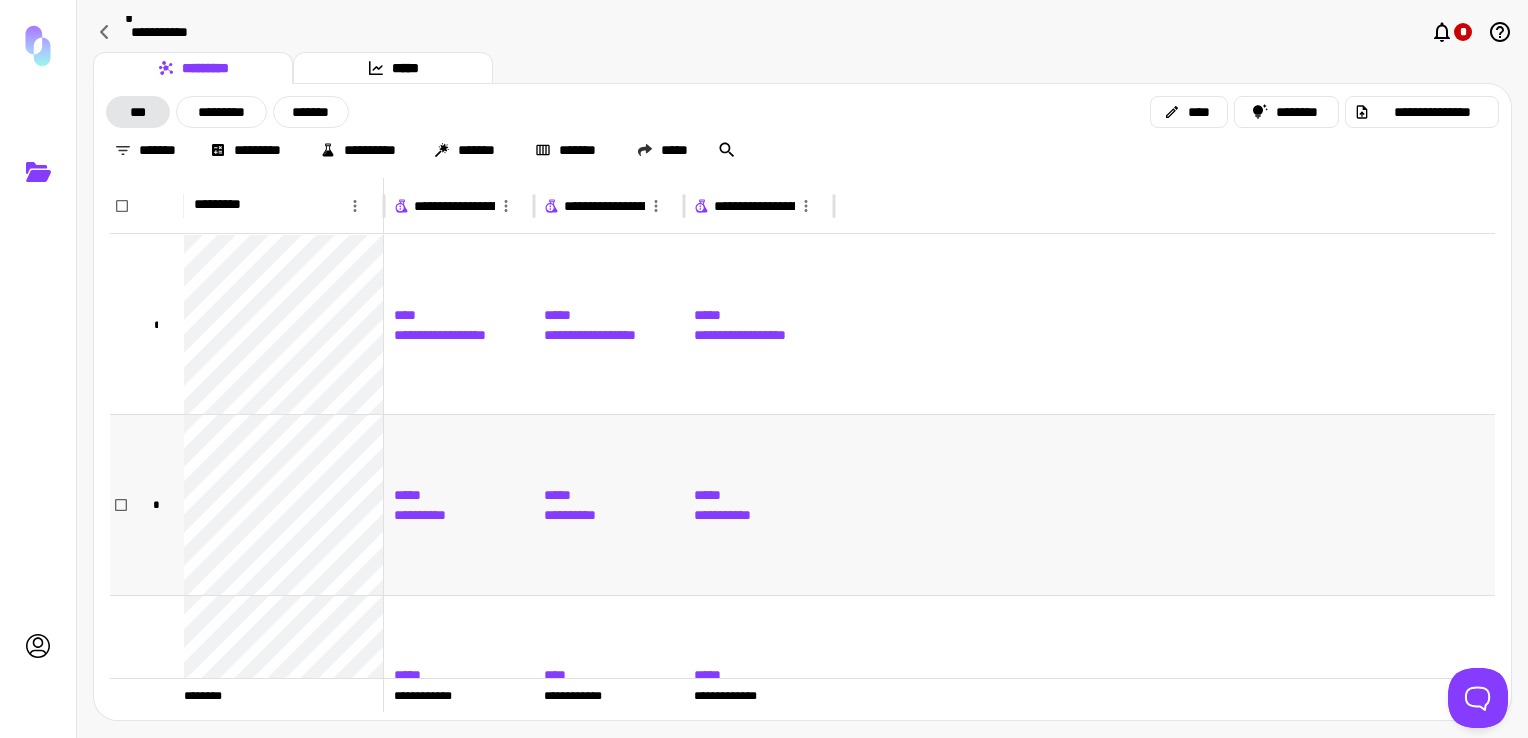scroll, scrollTop: 21, scrollLeft: 0, axis: vertical 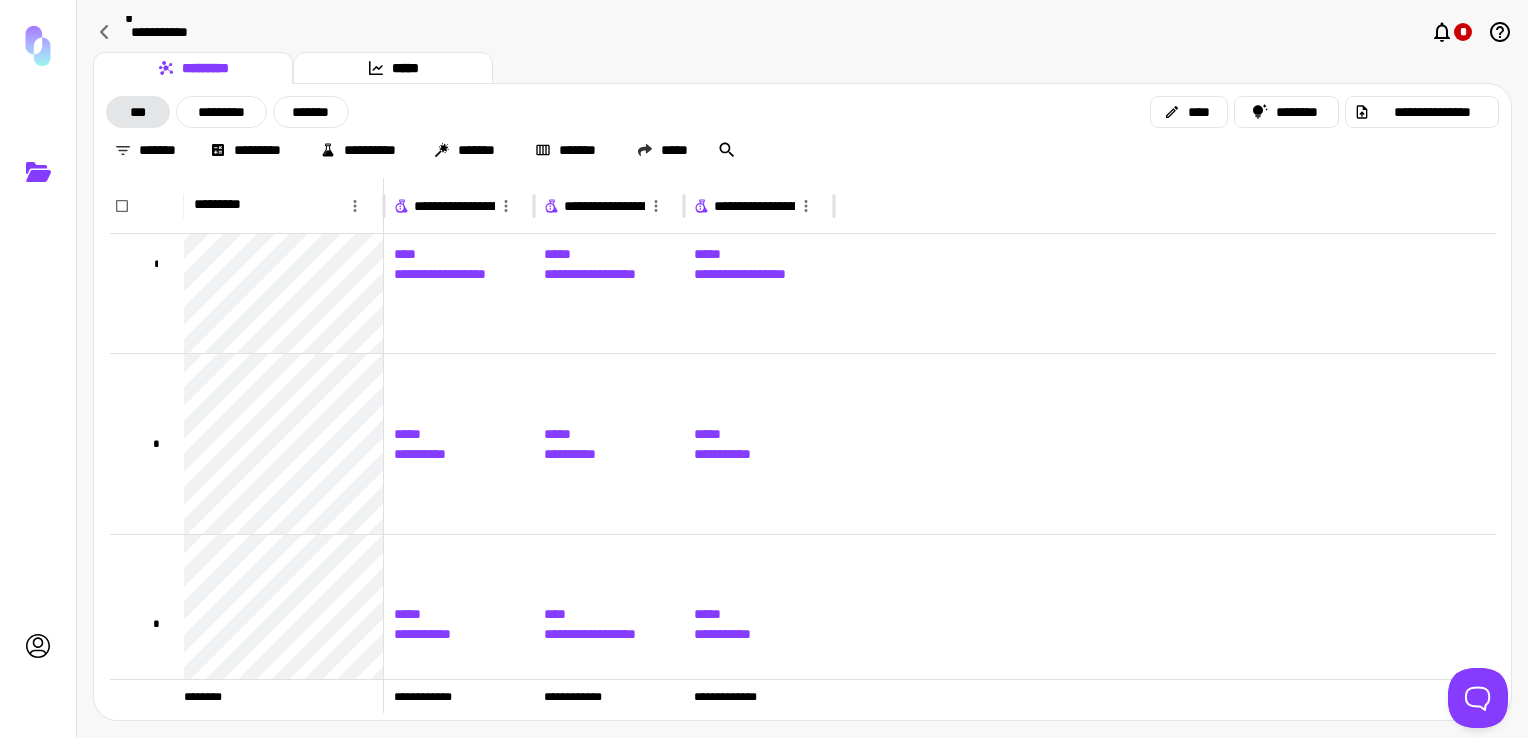 click at bounding box center (38, 441) 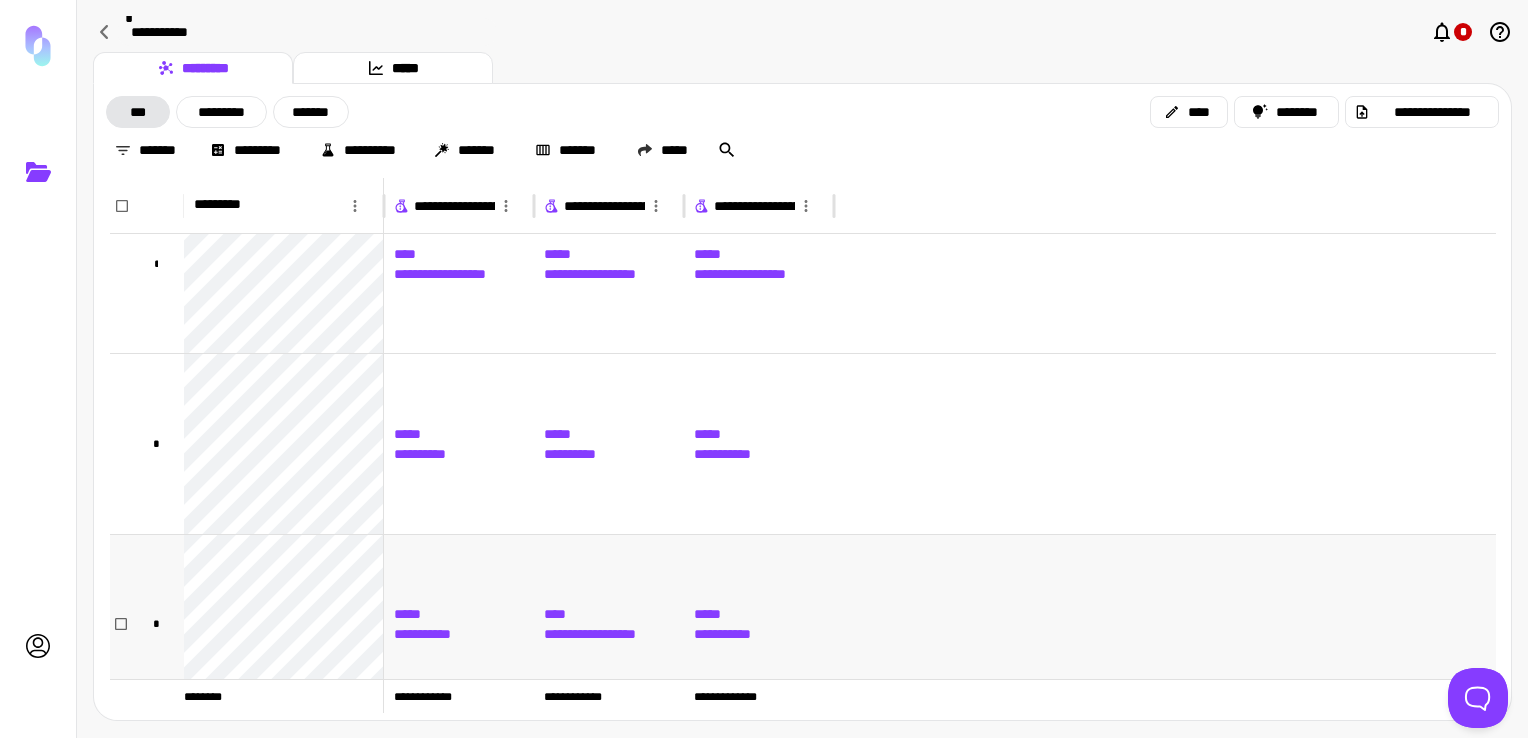 scroll, scrollTop: 83, scrollLeft: 0, axis: vertical 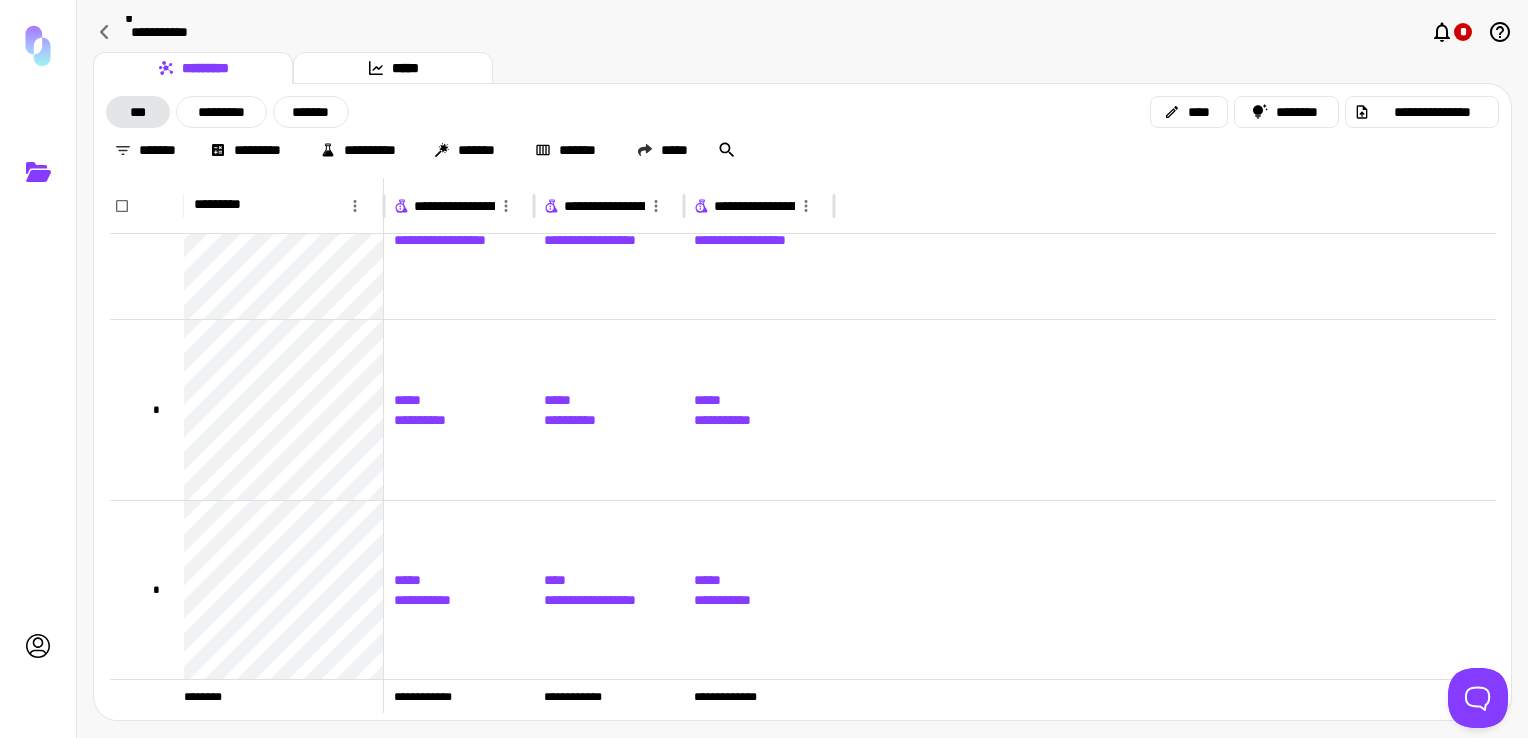 click at bounding box center [38, 441] 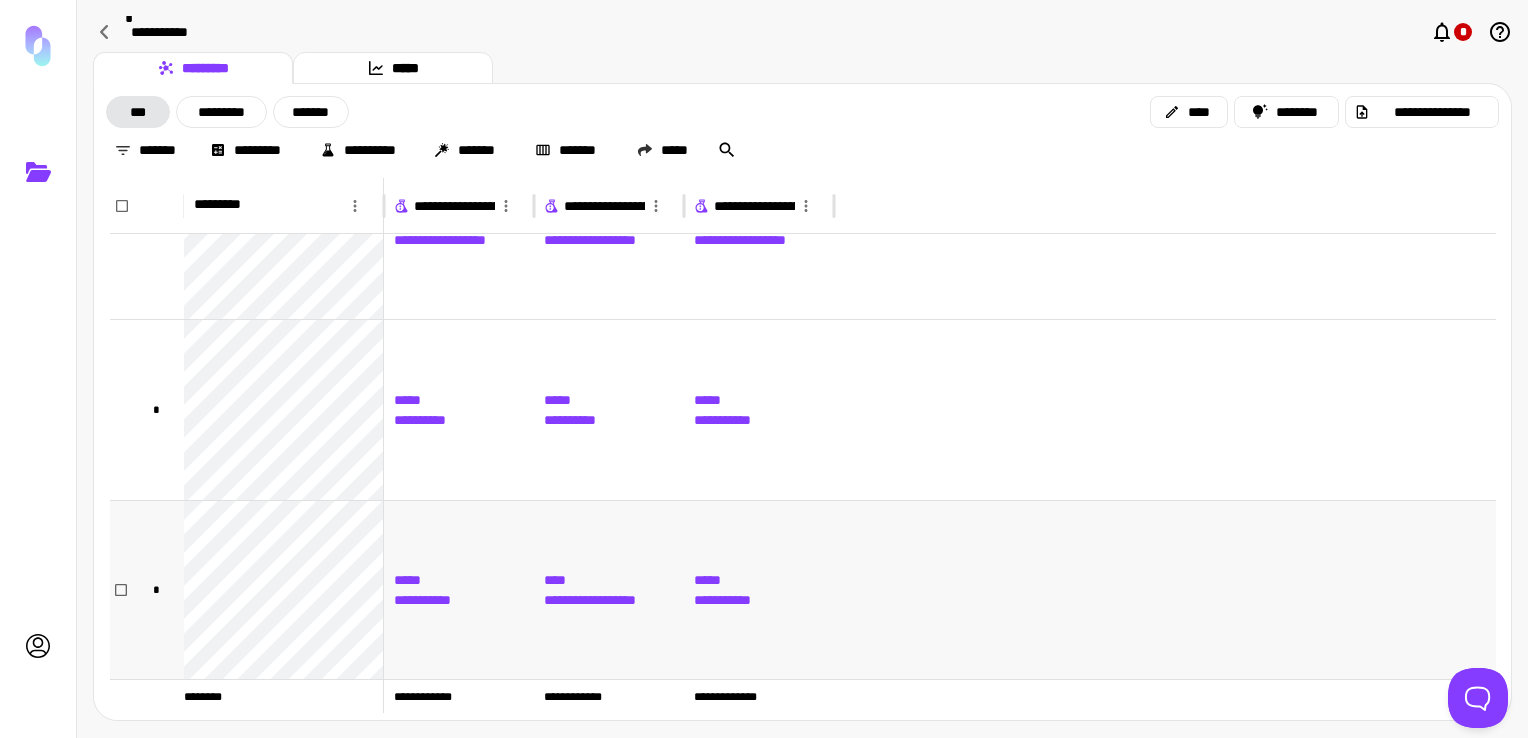 scroll, scrollTop: 71, scrollLeft: 0, axis: vertical 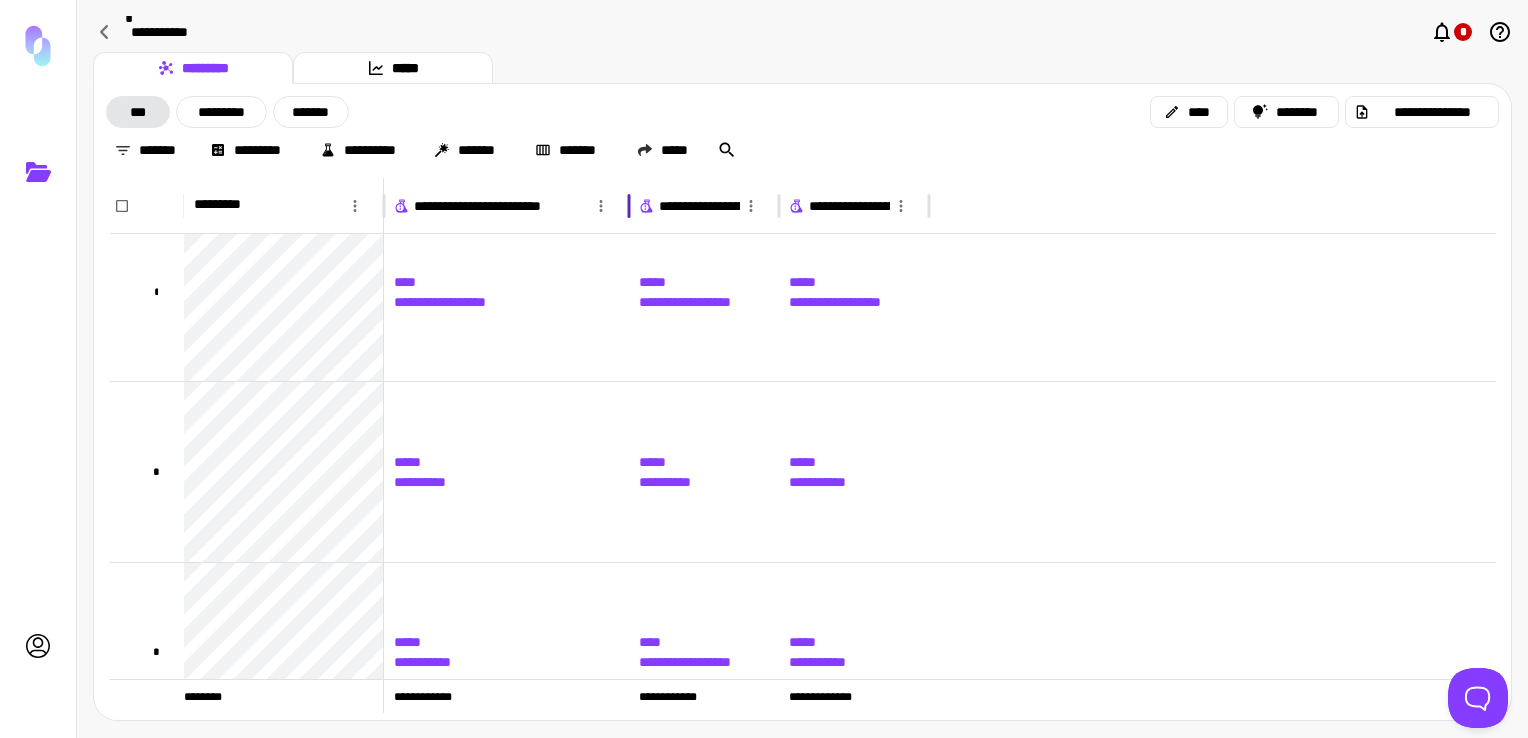 drag, startPoint x: 531, startPoint y: 202, endPoint x: 626, endPoint y: 201, distance: 95.005264 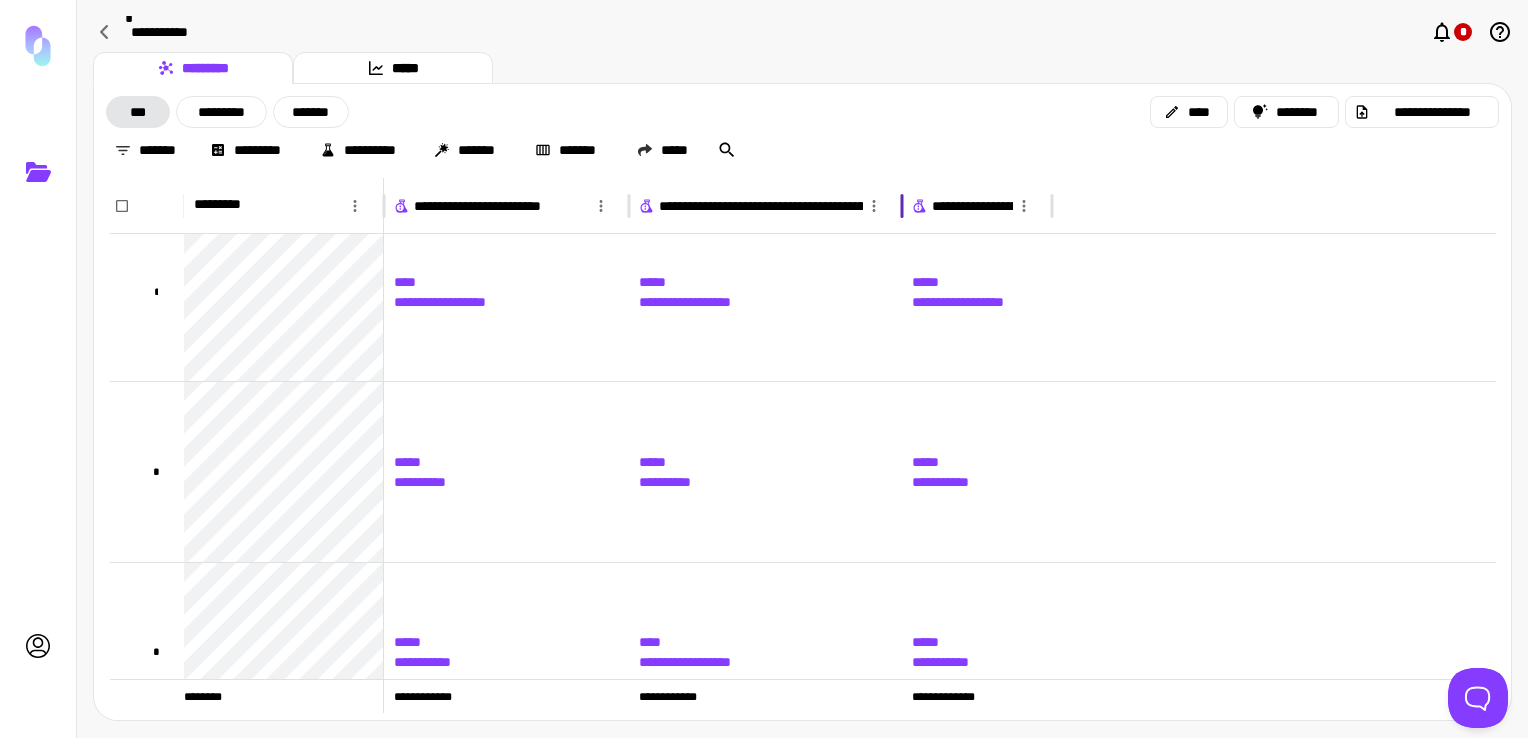 drag, startPoint x: 778, startPoint y: 195, endPoint x: 901, endPoint y: 195, distance: 123 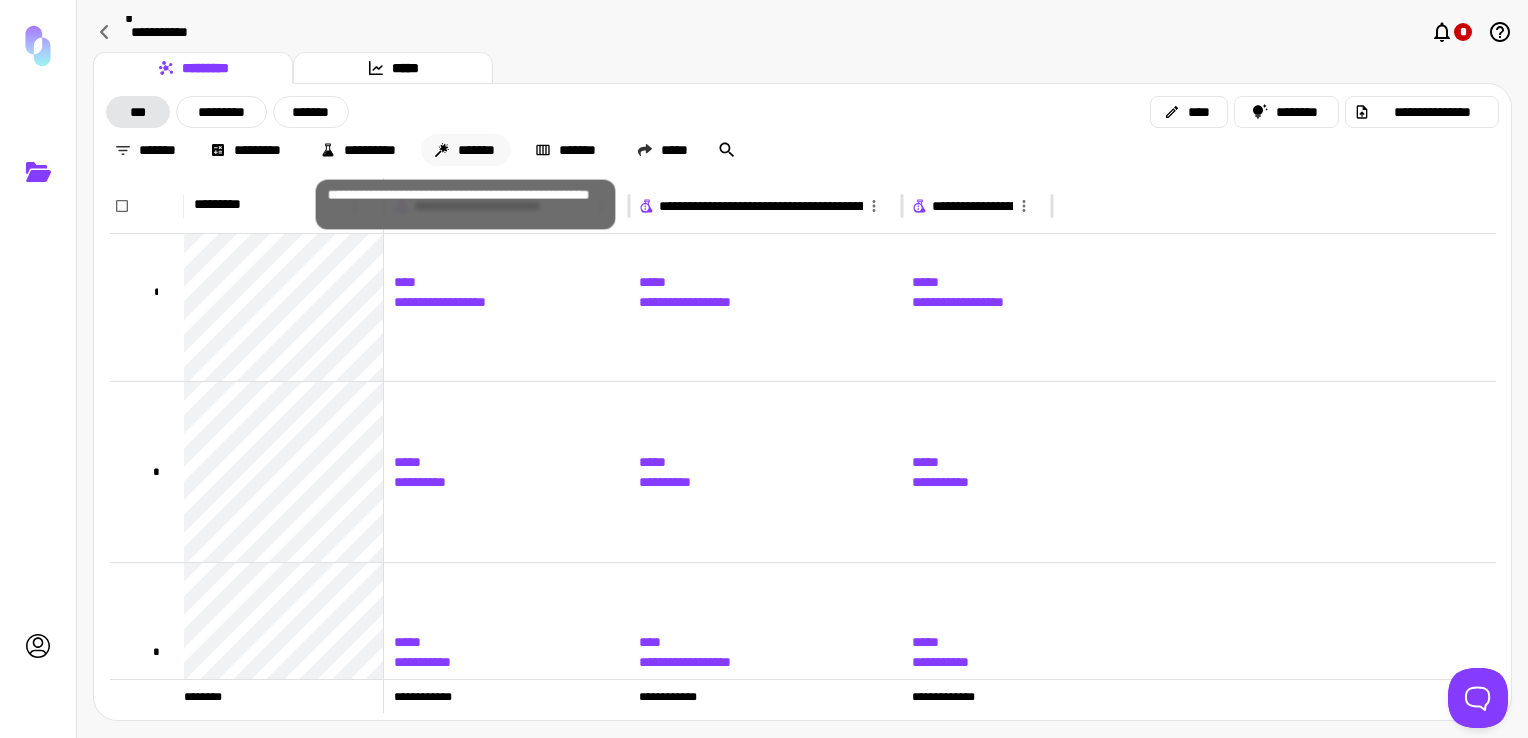 click 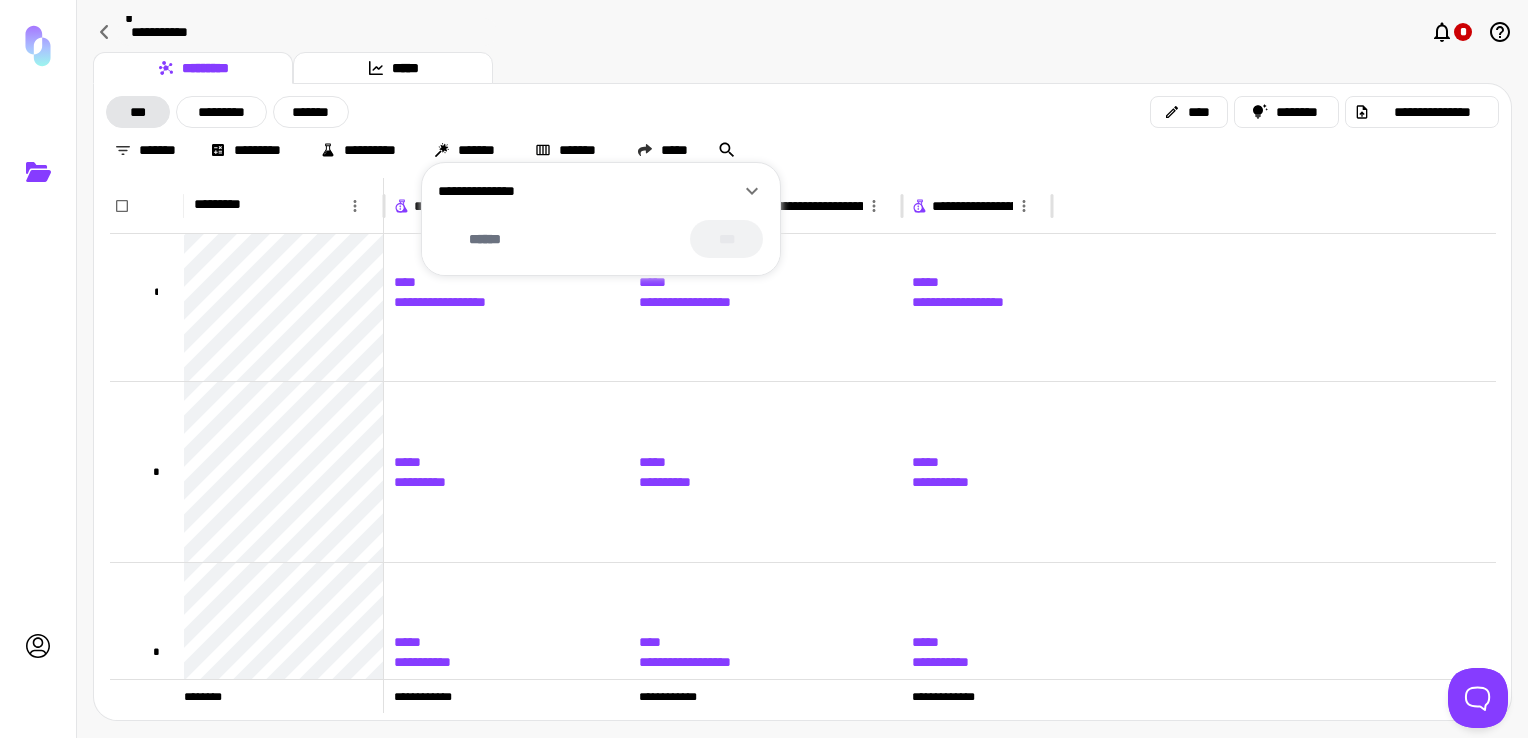 click 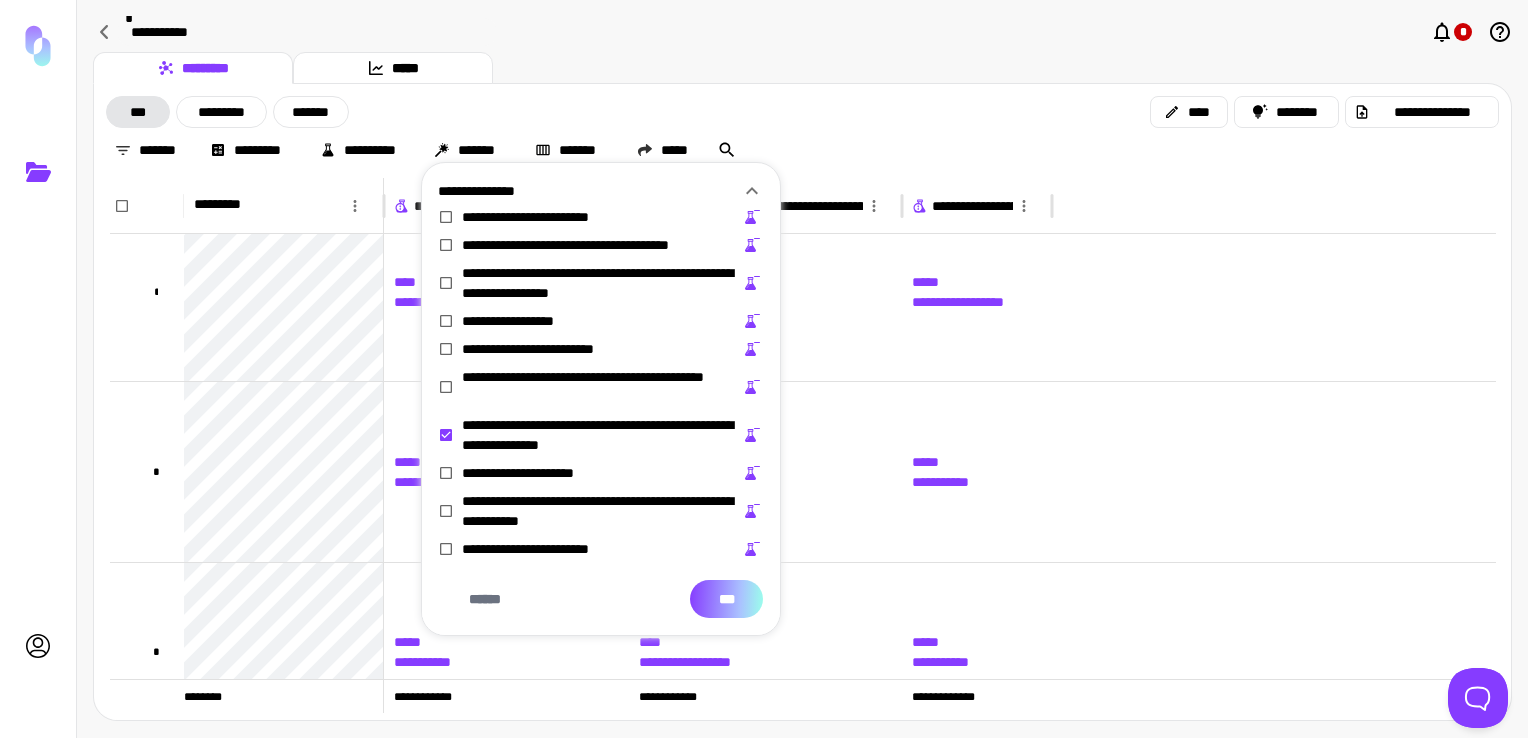 click on "***" at bounding box center [726, 599] 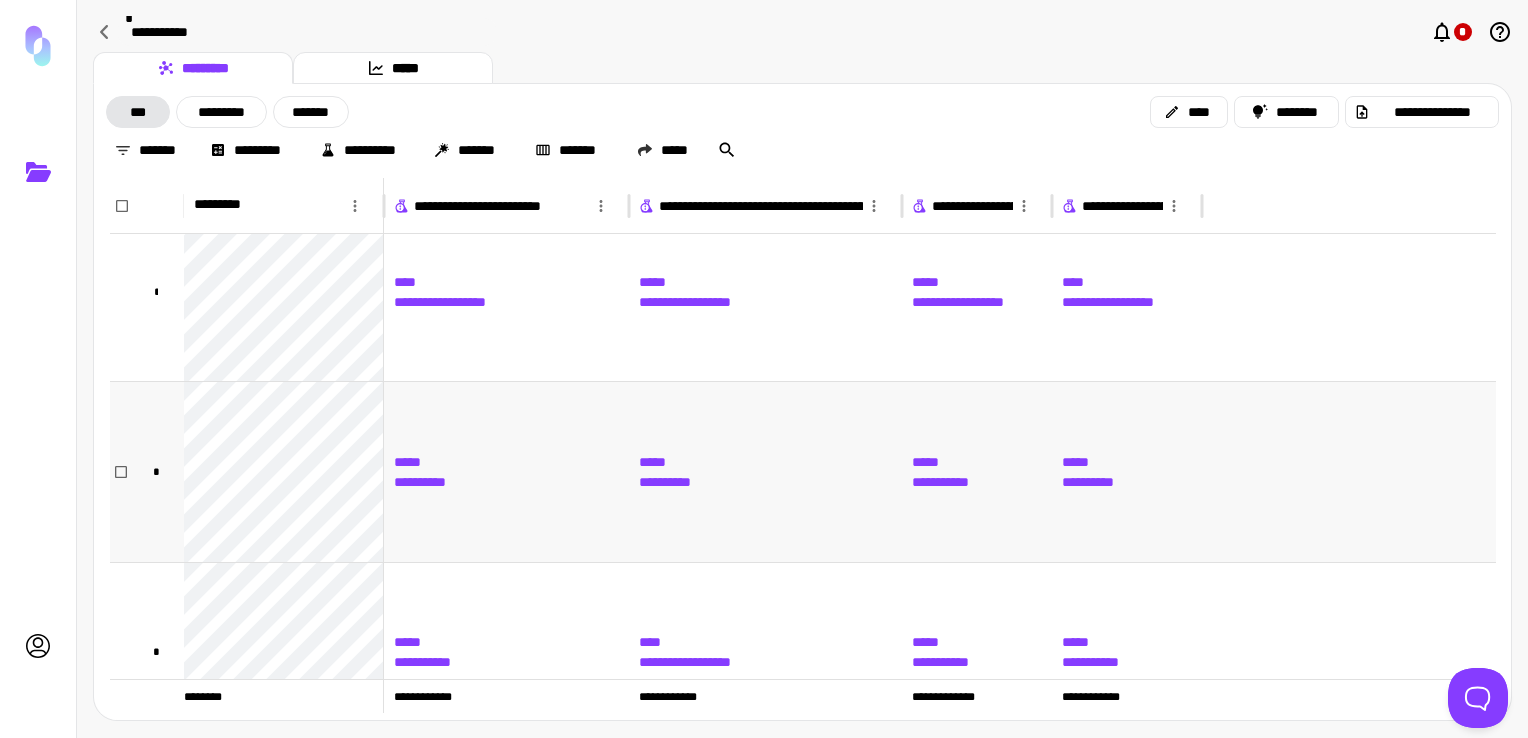 scroll, scrollTop: 60, scrollLeft: 0, axis: vertical 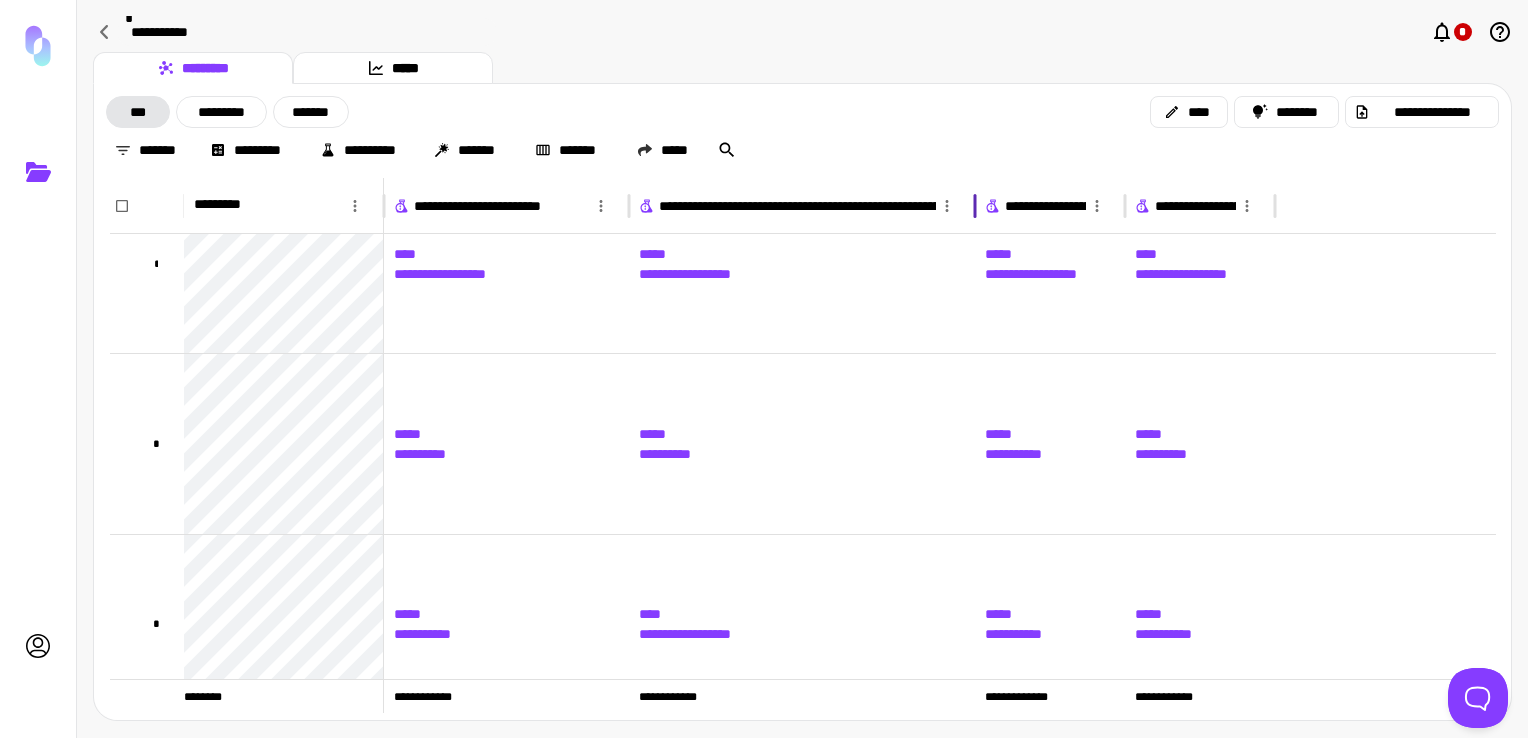 drag, startPoint x: 904, startPoint y: 202, endPoint x: 977, endPoint y: 199, distance: 73.061615 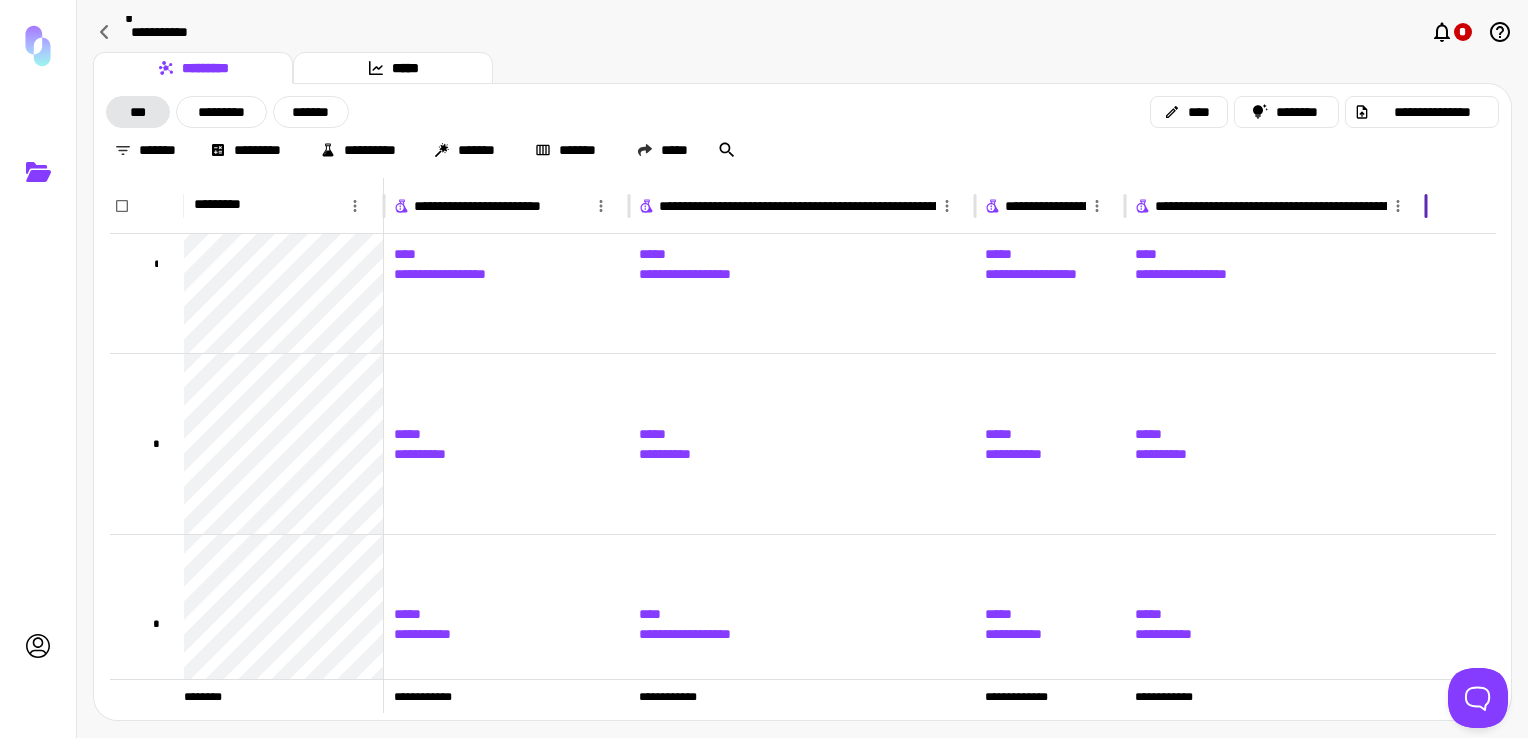 drag, startPoint x: 1272, startPoint y: 202, endPoint x: 1423, endPoint y: 230, distance: 153.57408 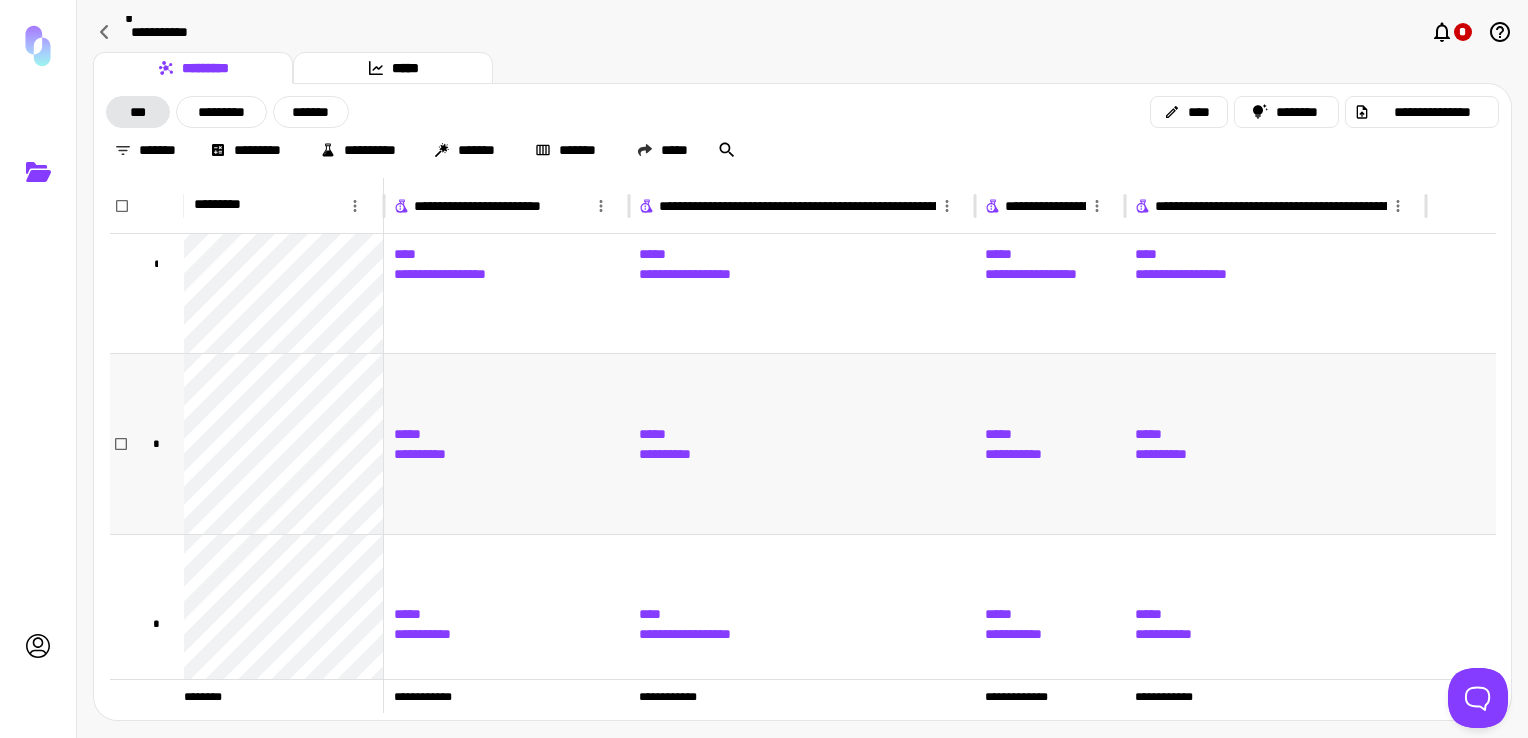 scroll 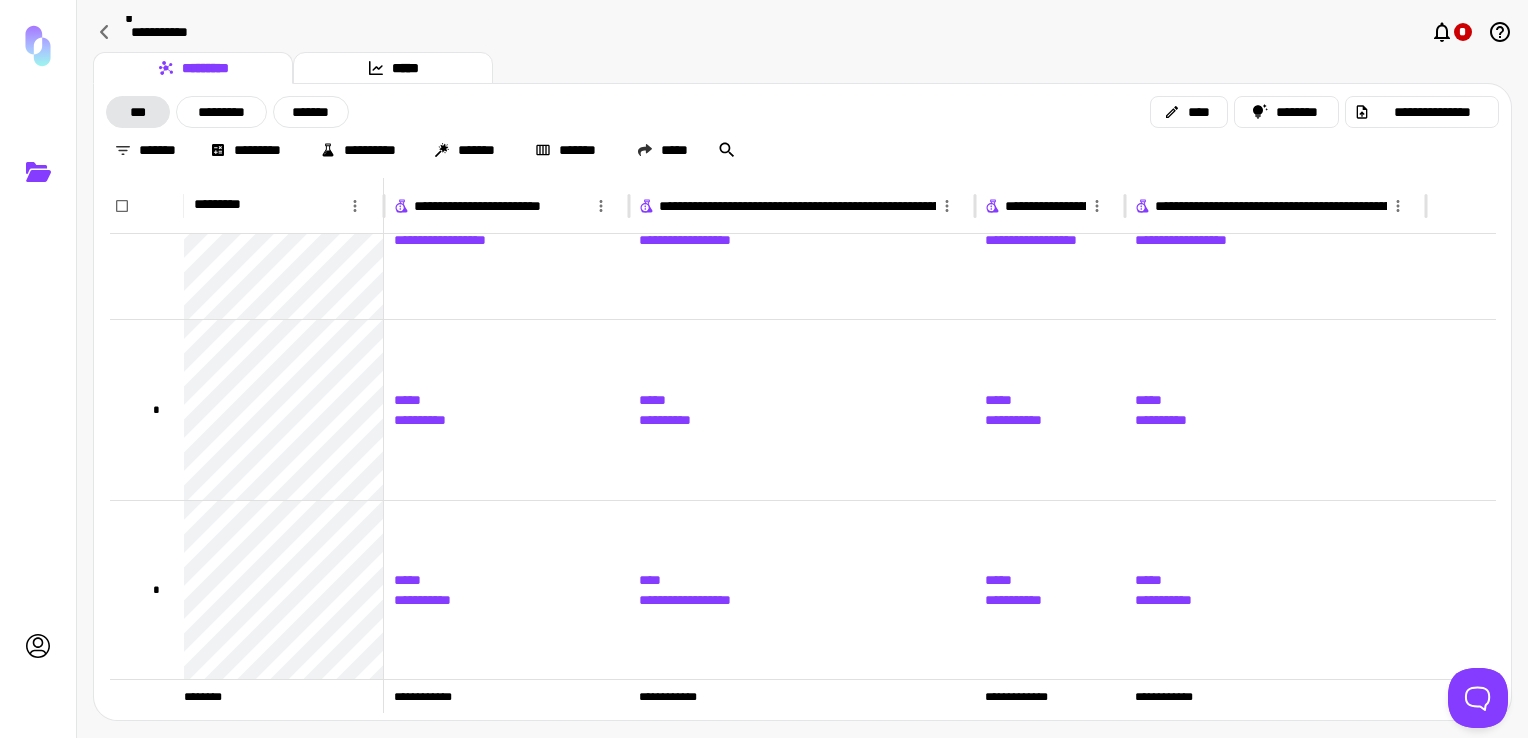 drag, startPoint x: 1025, startPoint y: 204, endPoint x: 1054, endPoint y: 168, distance: 46.227695 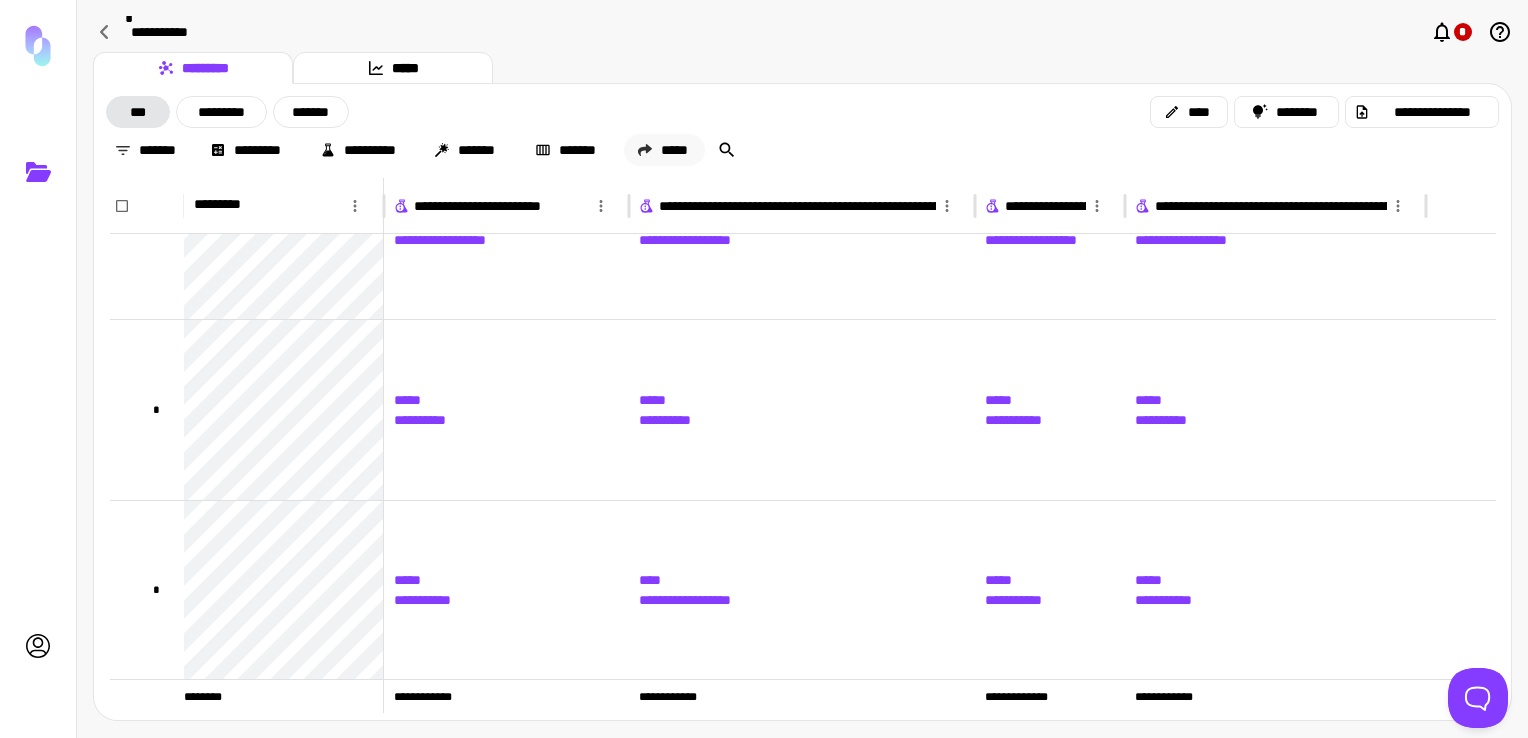 click on "*****" at bounding box center (664, 150) 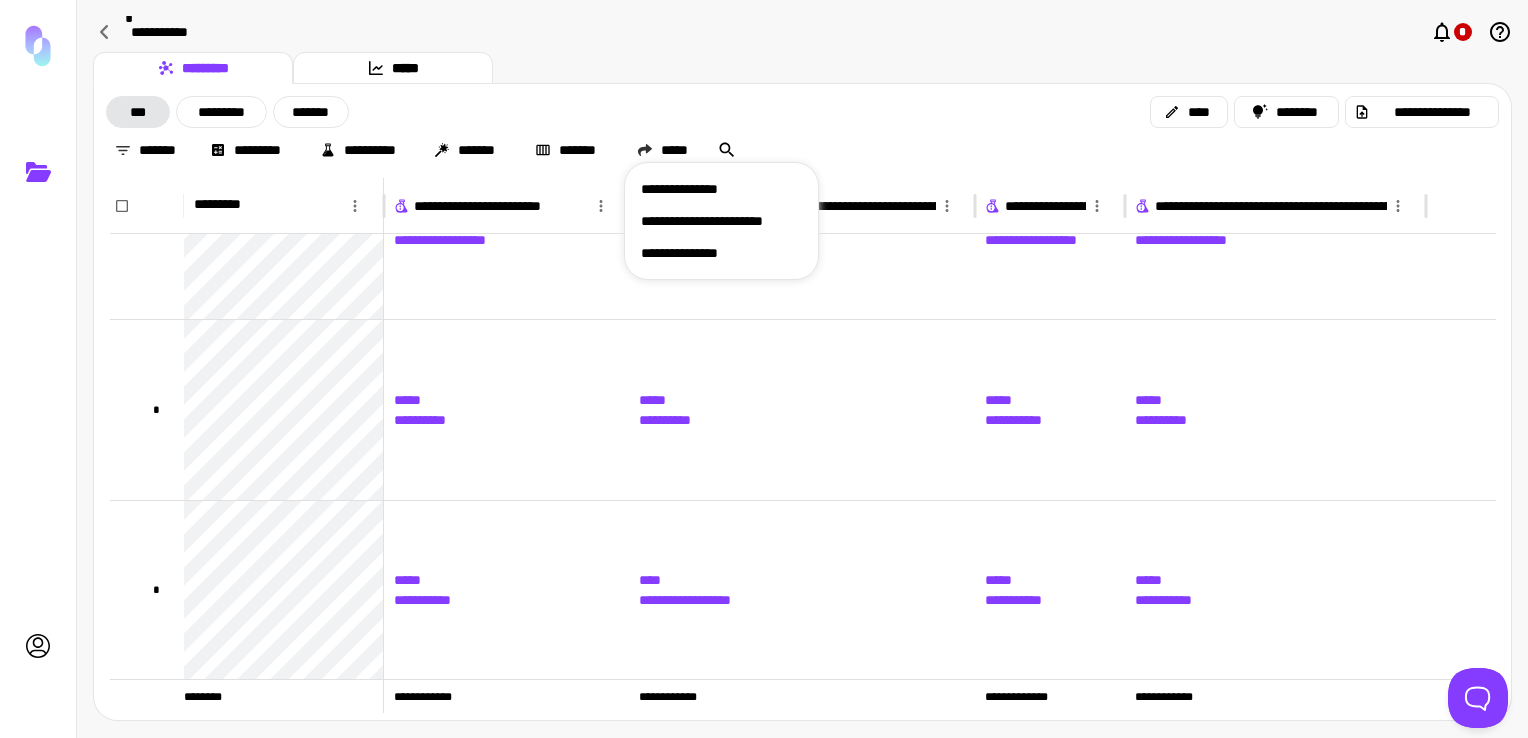 click on "**********" at bounding box center (721, 253) 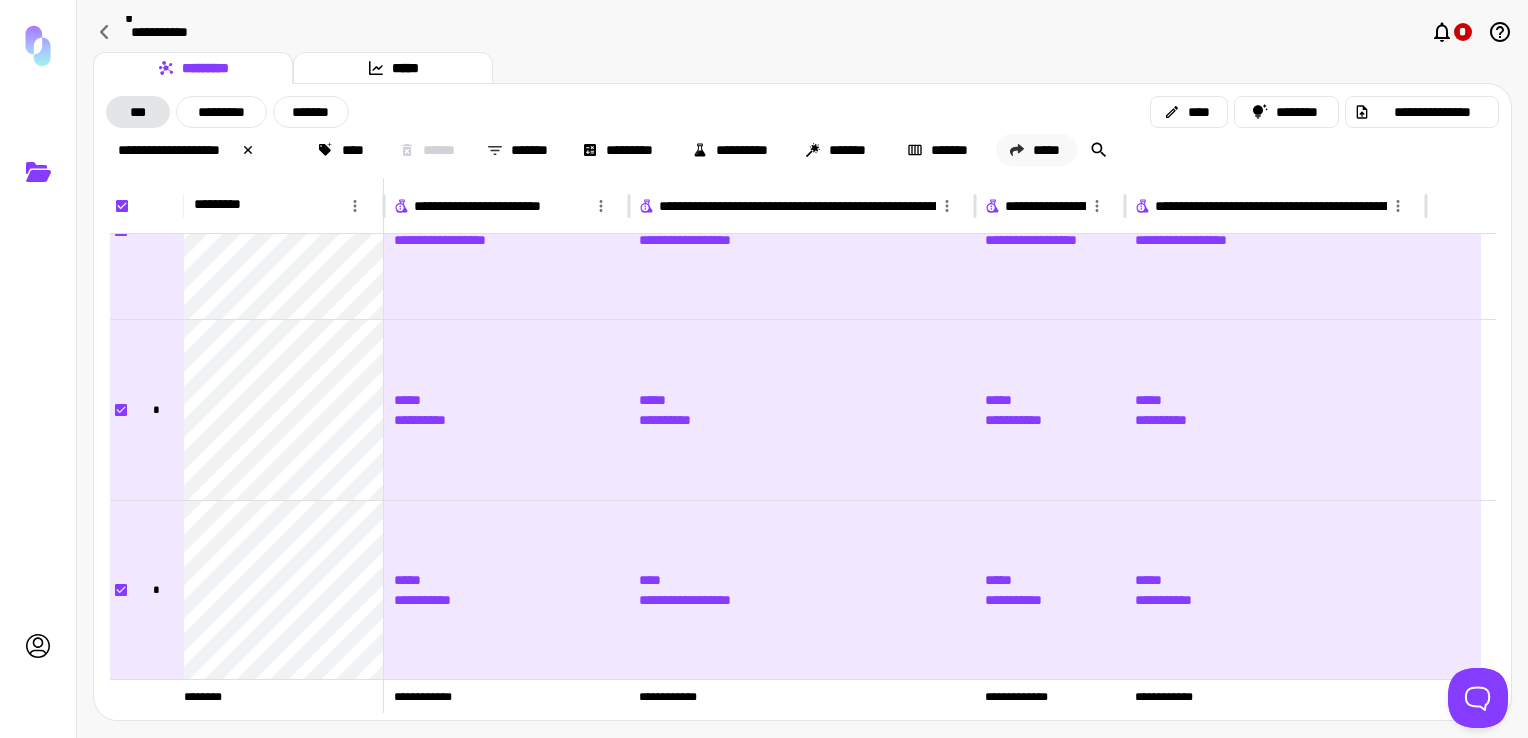 click on "*****" at bounding box center (1036, 150) 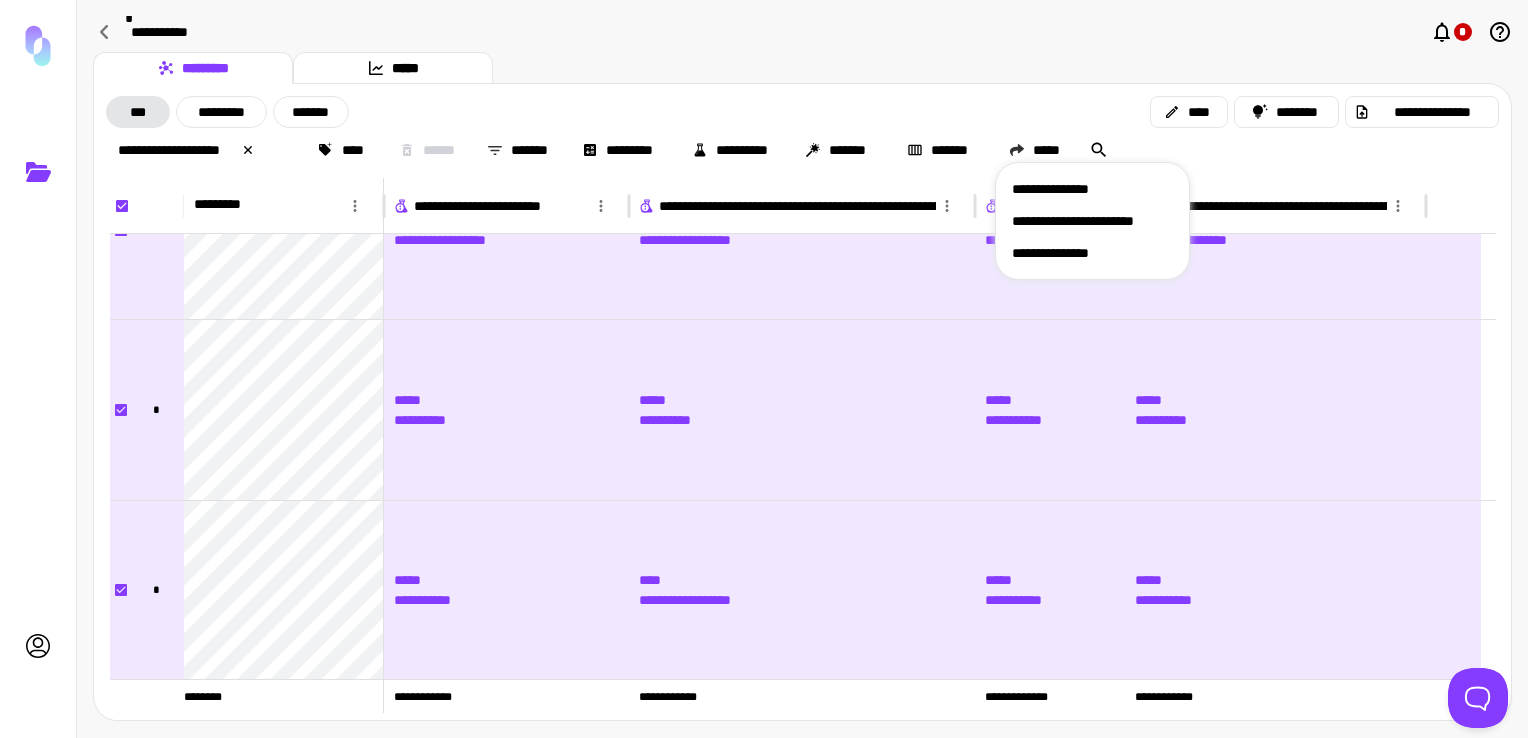 click on "**********" at bounding box center (1092, 253) 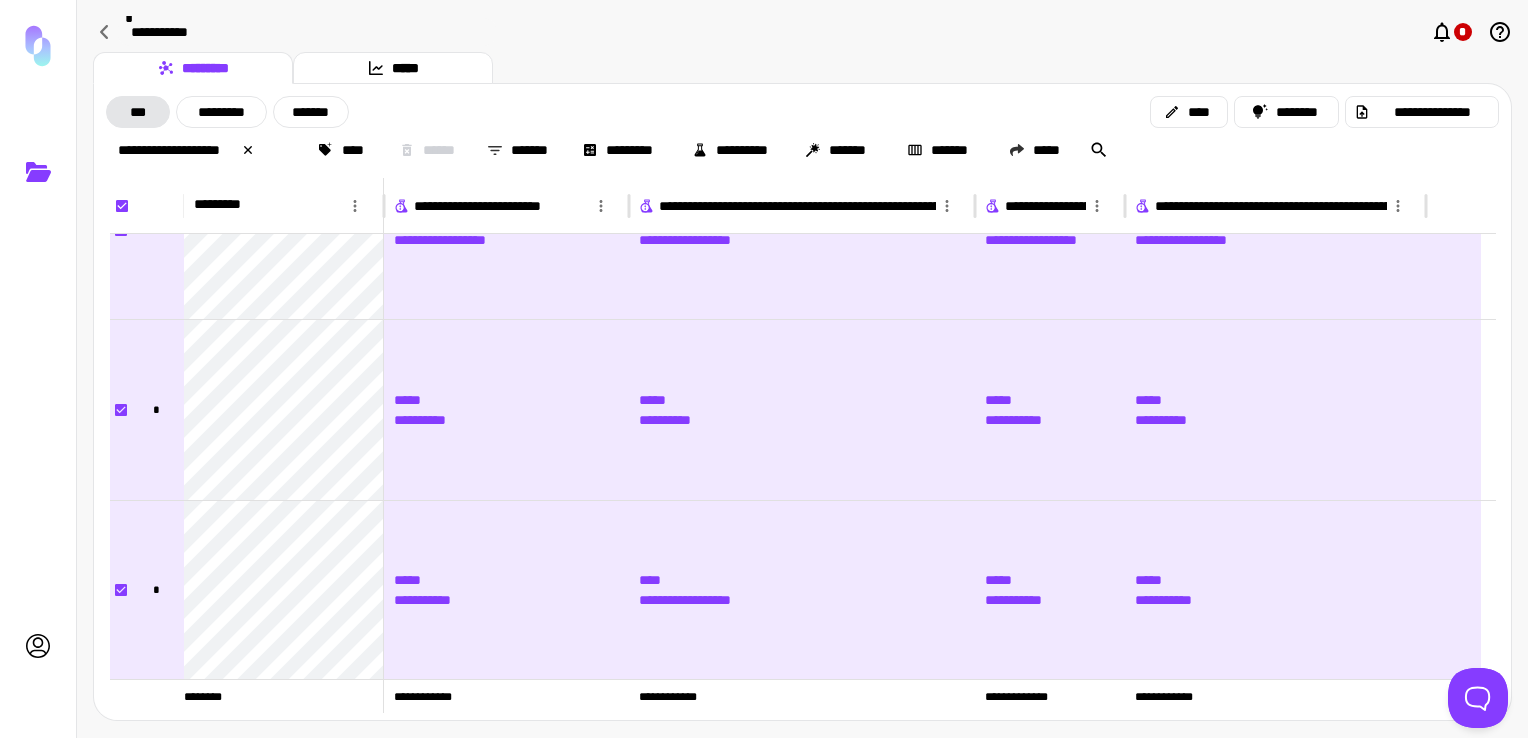 click on "**********" at bounding box center (802, 32) 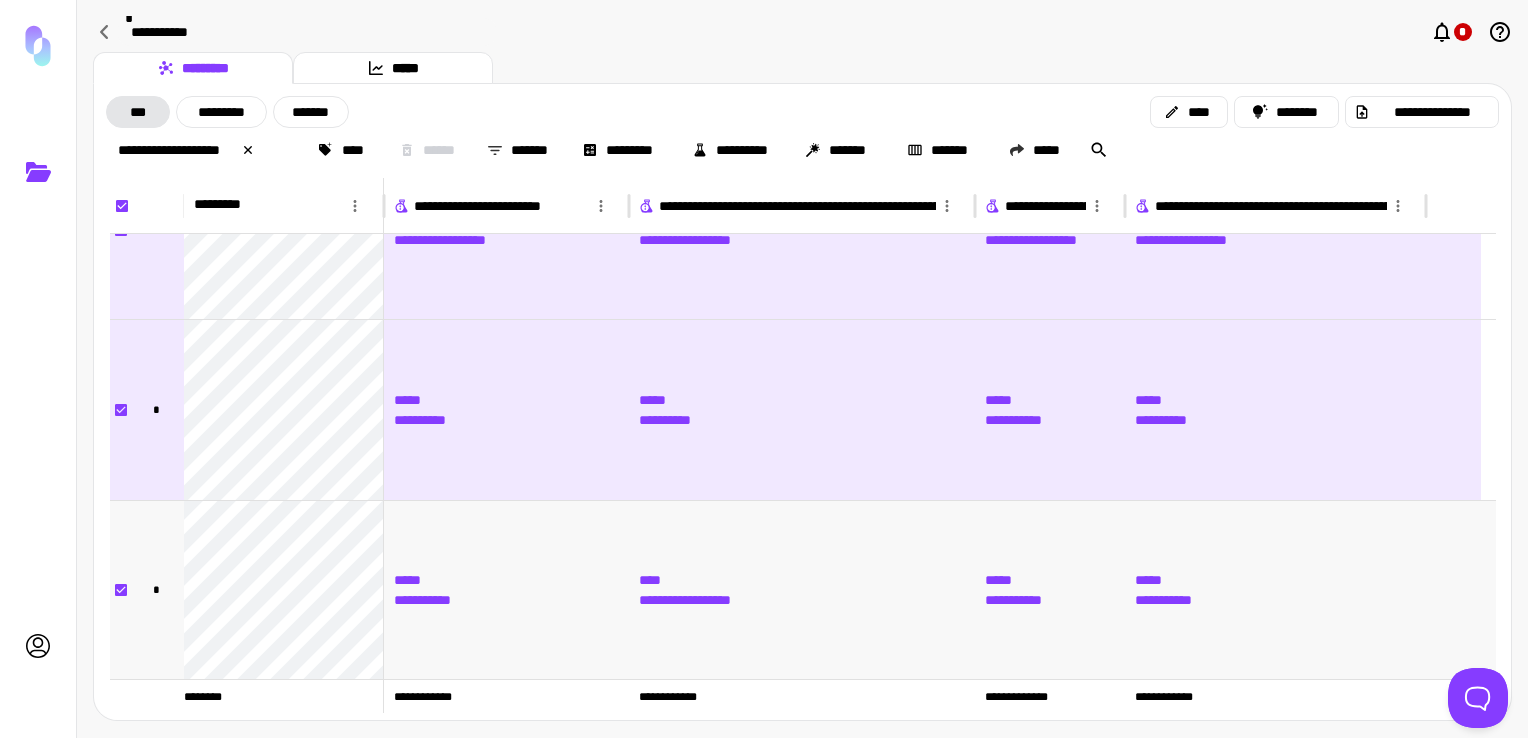 scroll, scrollTop: 80, scrollLeft: 0, axis: vertical 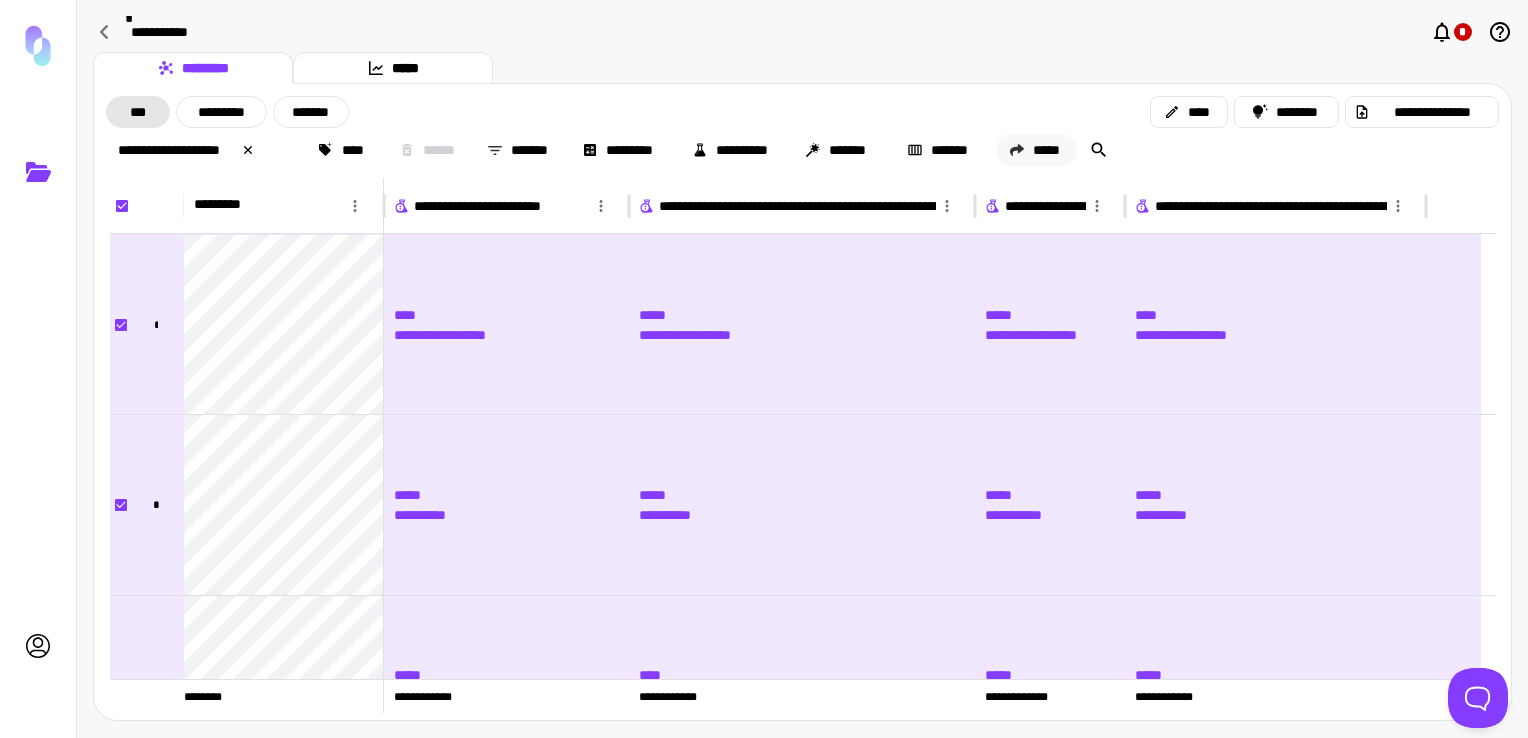 click on "*****" at bounding box center (1036, 150) 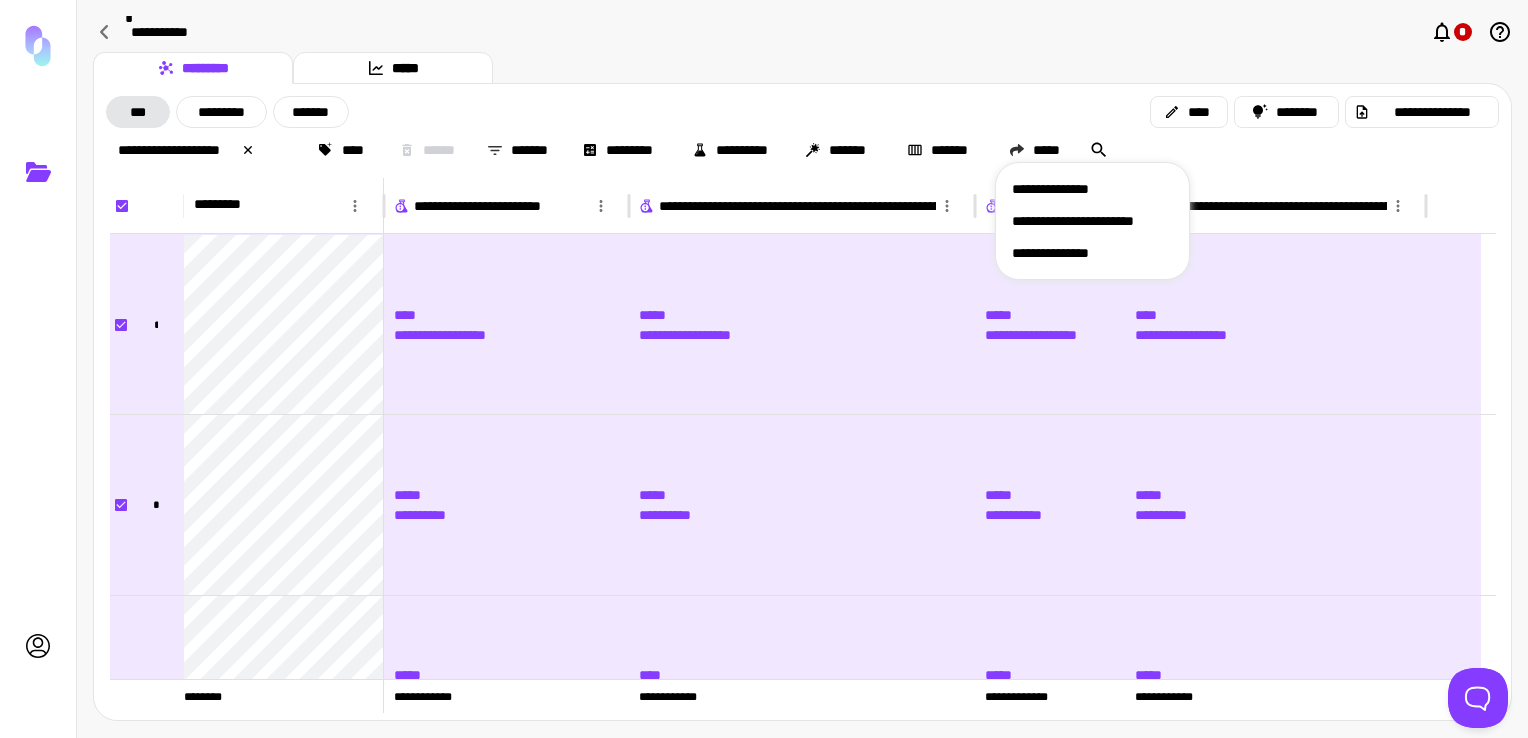 click at bounding box center (764, 369) 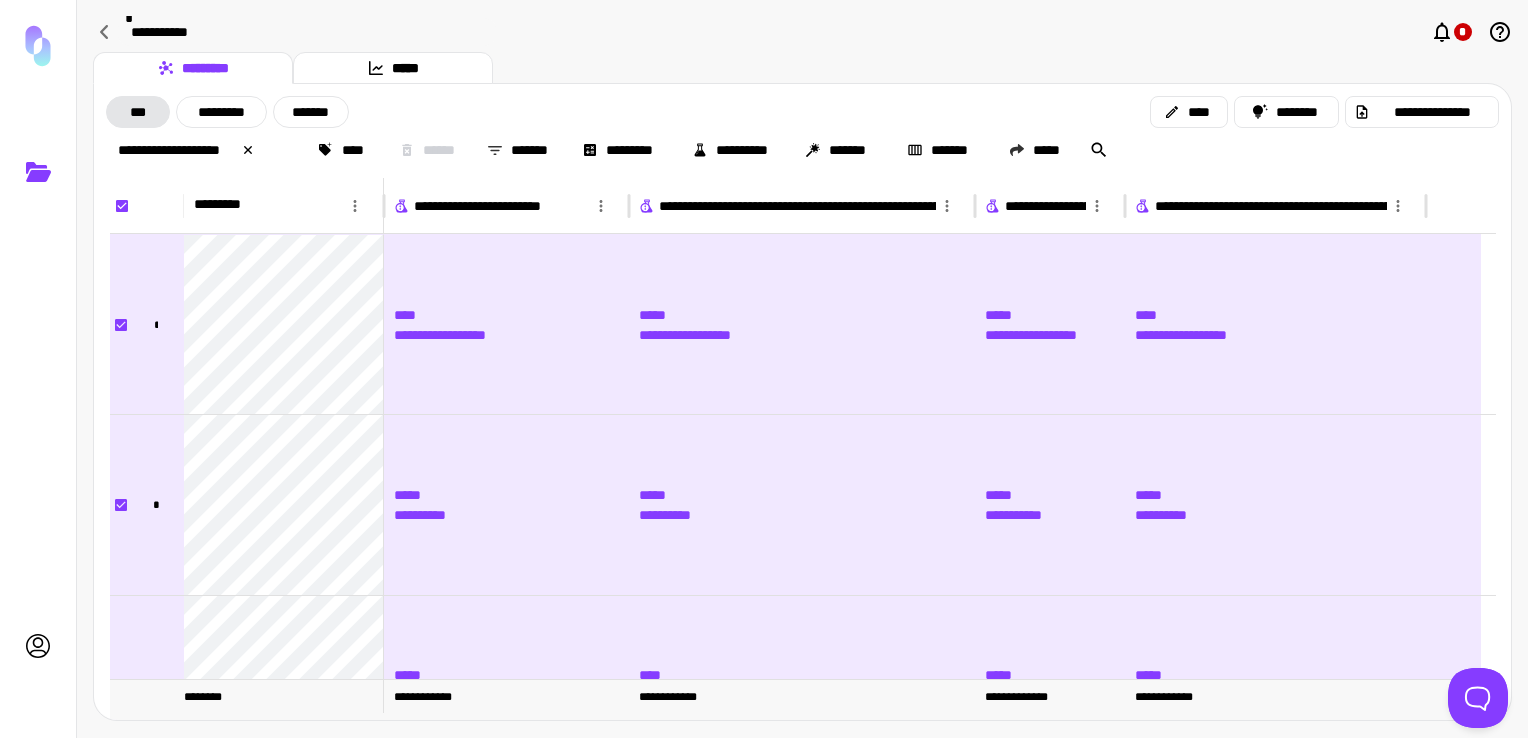 click at bounding box center (156, 696) 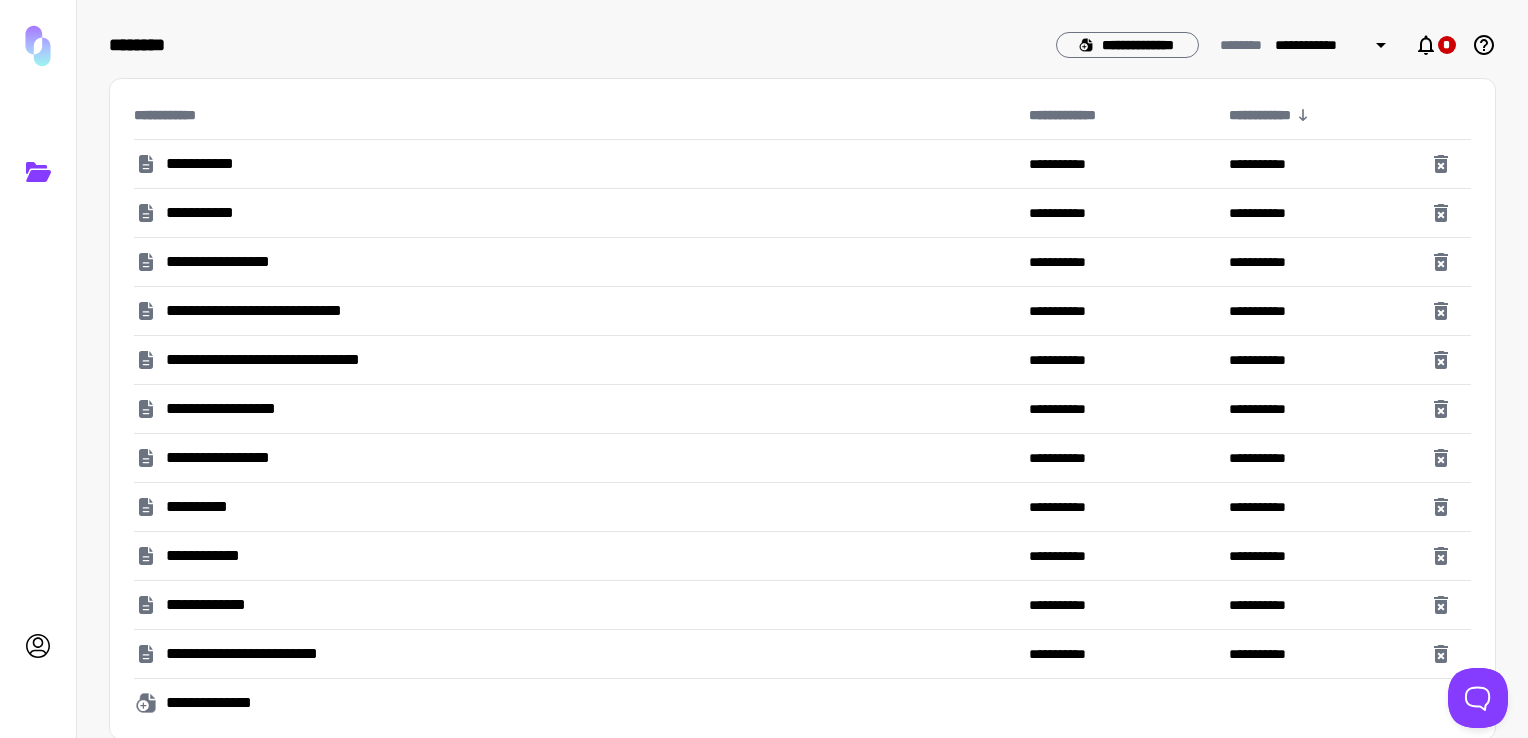 click on "**********" at bounding box center [210, 164] 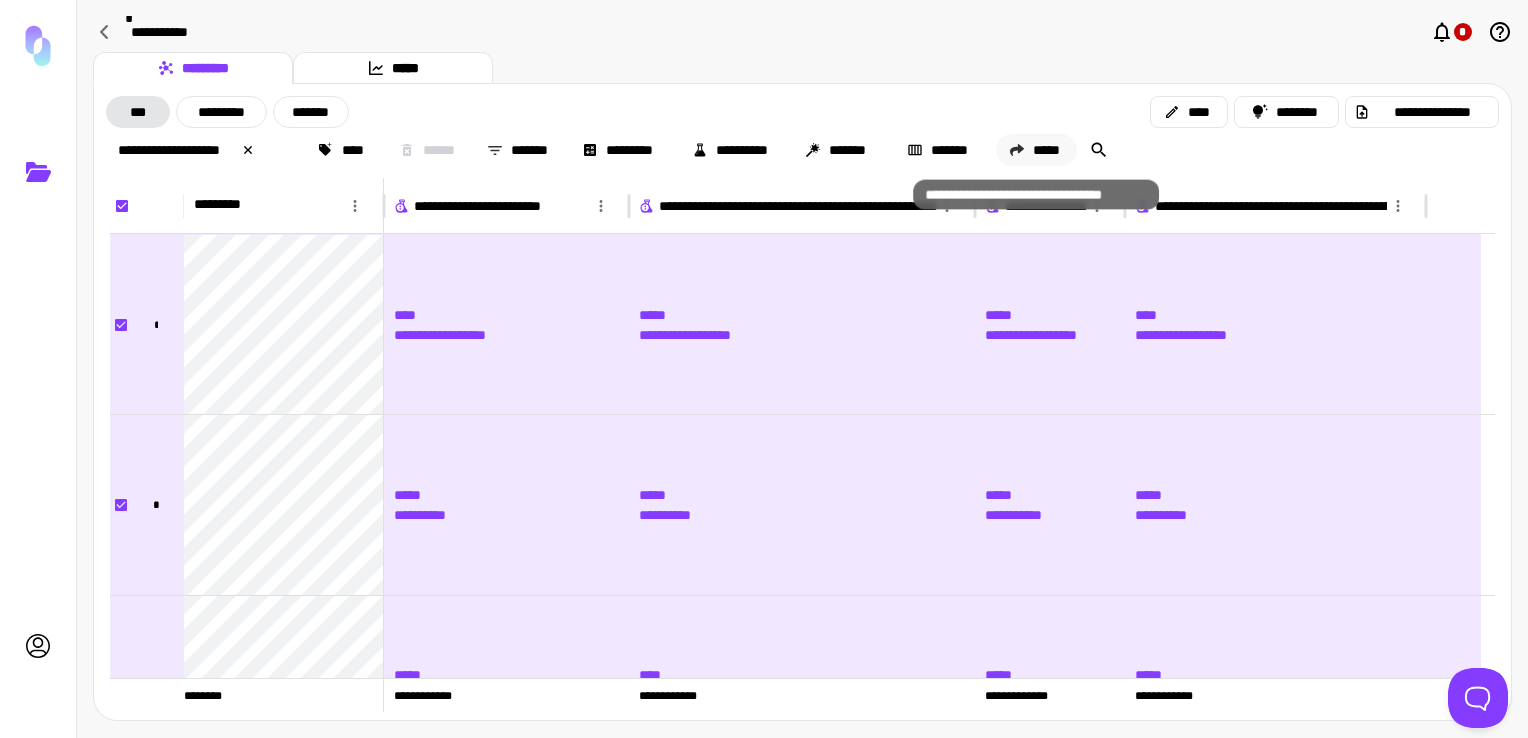 click on "*****" at bounding box center (1036, 150) 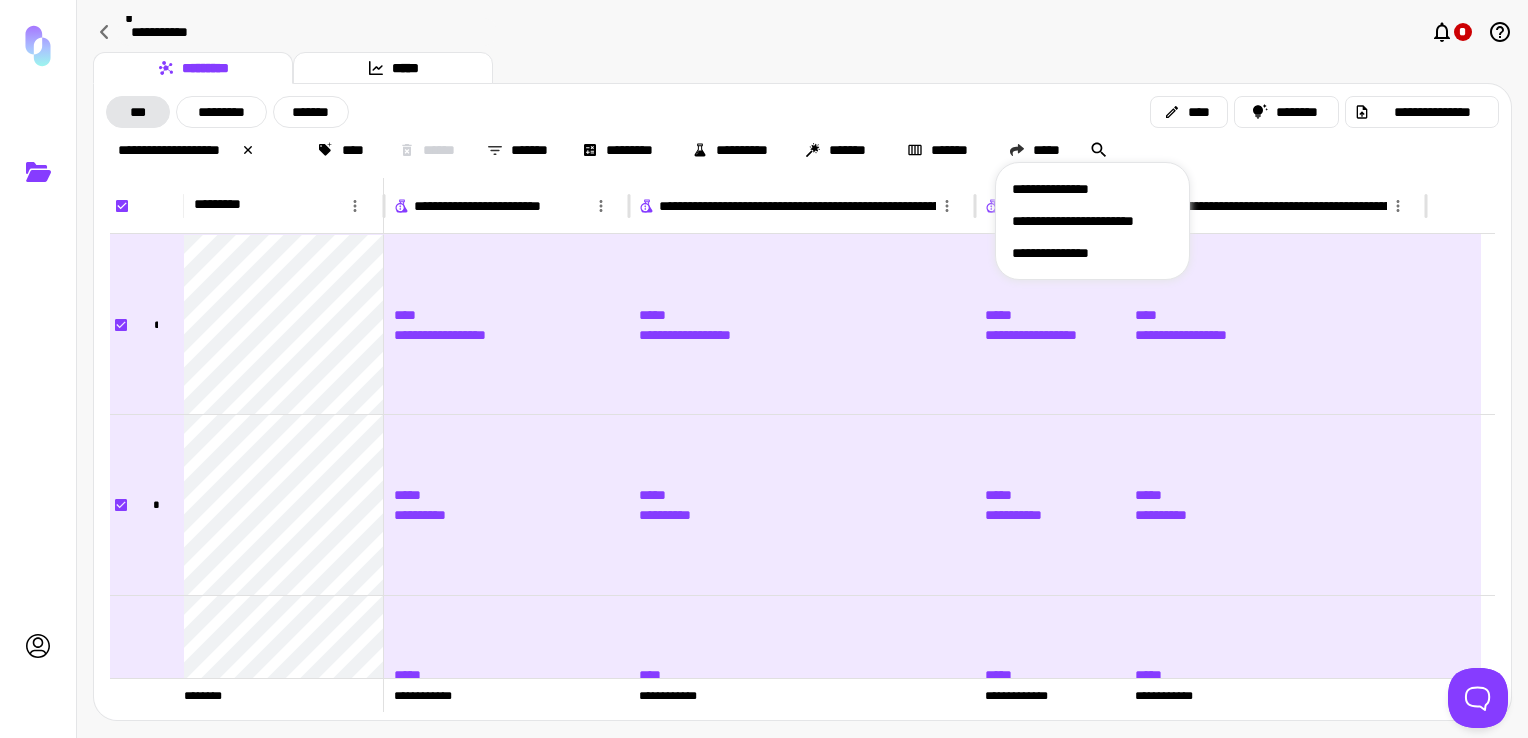 click on "**********" at bounding box center [1092, 253] 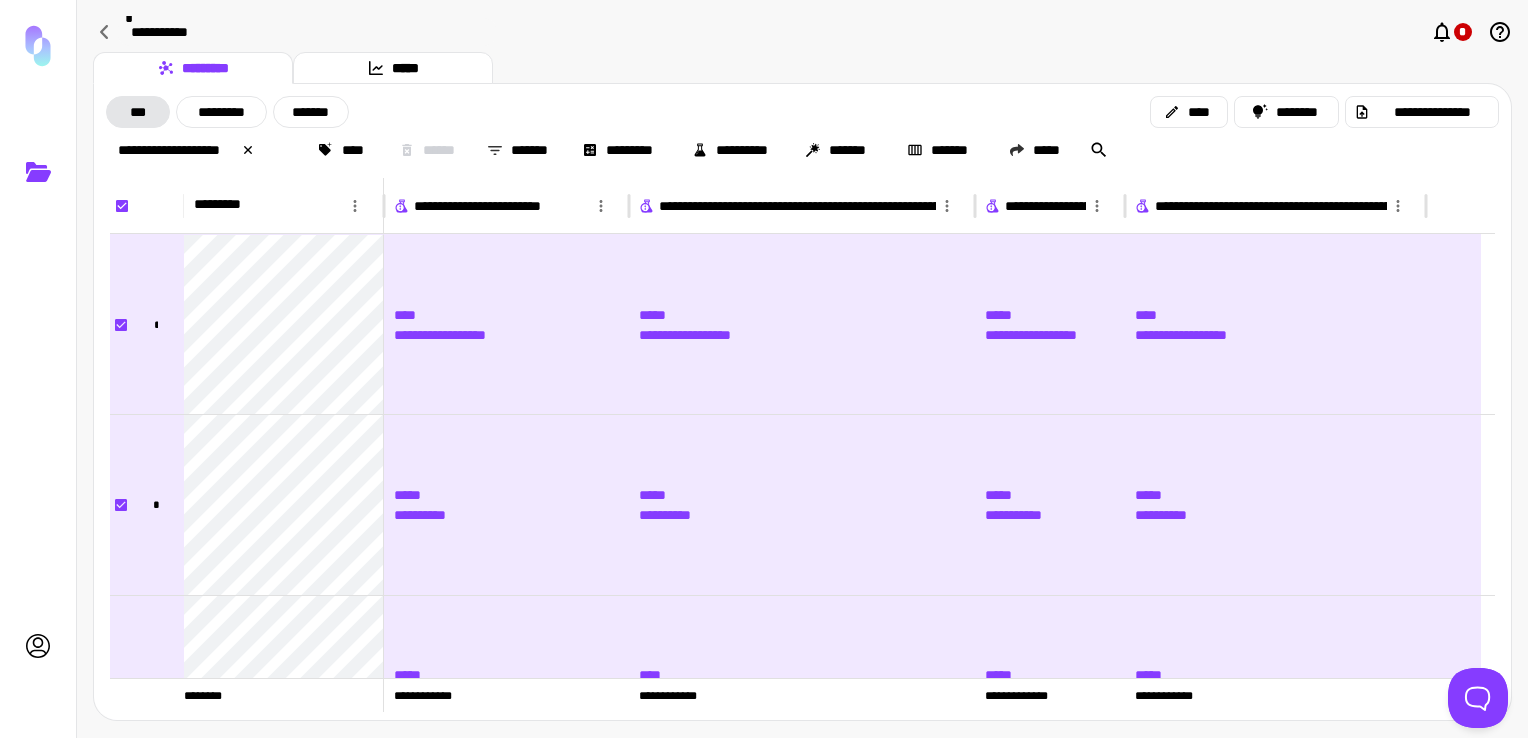 click on "[STREET], [CITY], [STATE] [ZIP]" at bounding box center (802, 131) 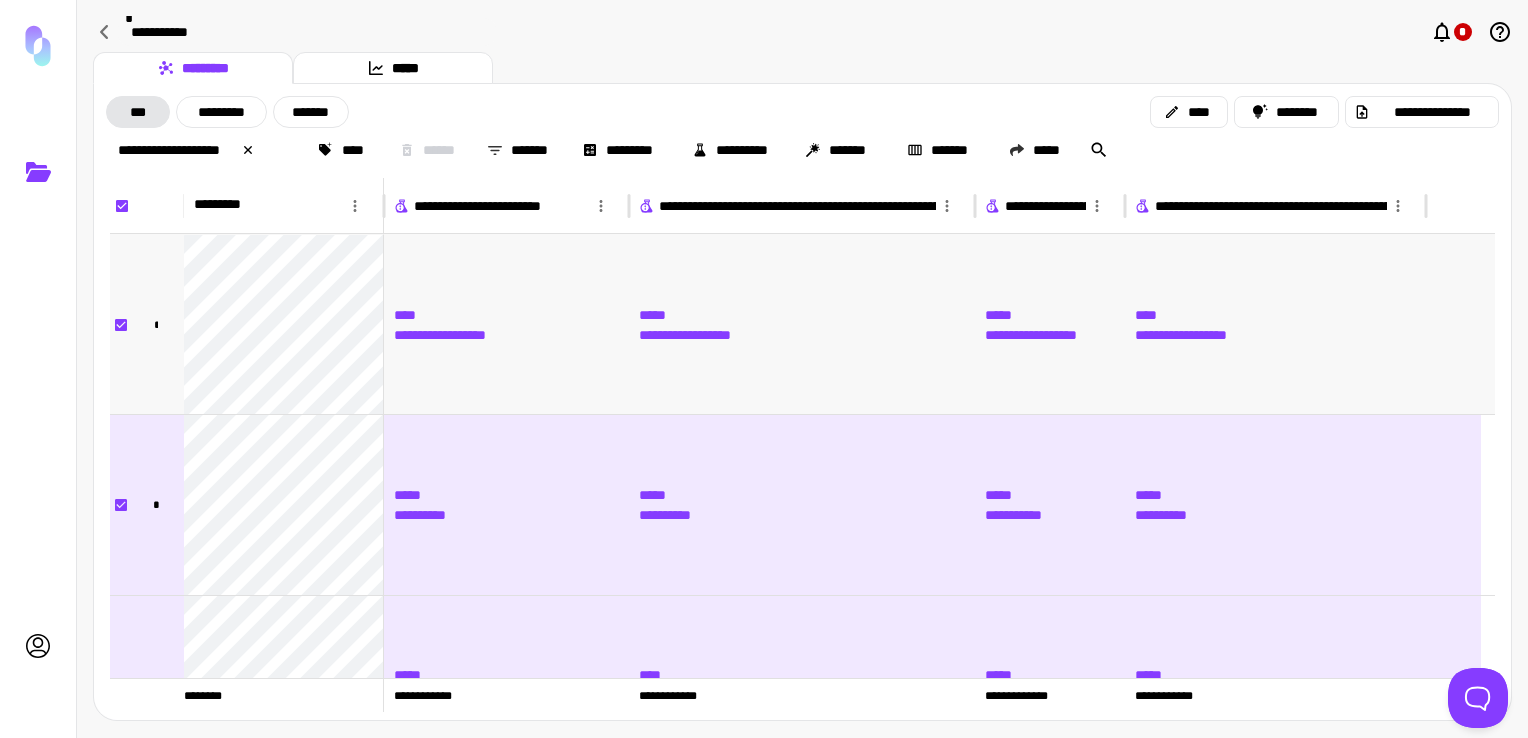 scroll, scrollTop: 92, scrollLeft: 0, axis: vertical 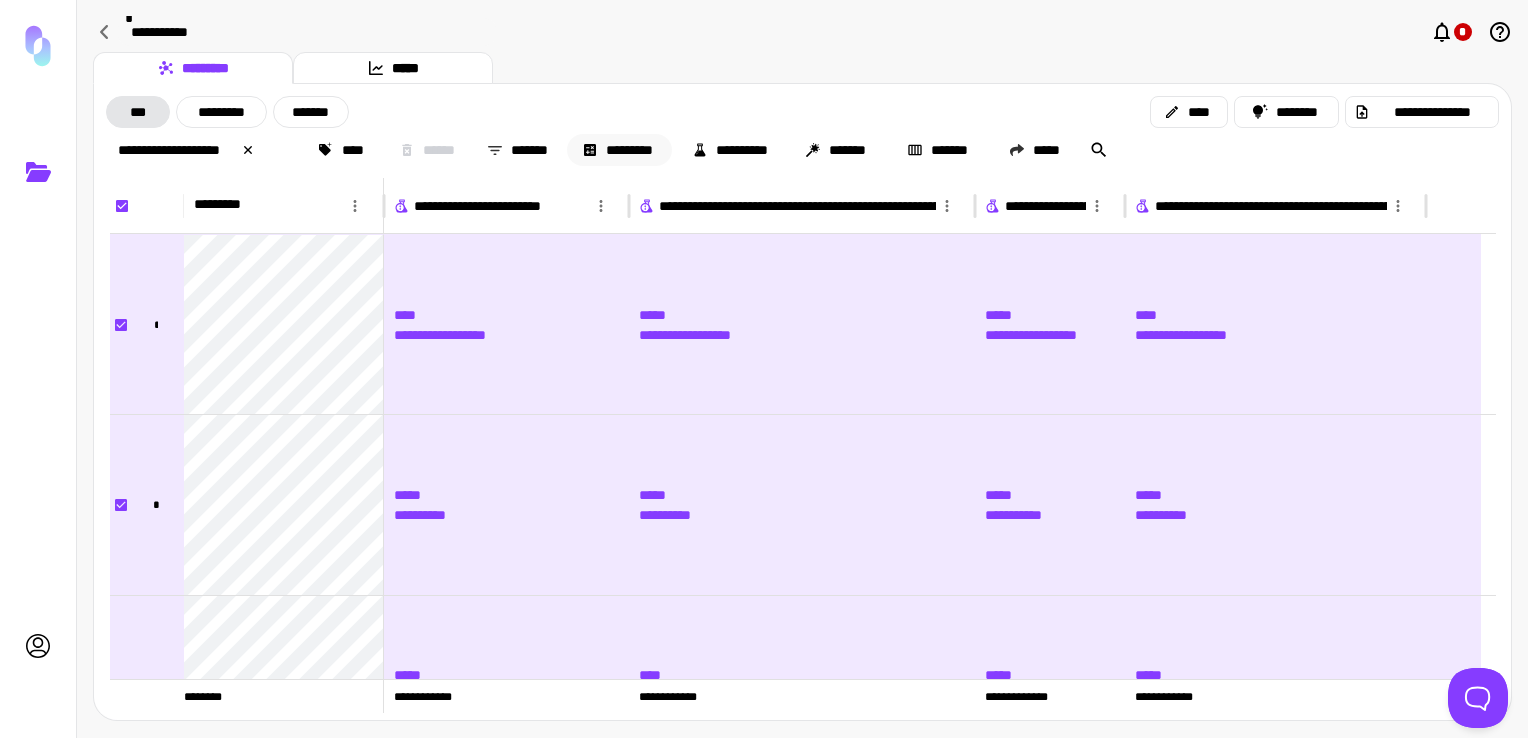 click 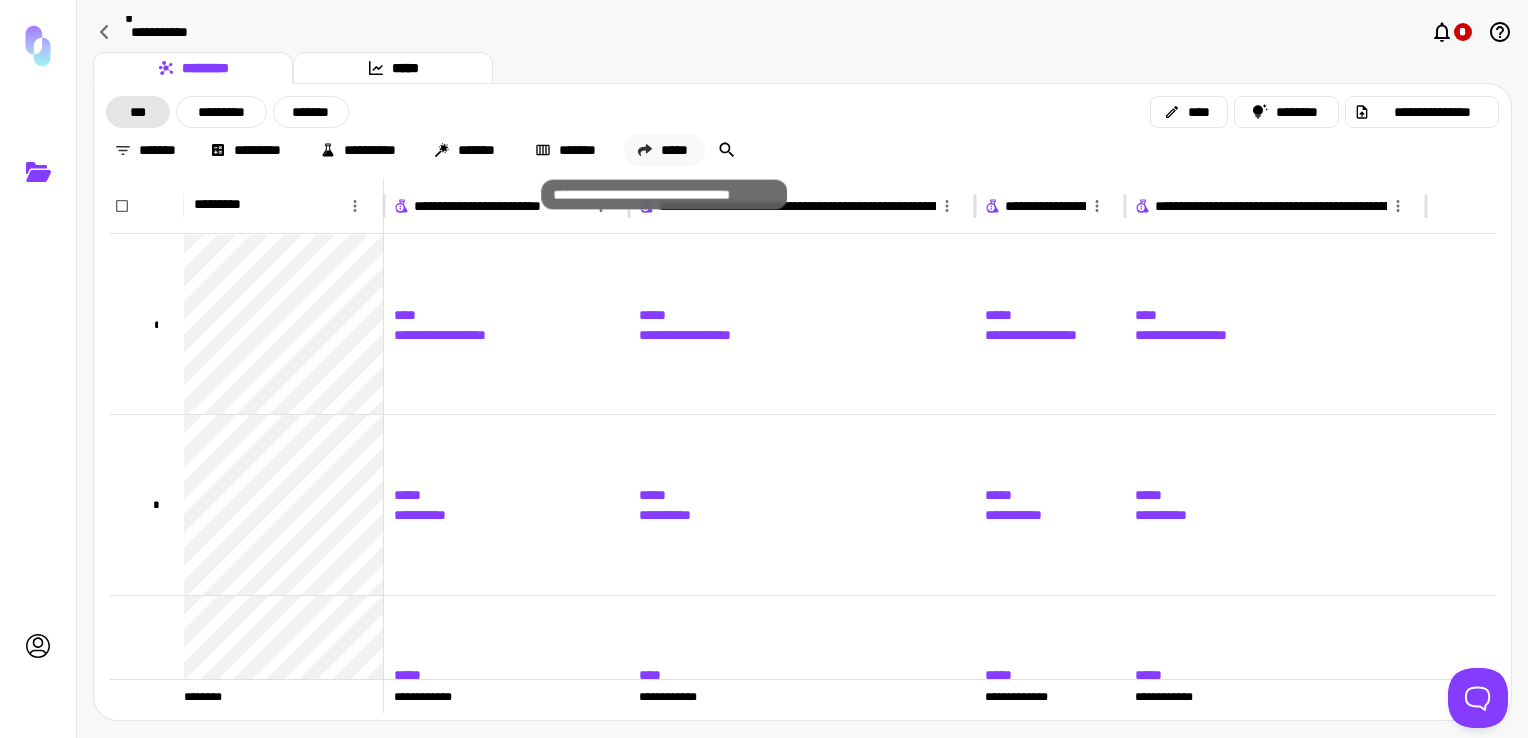 click on "*****" at bounding box center [664, 150] 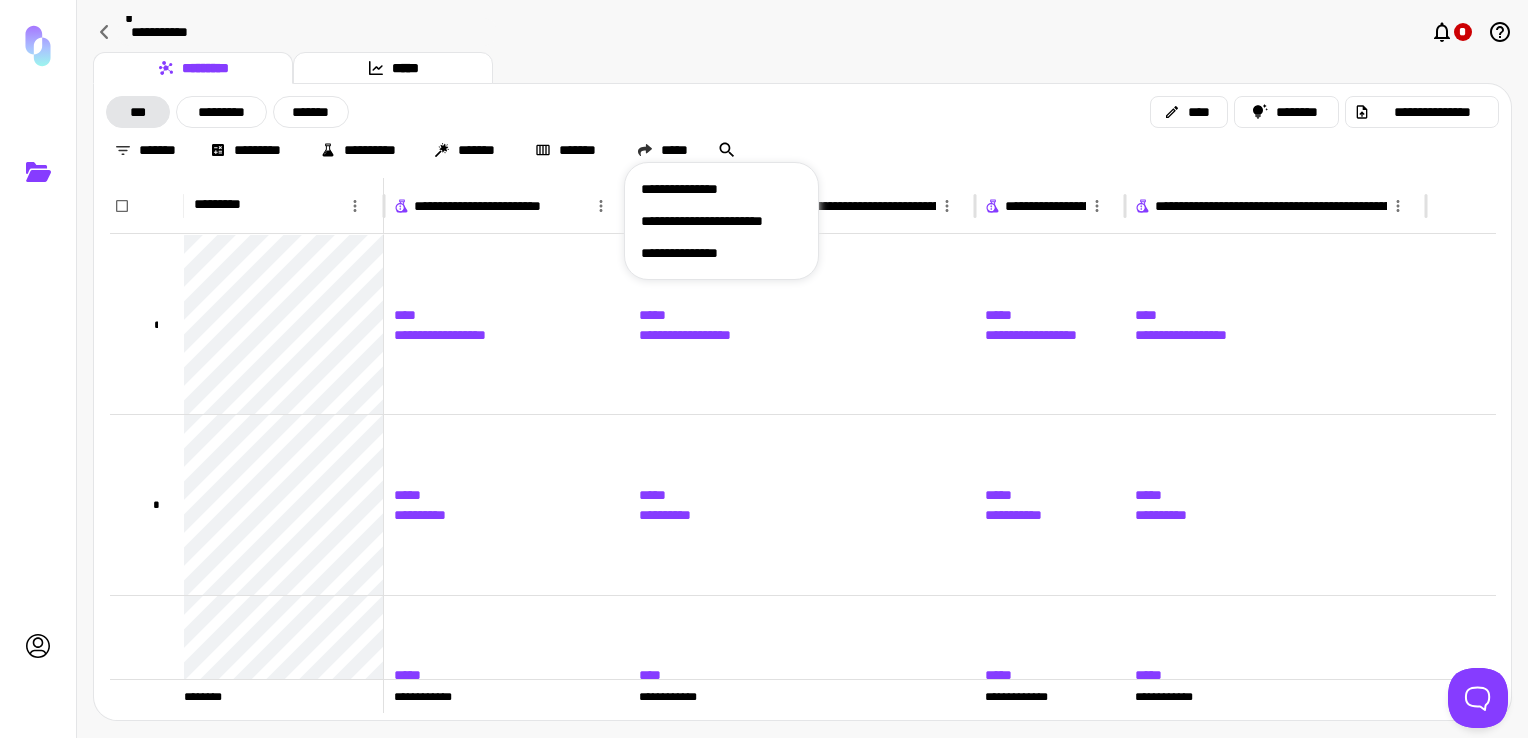 click on "**********" at bounding box center [721, 189] 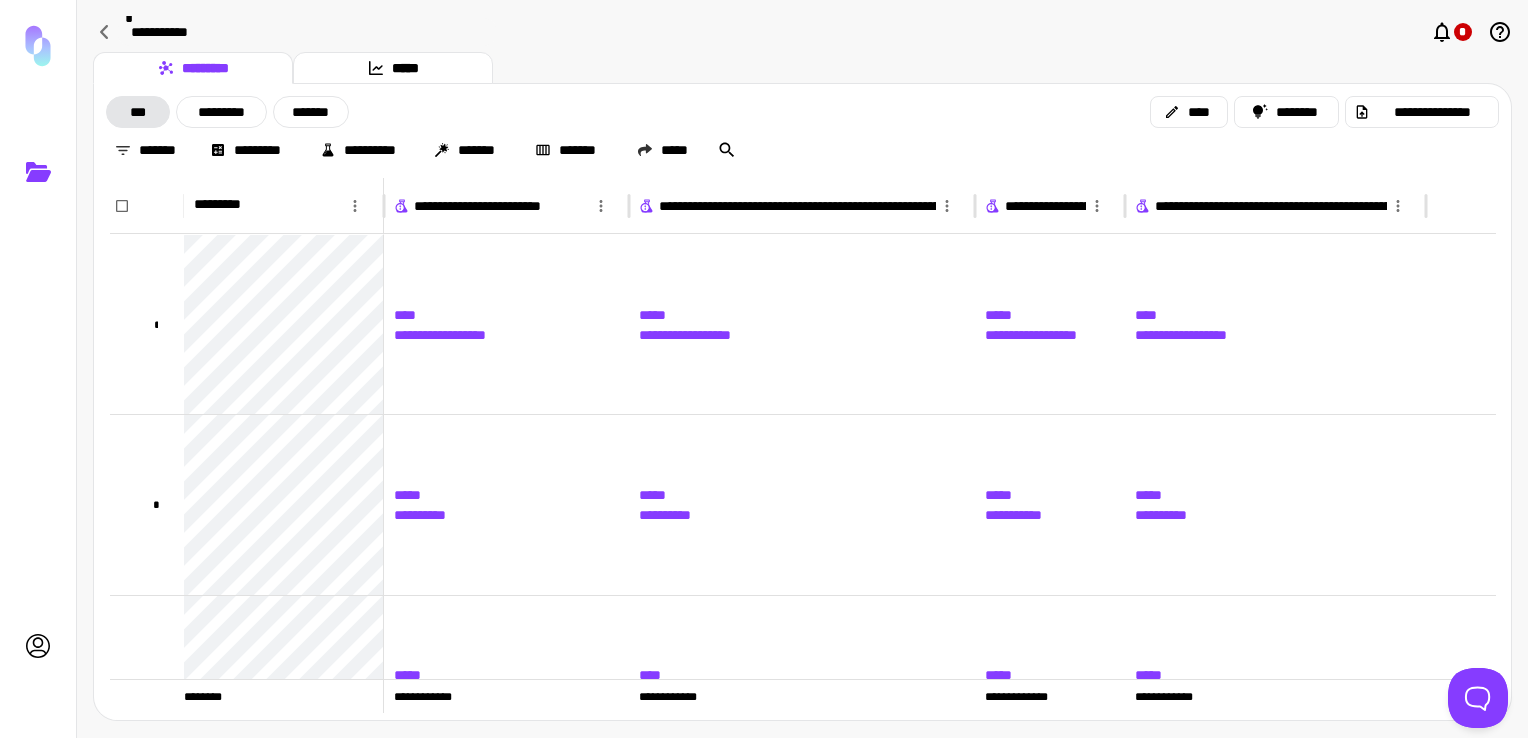 click on "**********" at bounding box center [802, 131] 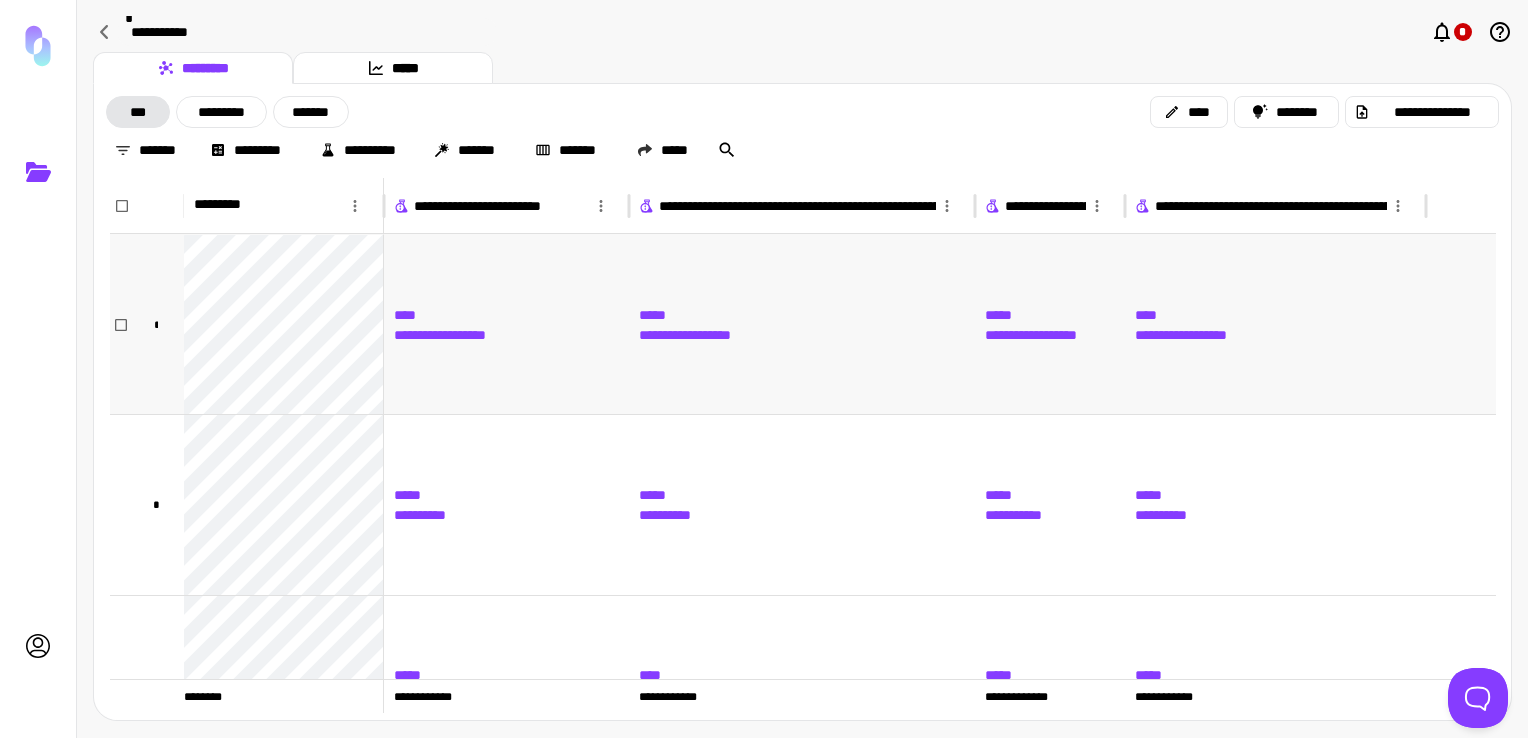 scroll, scrollTop: 21, scrollLeft: 0, axis: vertical 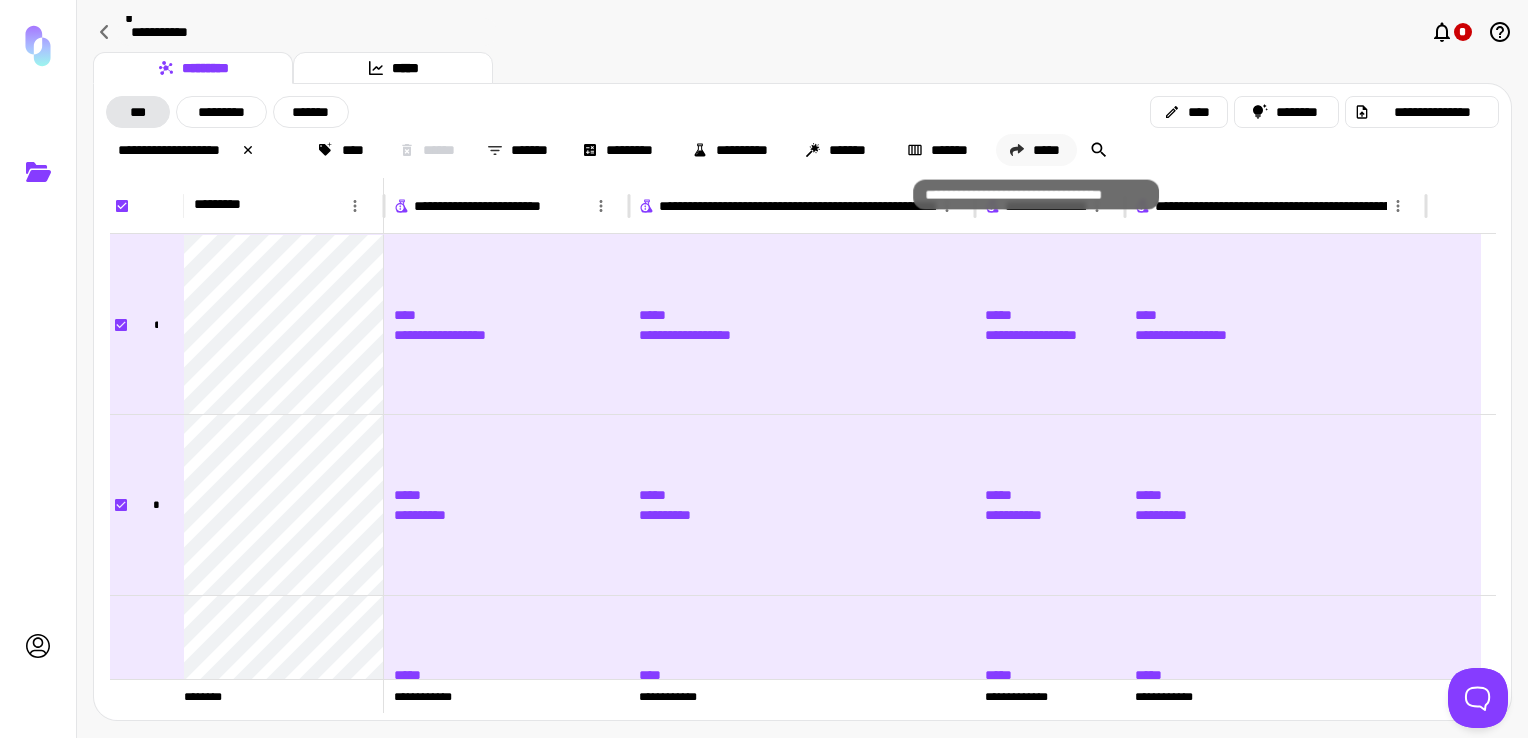 click on "*****" at bounding box center [1036, 150] 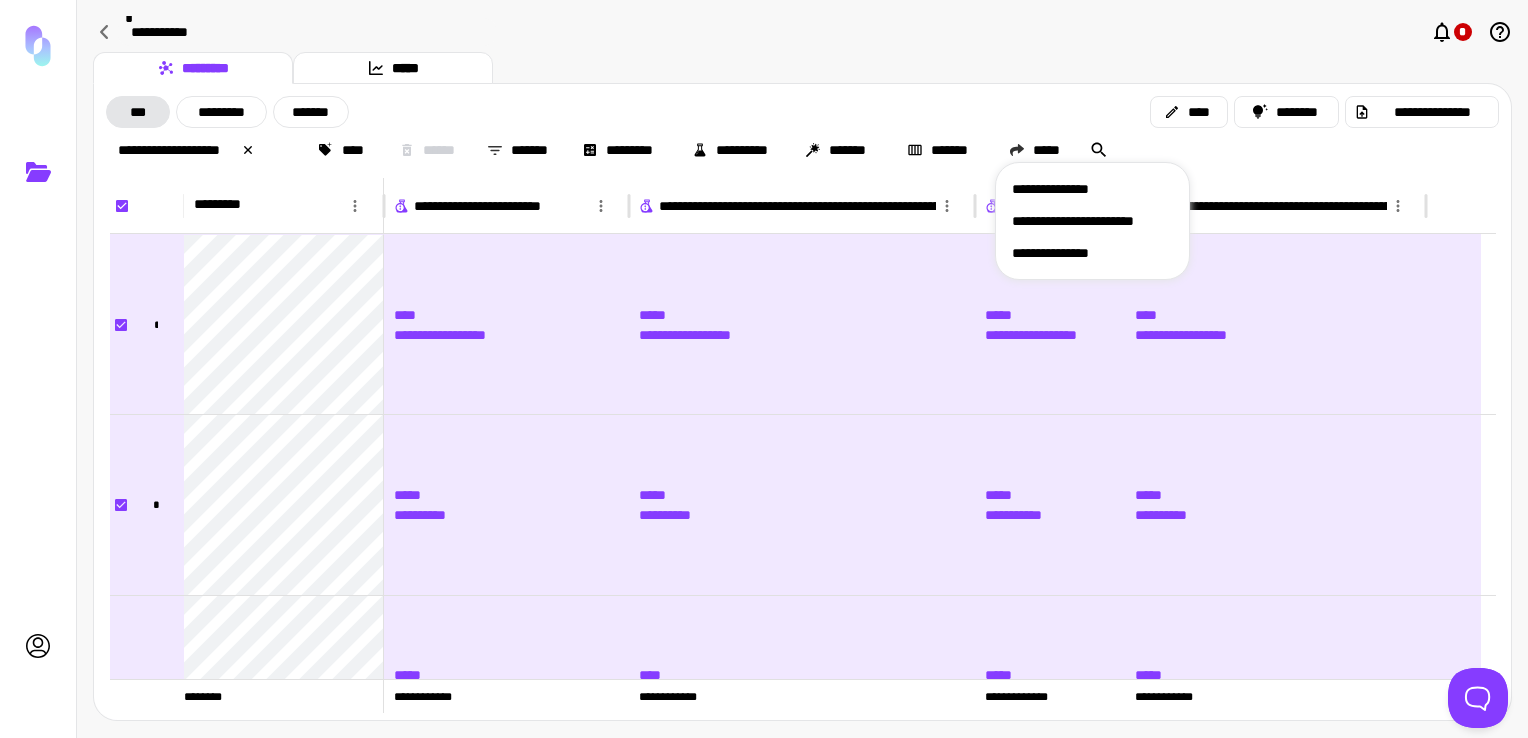 click on "**********" at bounding box center [1092, 253] 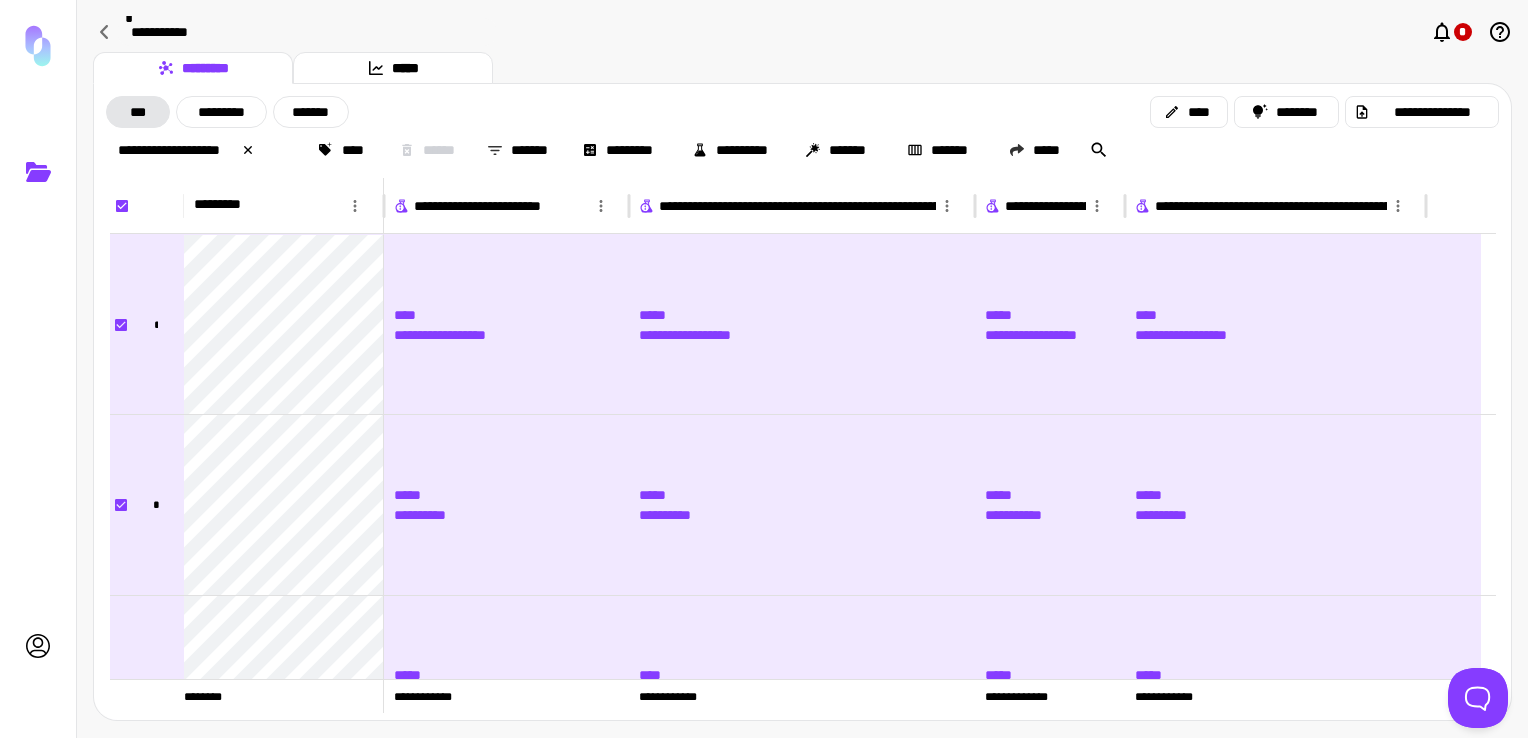 click on "**********" at bounding box center [802, 32] 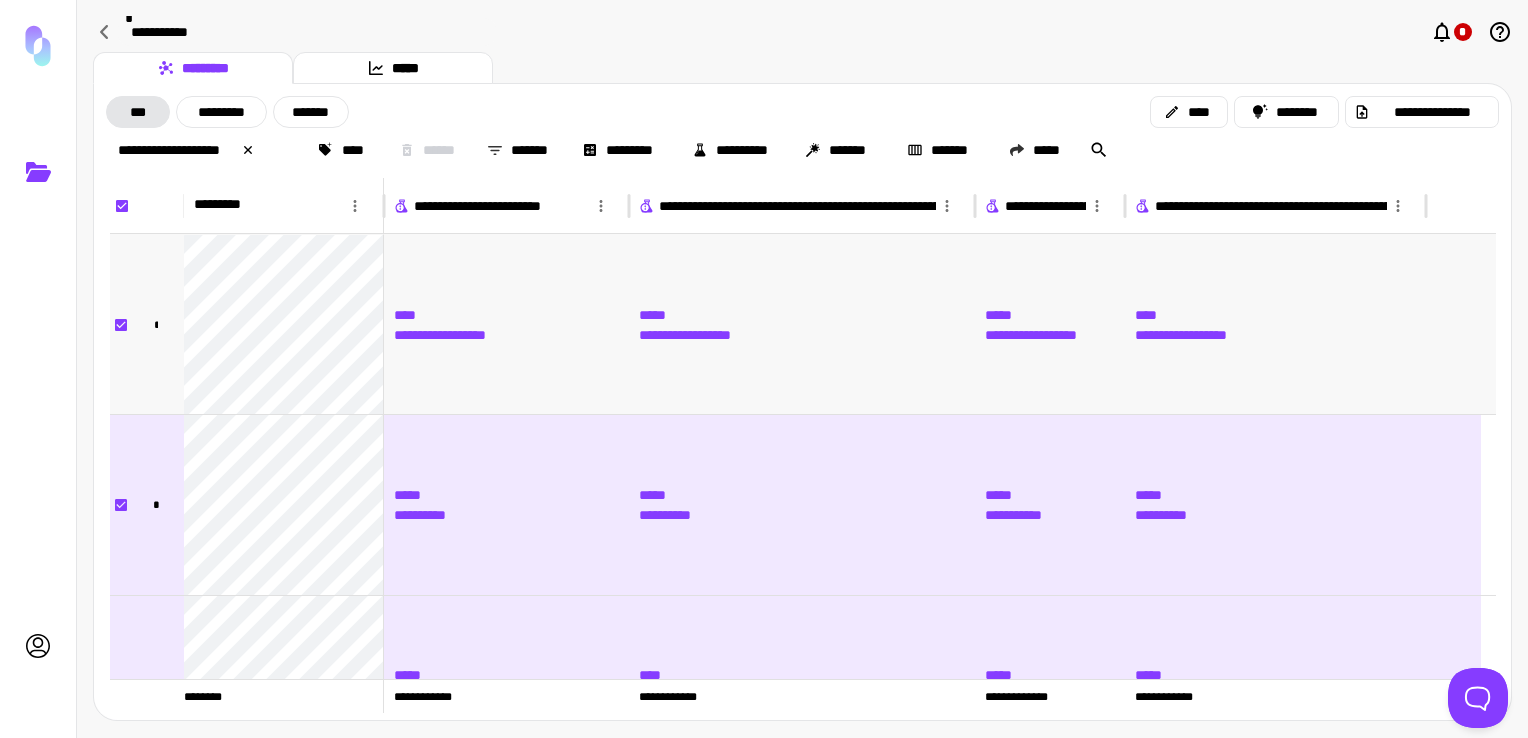 scroll, scrollTop: 21, scrollLeft: 0, axis: vertical 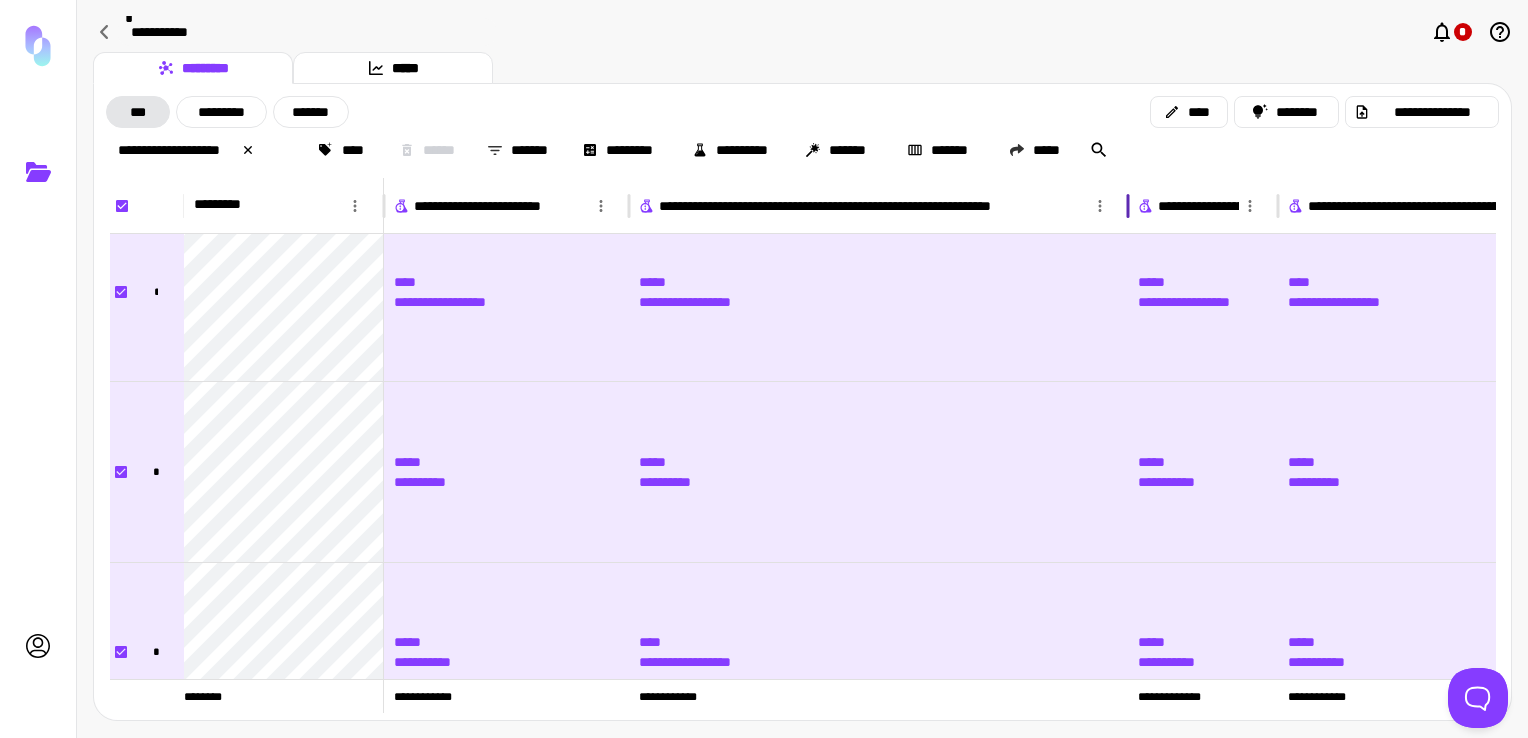 drag, startPoint x: 978, startPoint y: 199, endPoint x: 1131, endPoint y: 222, distance: 154.7191 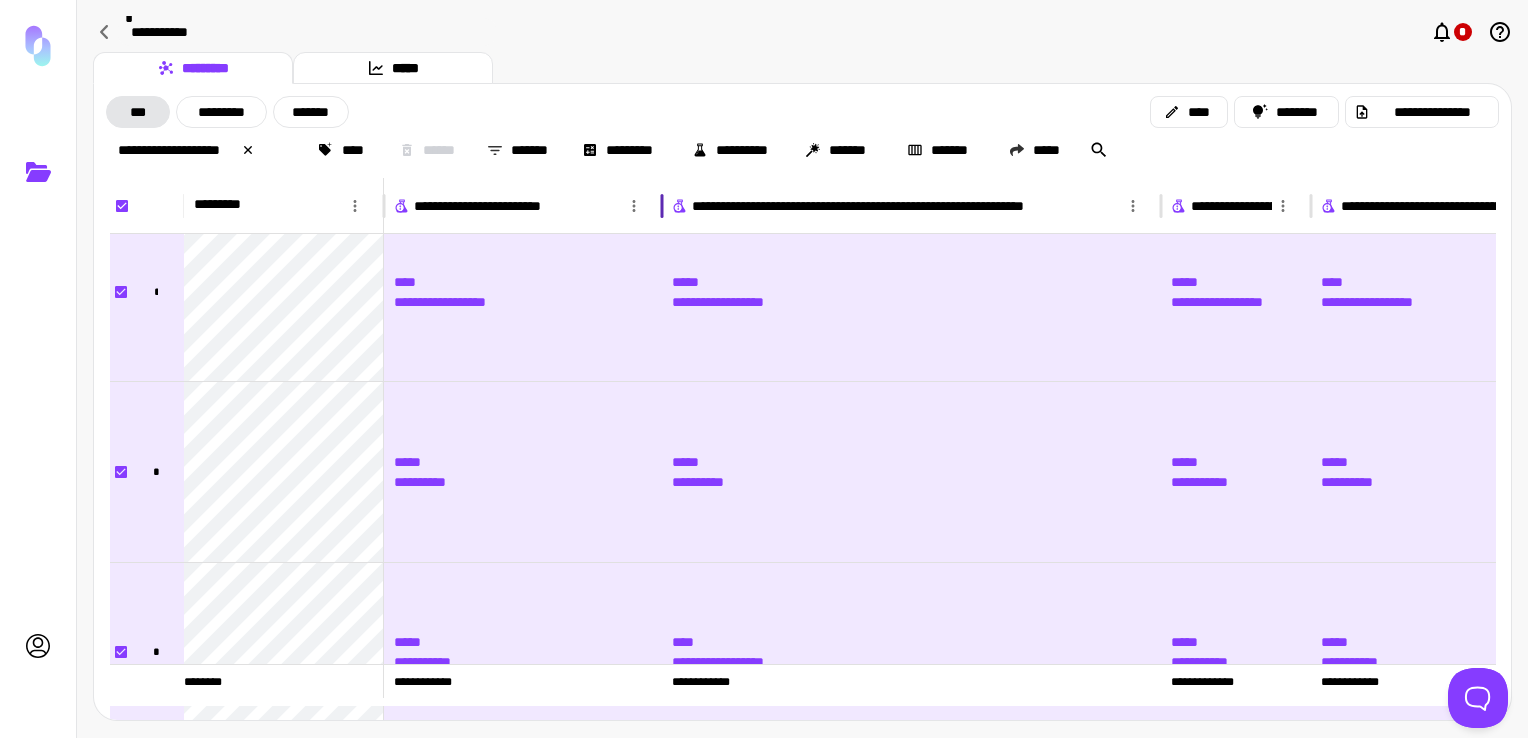 drag, startPoint x: 625, startPoint y: 199, endPoint x: 658, endPoint y: 201, distance: 33.06055 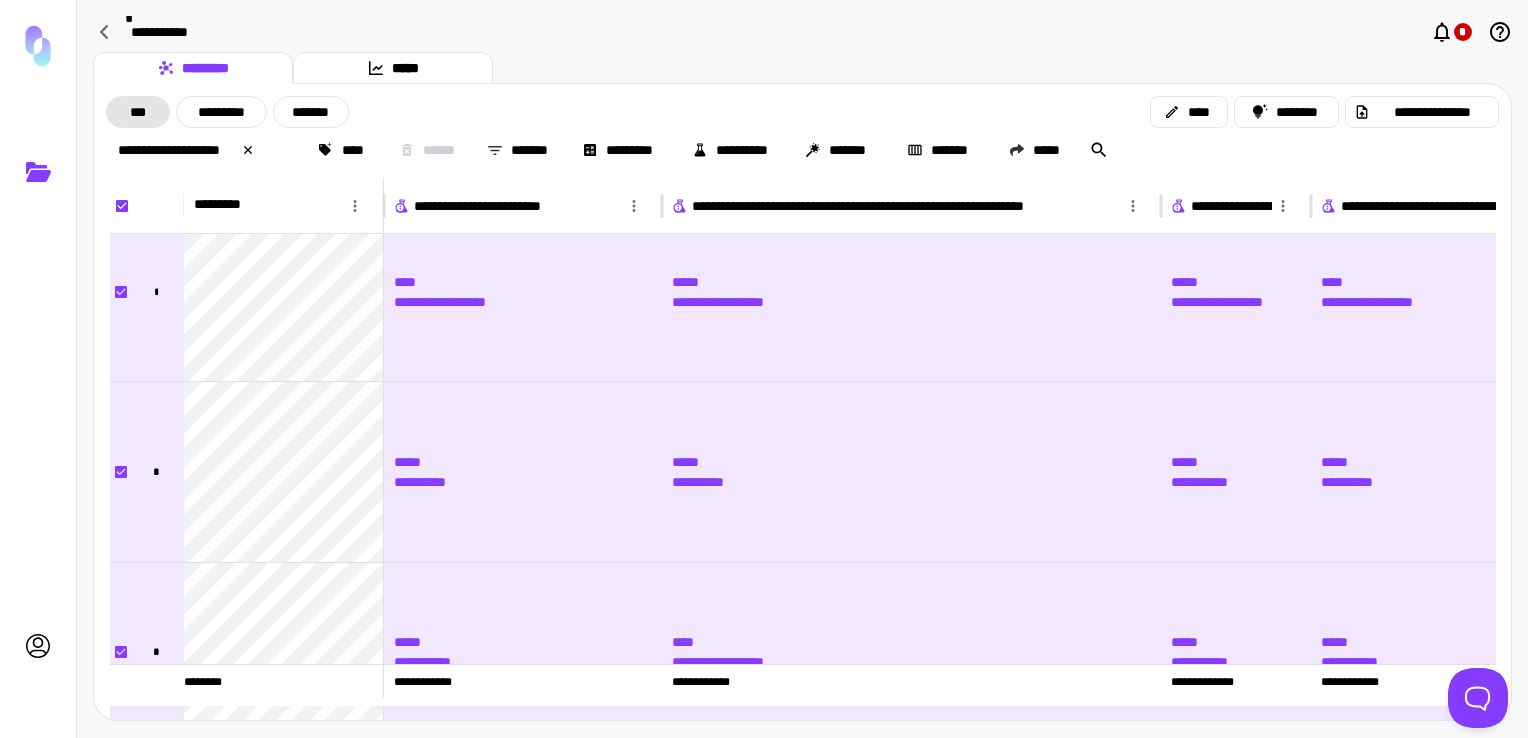 scroll, scrollTop: 0, scrollLeft: 99, axis: horizontal 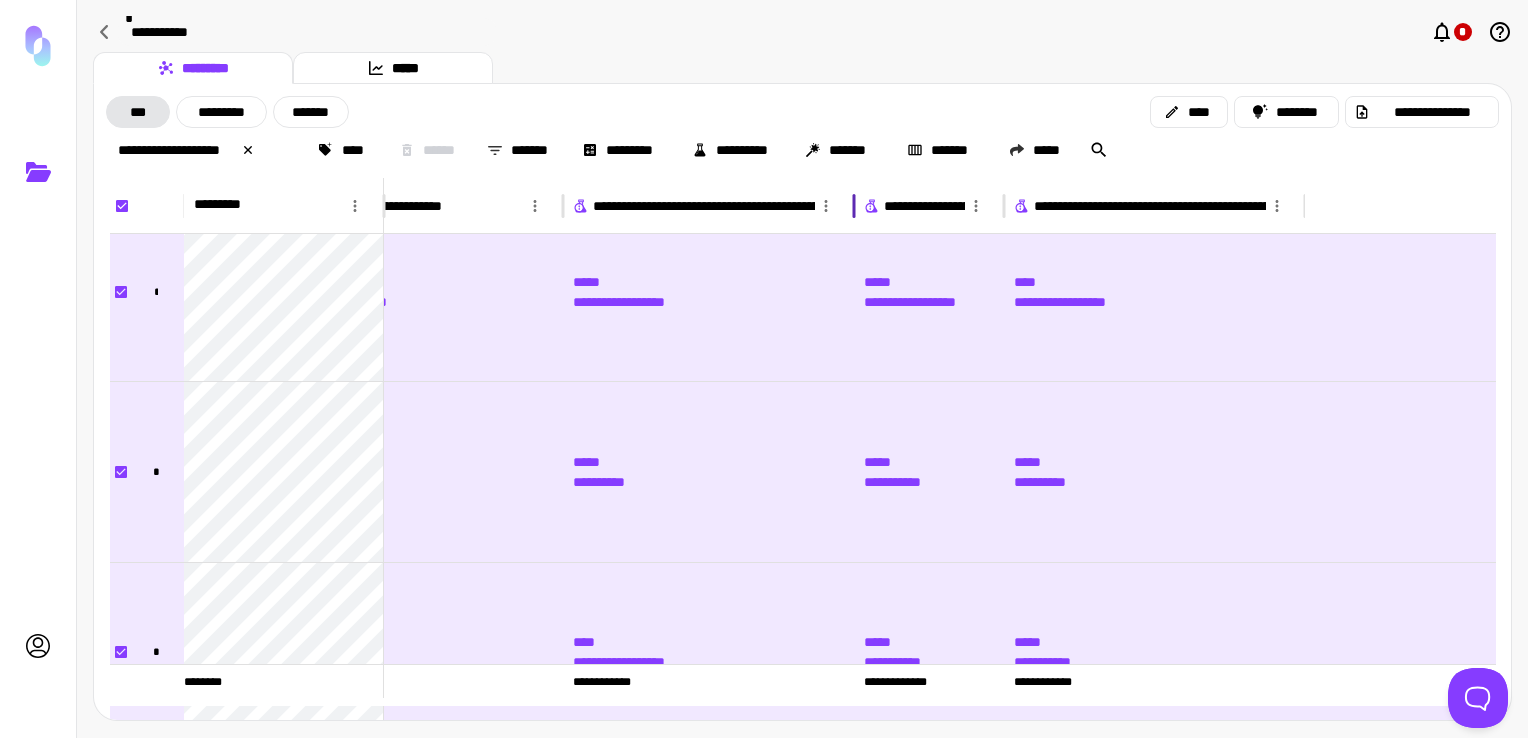 drag, startPoint x: 1060, startPoint y: 200, endPoint x: 852, endPoint y: 198, distance: 208.00961 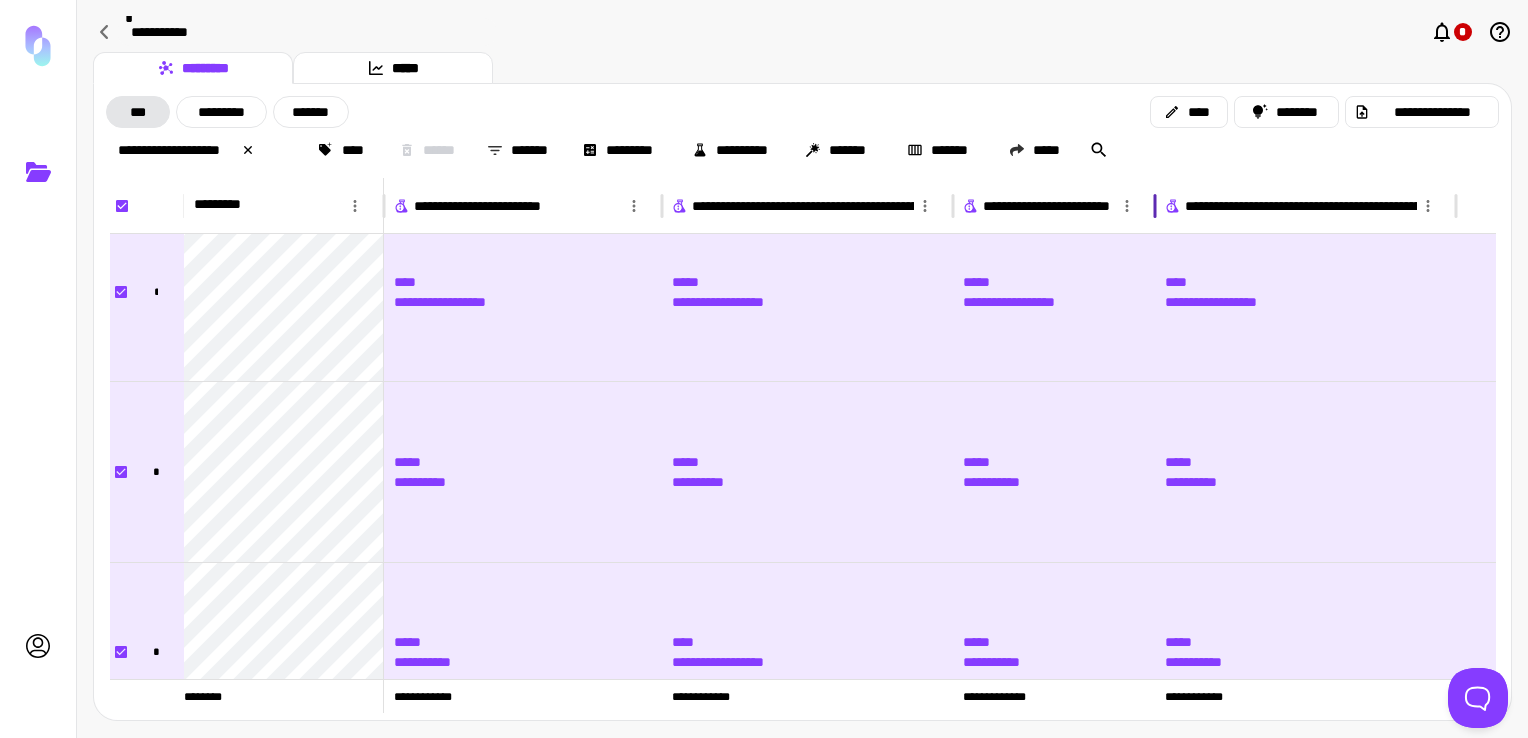 drag, startPoint x: 1100, startPoint y: 200, endPoint x: 1152, endPoint y: 206, distance: 52.34501 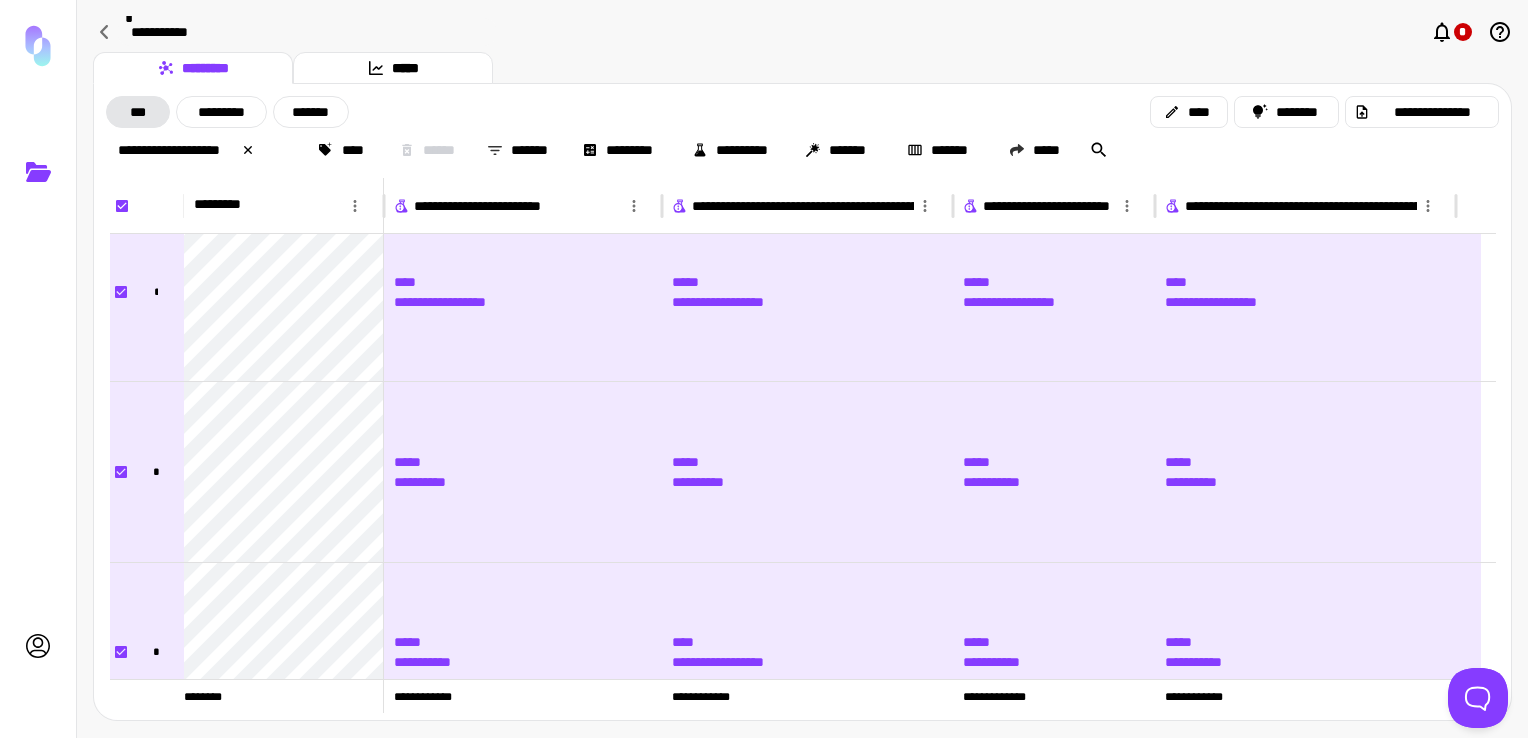 click on "[CREDIT CARD]" at bounding box center [1305, 206] 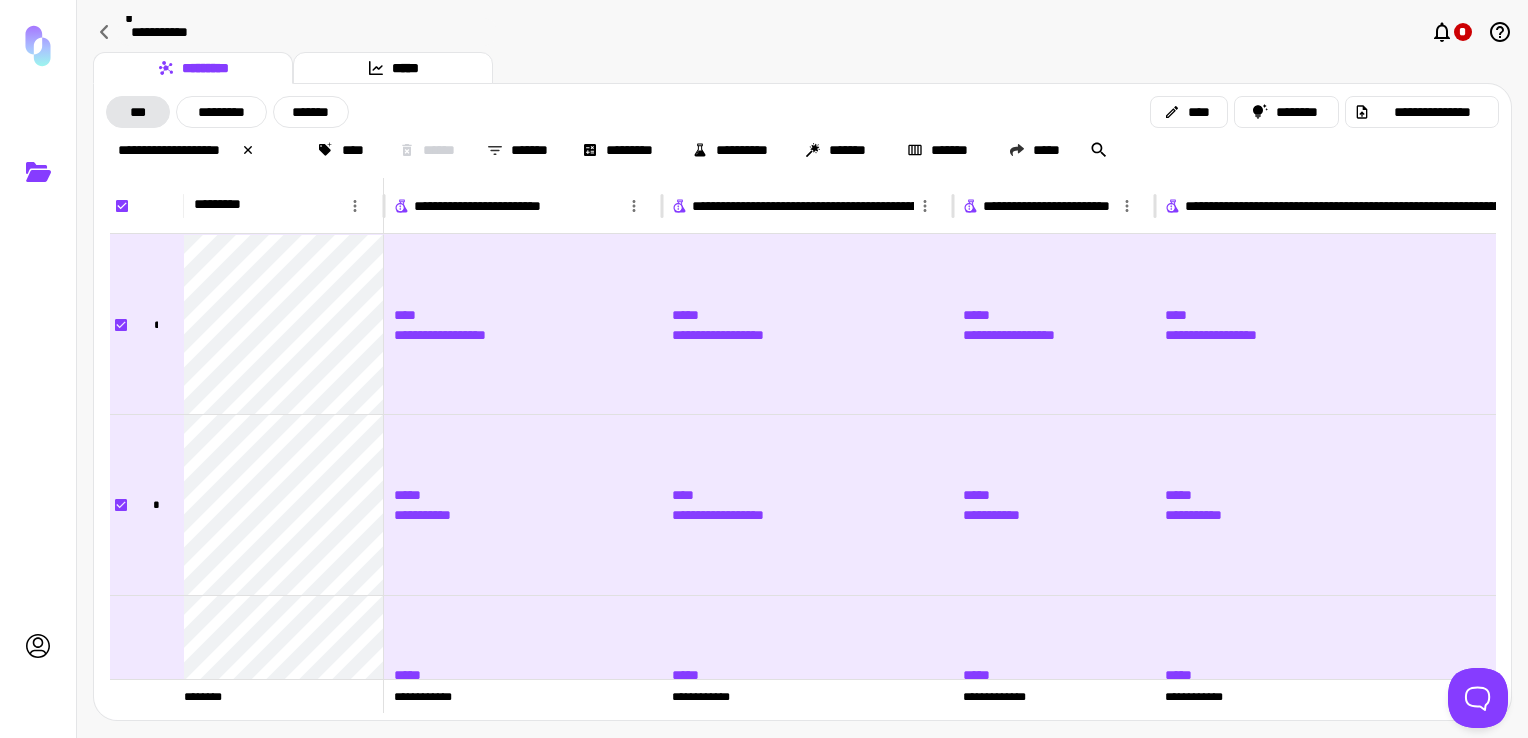 drag, startPoint x: 1452, startPoint y: 202, endPoint x: 1589, endPoint y: 204, distance: 137.0146 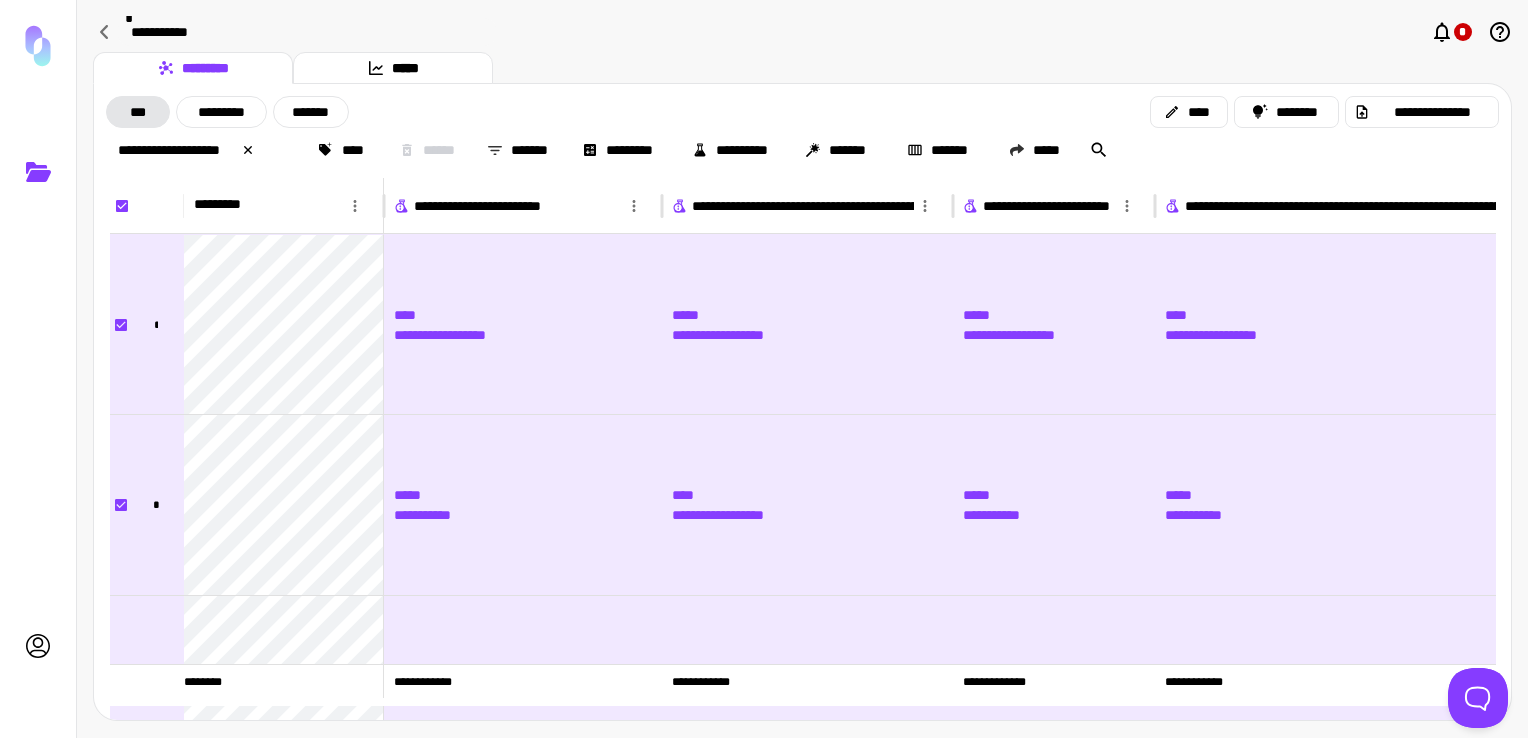 scroll, scrollTop: 0, scrollLeft: 74, axis: horizontal 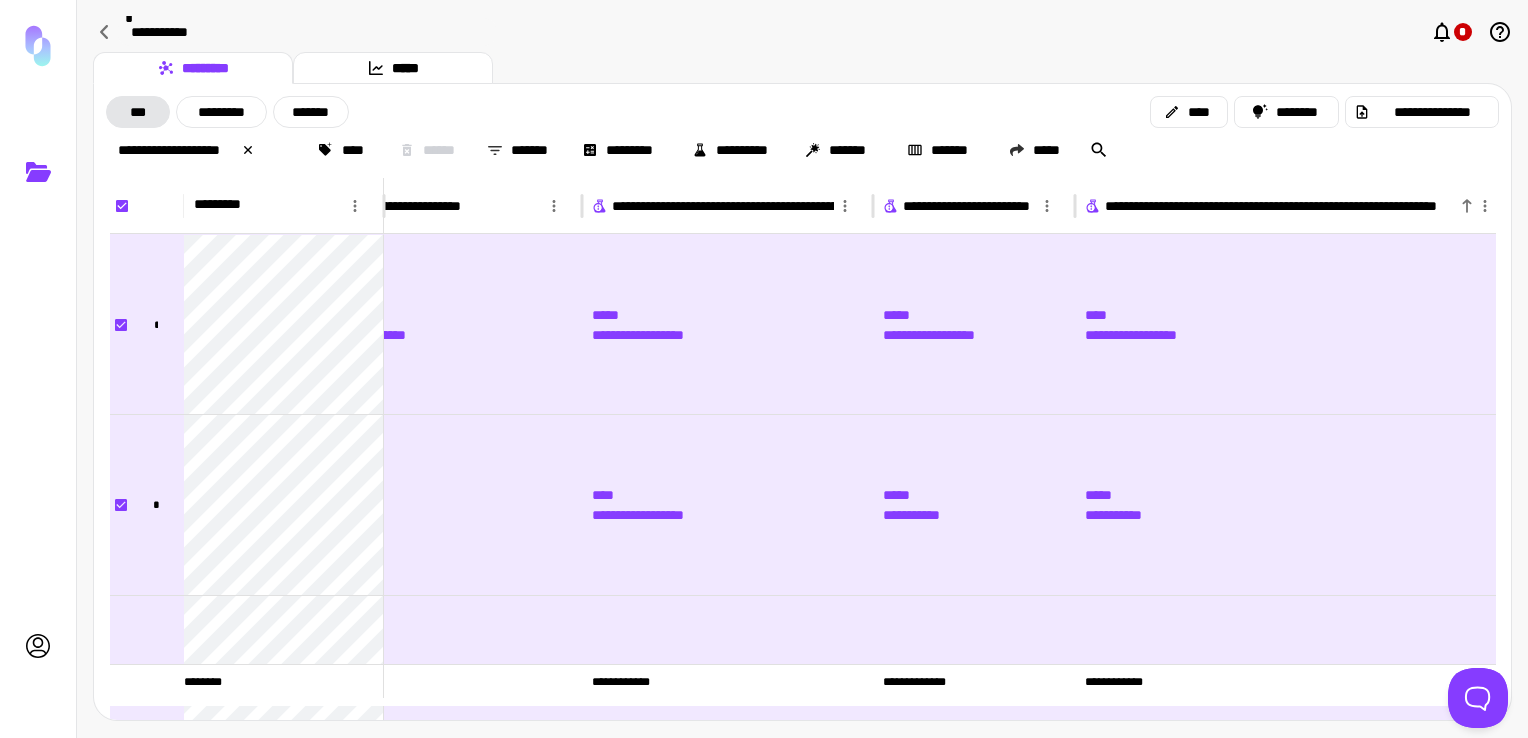 click on "**********" at bounding box center (307, 32) 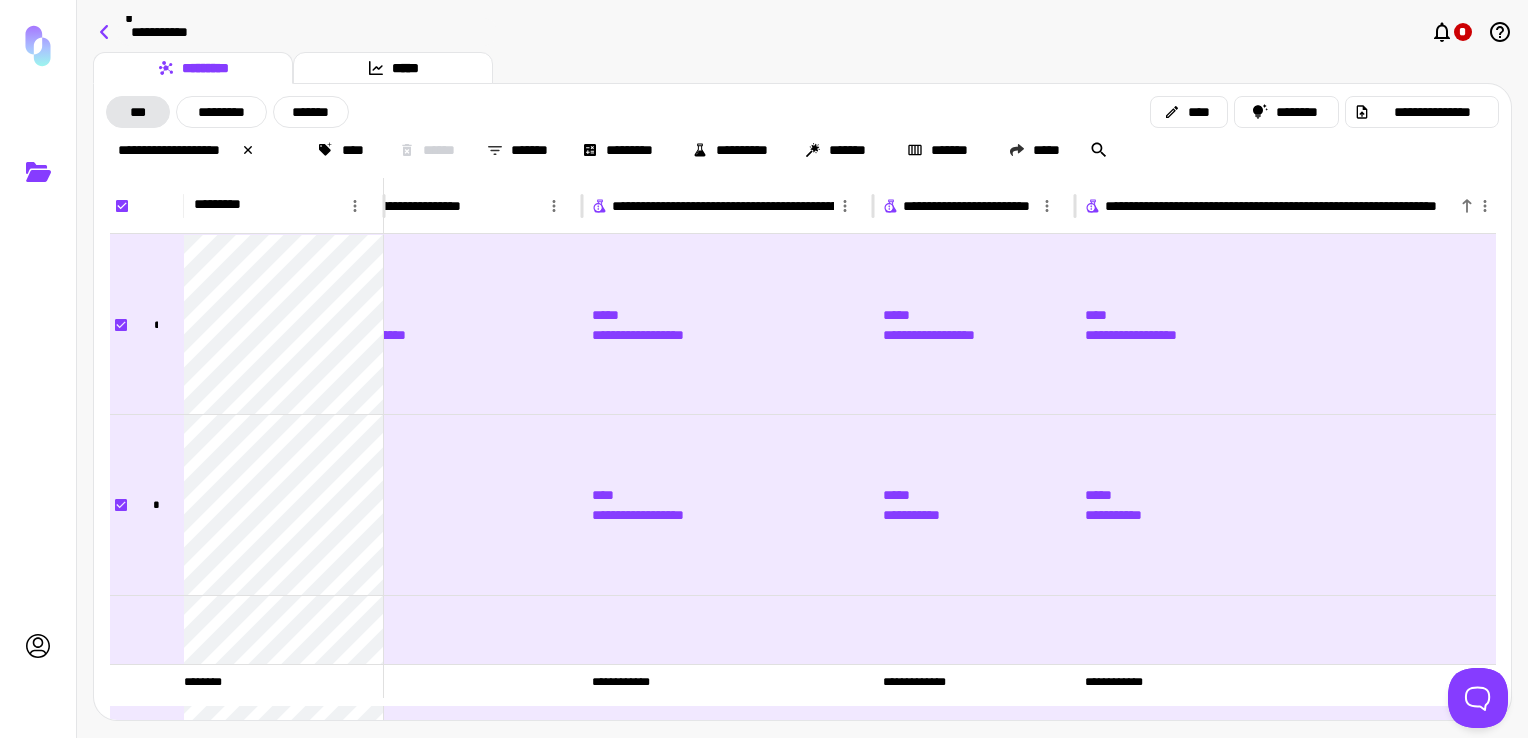 click 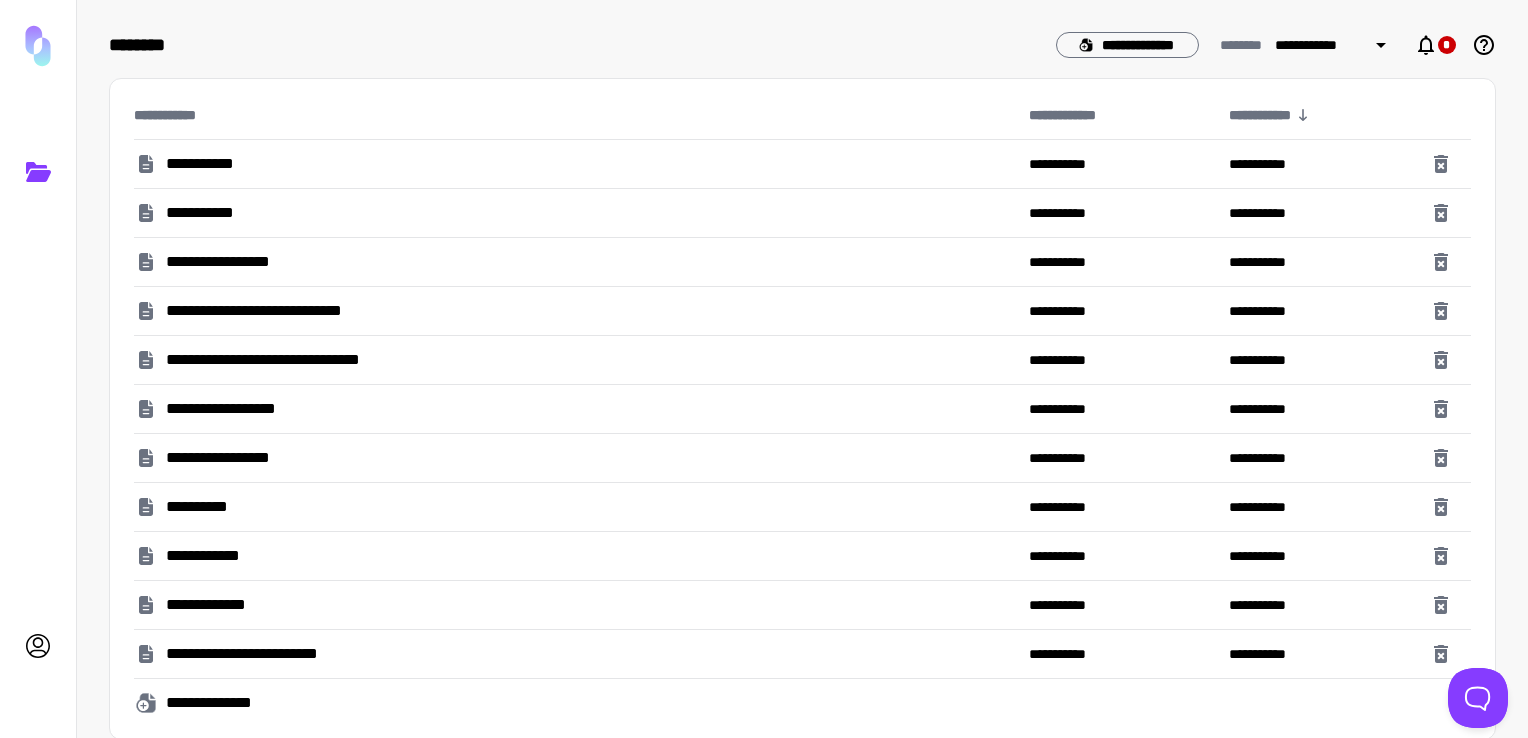 click on "**********" at bounding box center [210, 164] 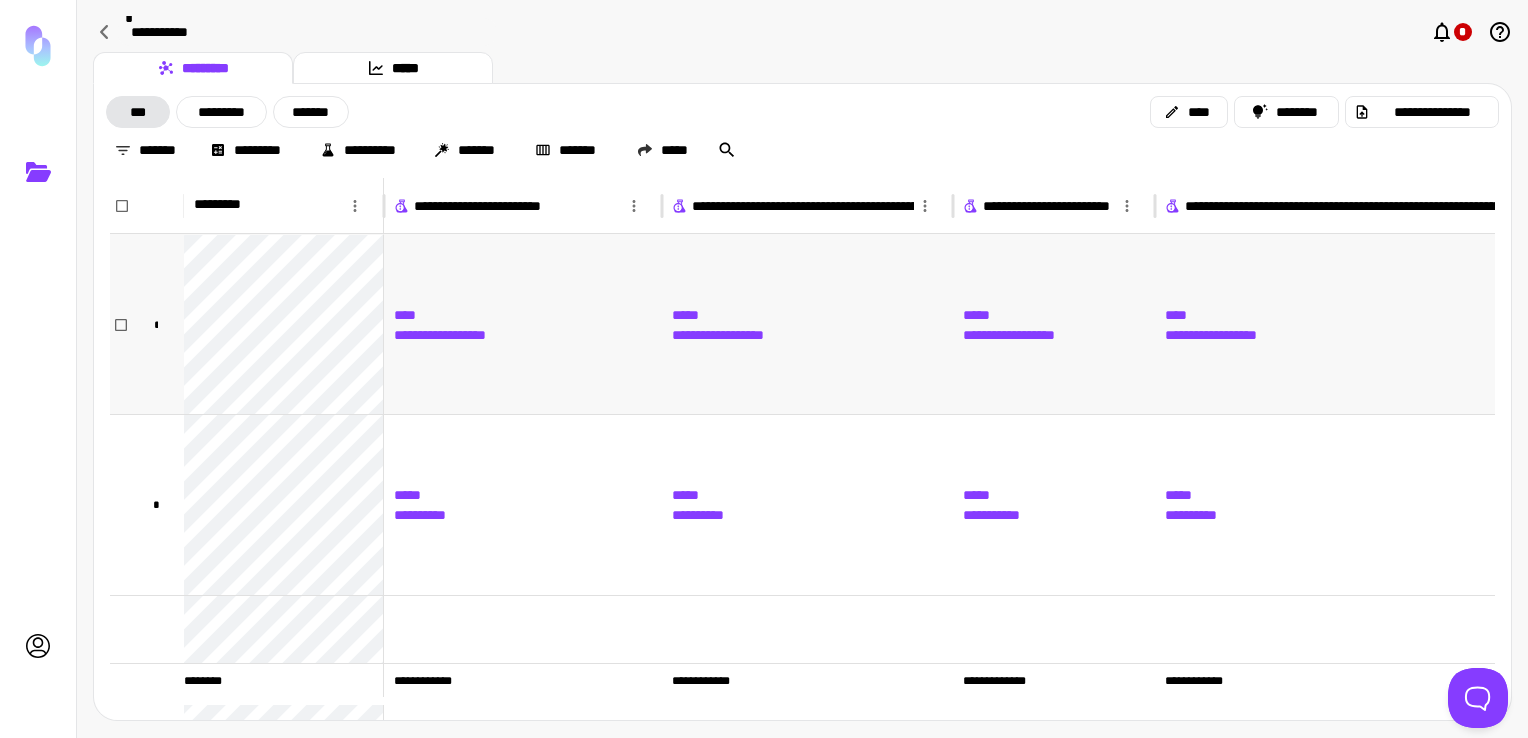 scroll, scrollTop: 34, scrollLeft: 0, axis: vertical 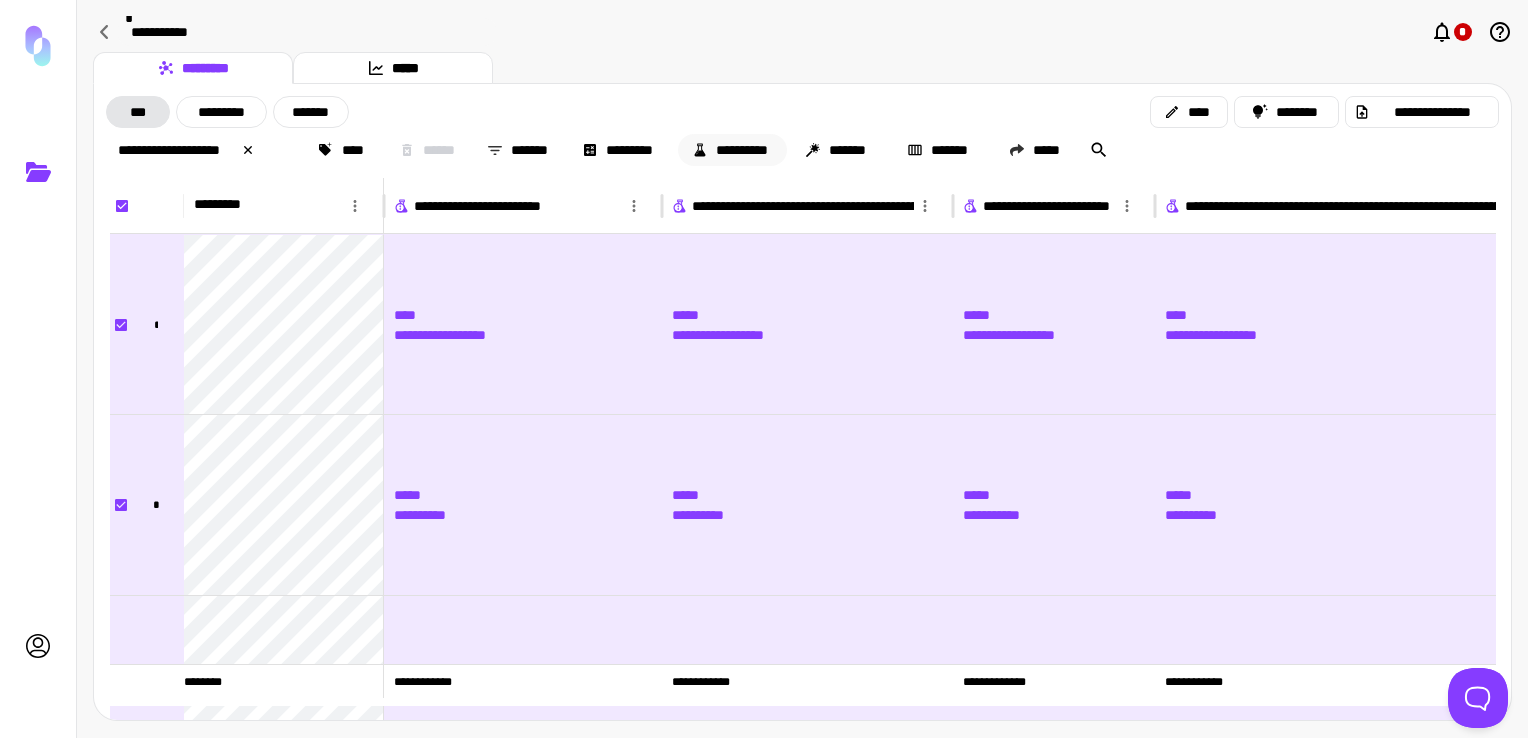click on "**********" at bounding box center (732, 150) 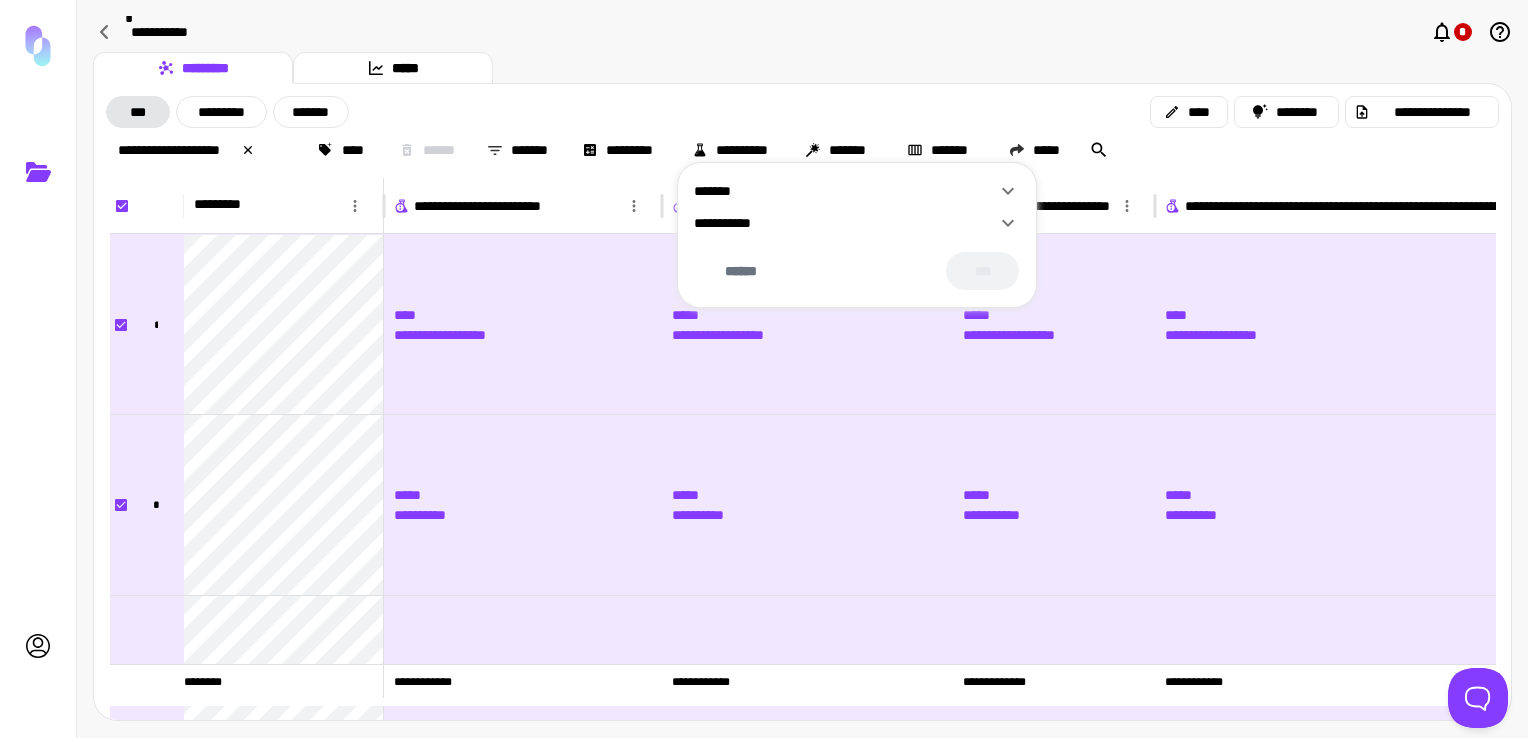 click 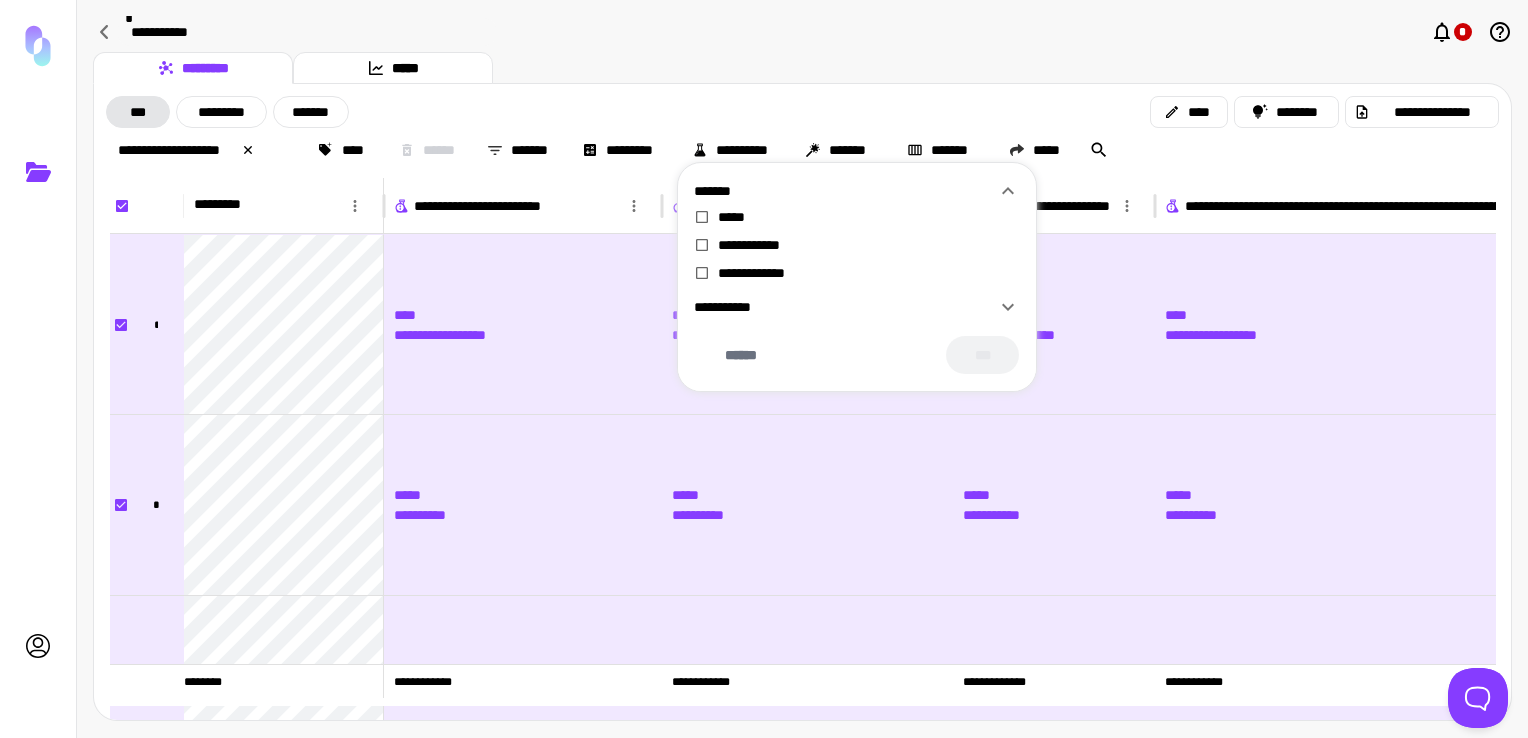 click 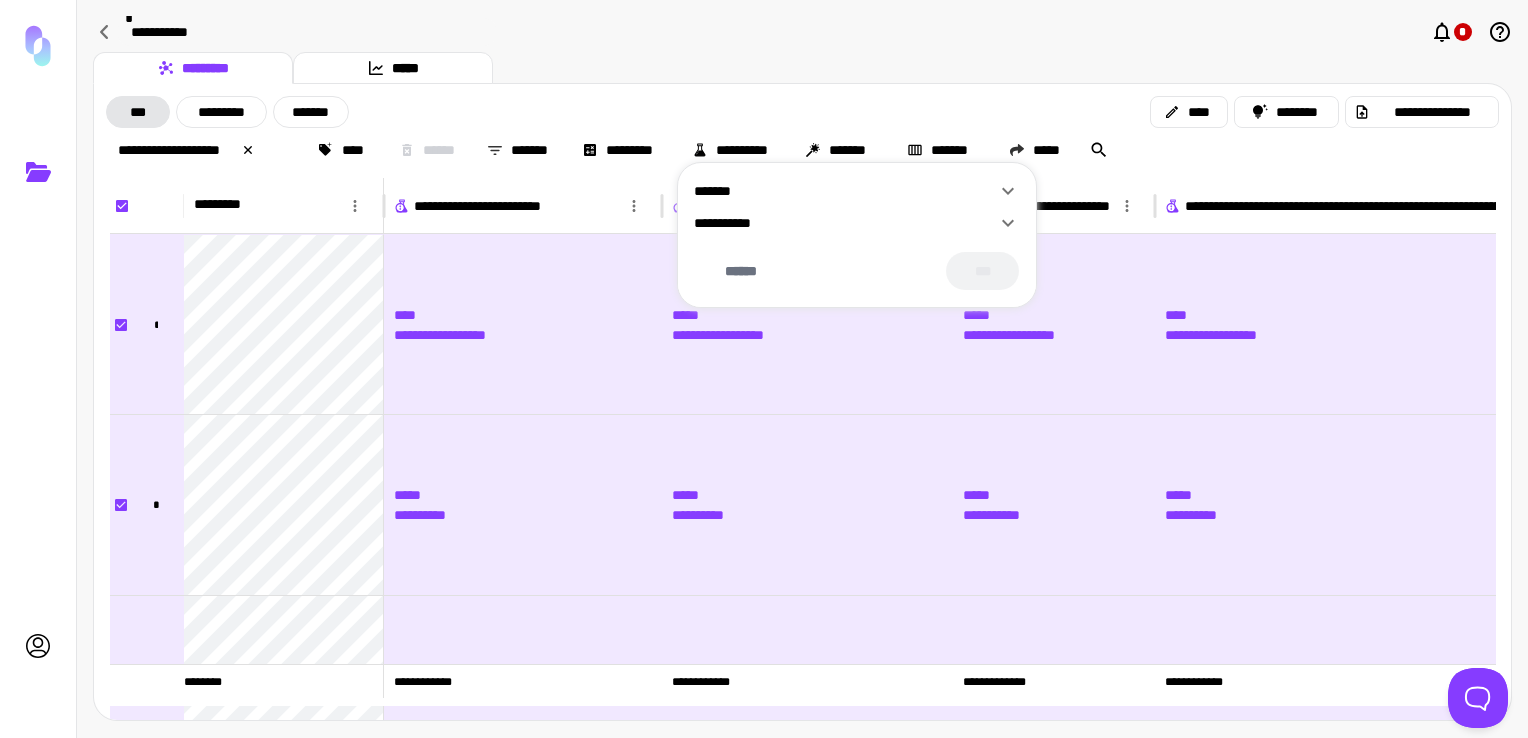 click 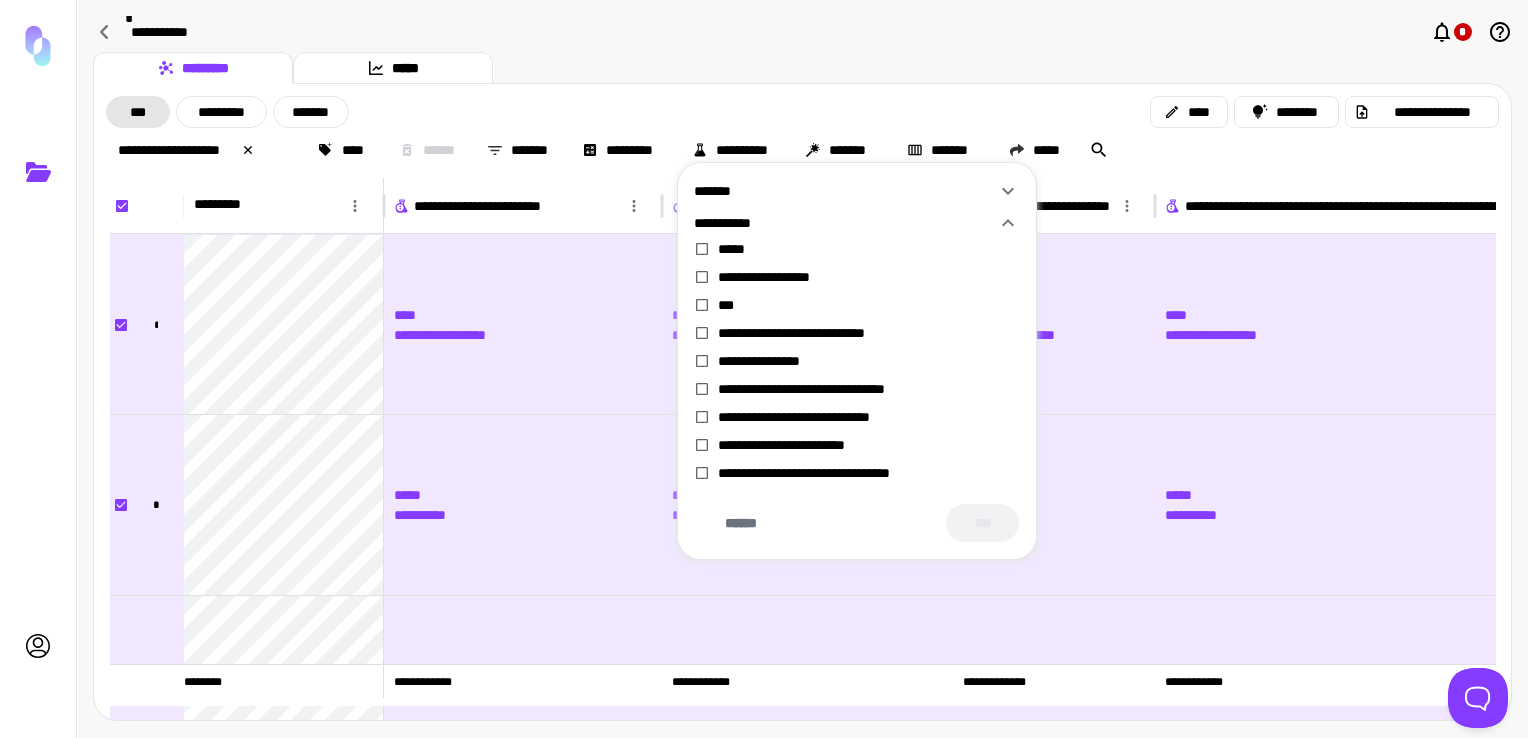 click 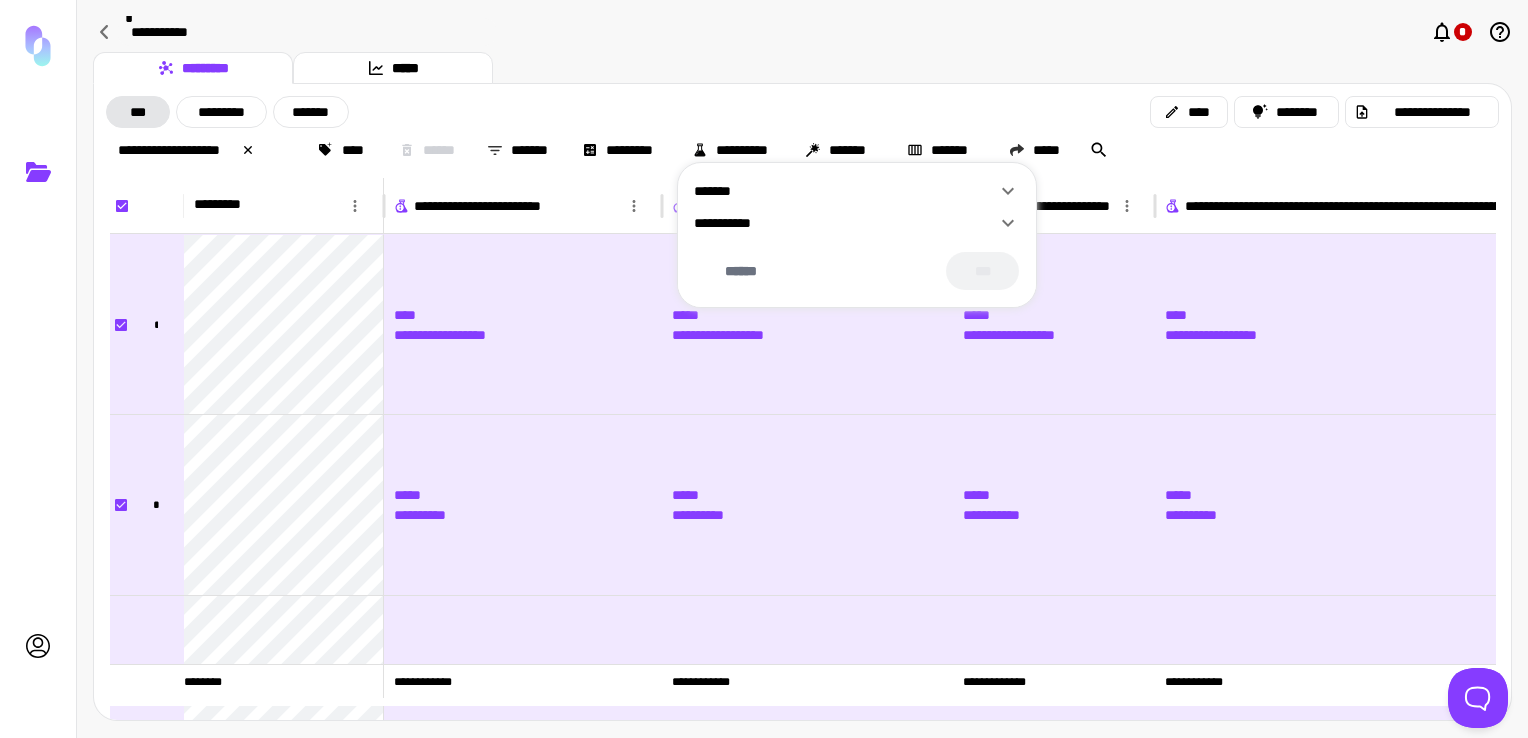 drag, startPoint x: 1030, startPoint y: 70, endPoint x: 1024, endPoint y: 128, distance: 58.30952 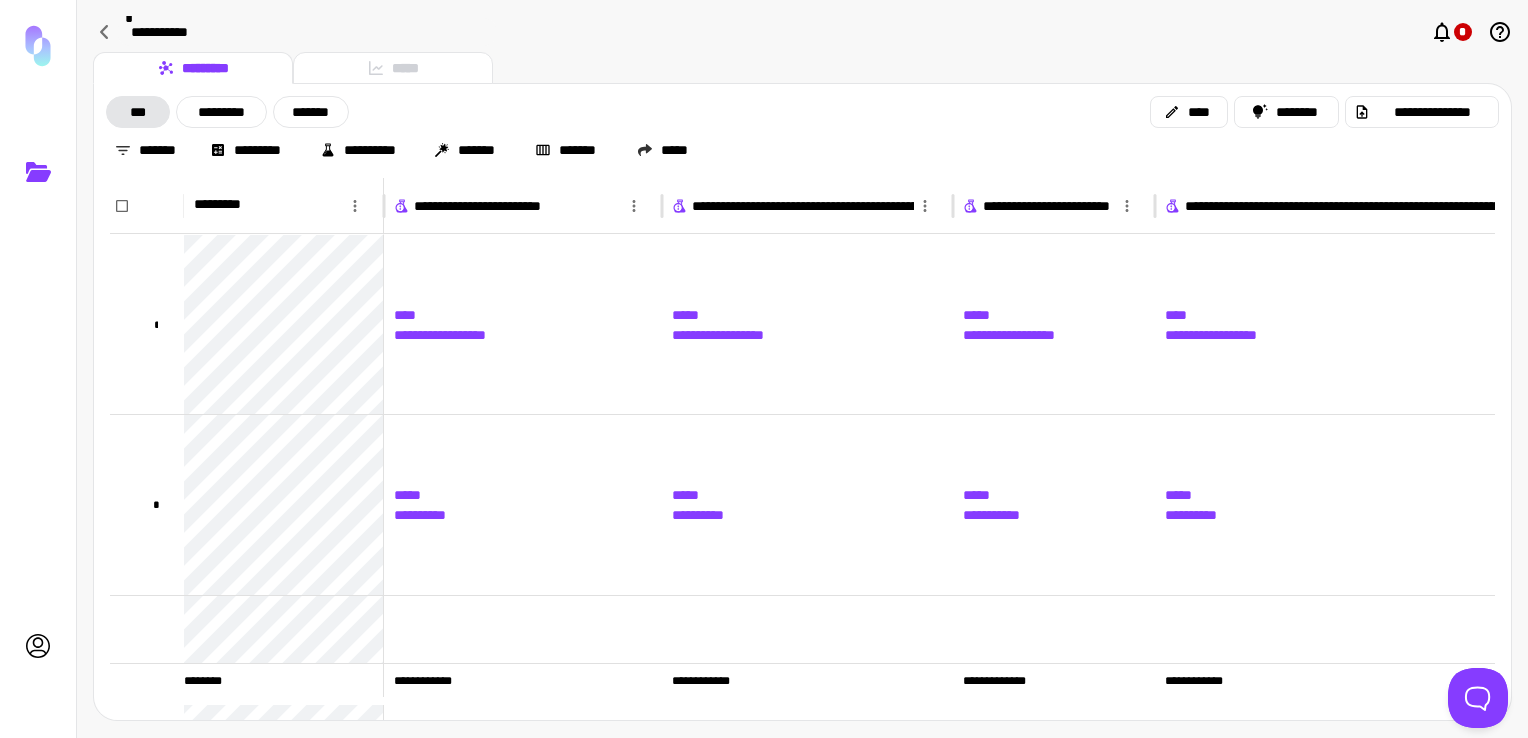 scroll, scrollTop: 0, scrollLeft: 0, axis: both 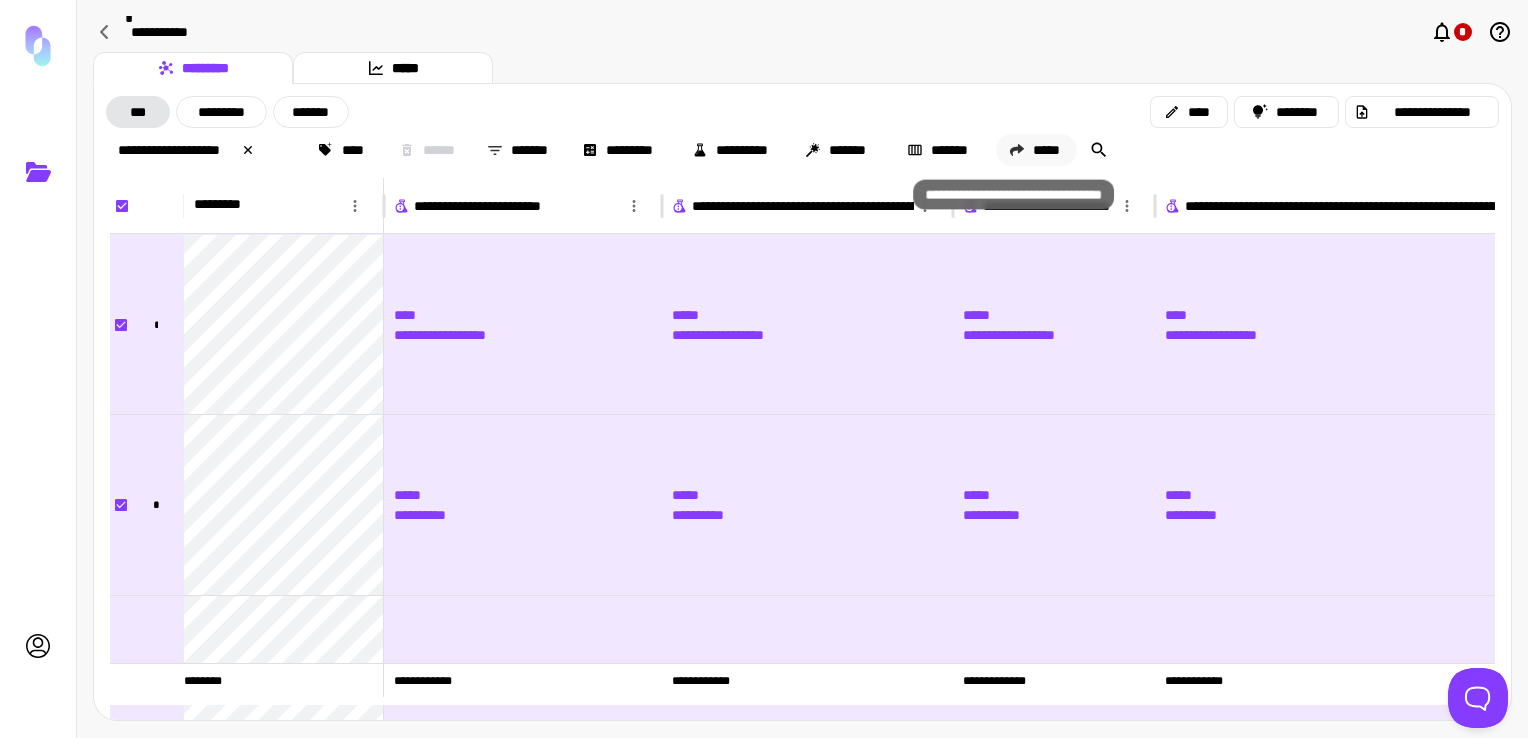 click on "*****" at bounding box center (1036, 150) 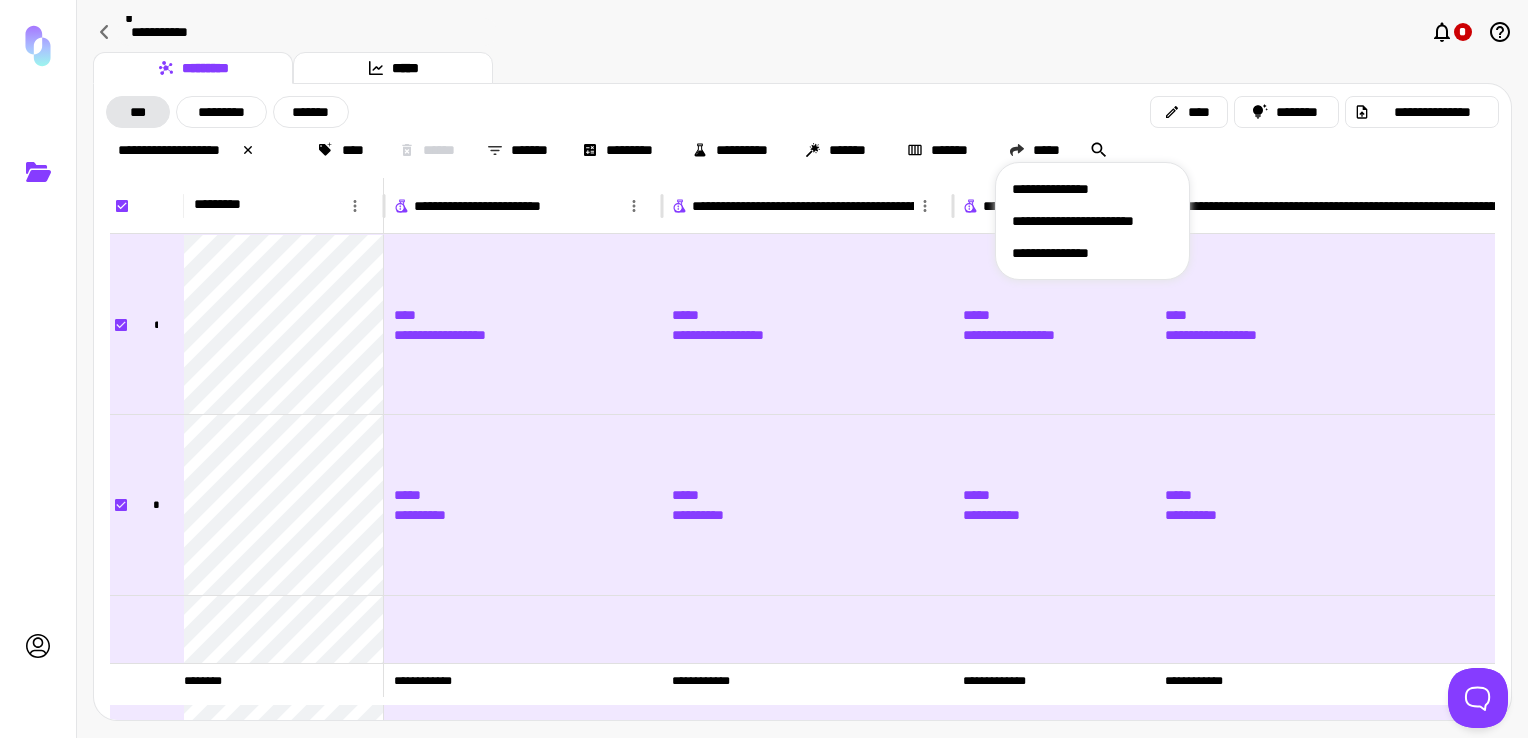 click on "**********" at bounding box center [1092, 253] 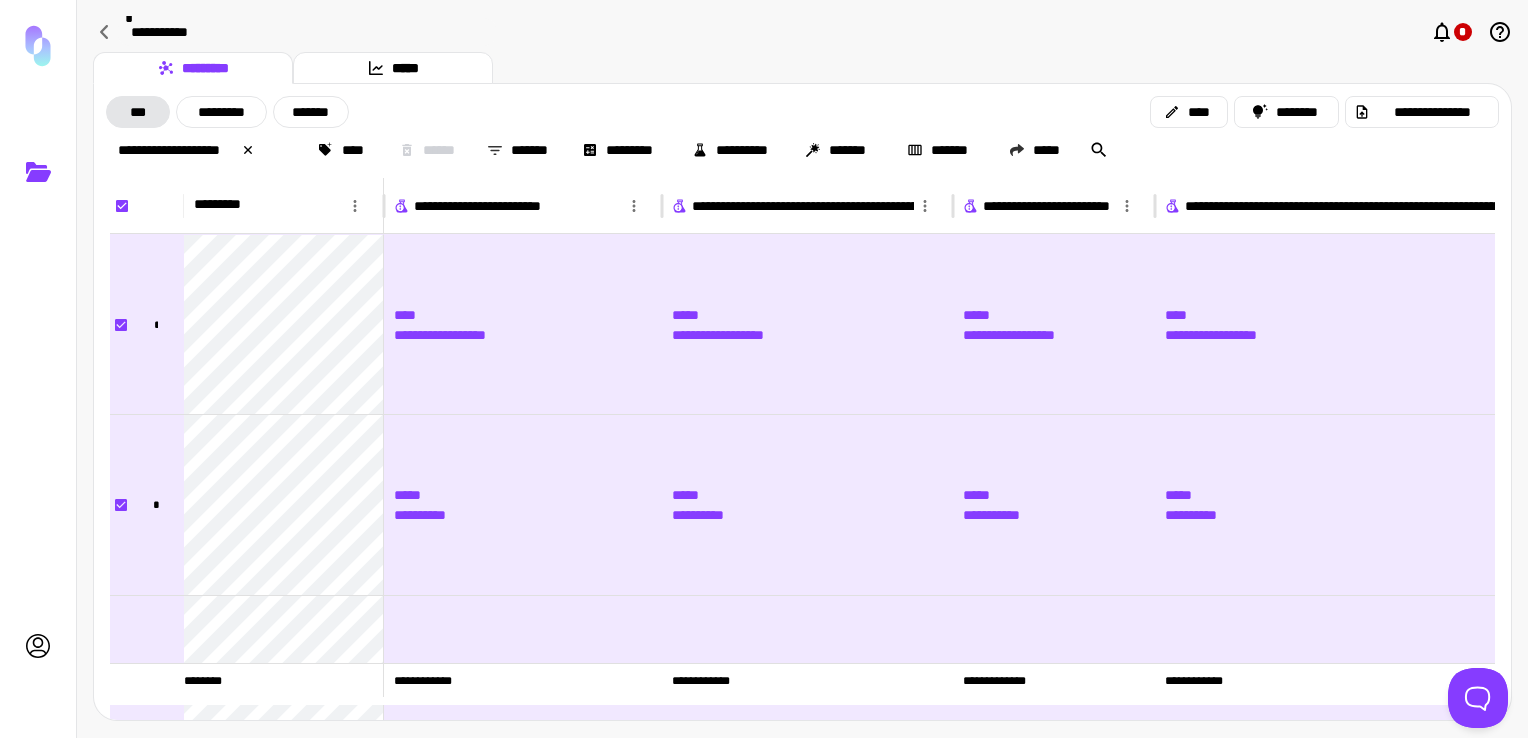 click on "**********" at bounding box center [802, 32] 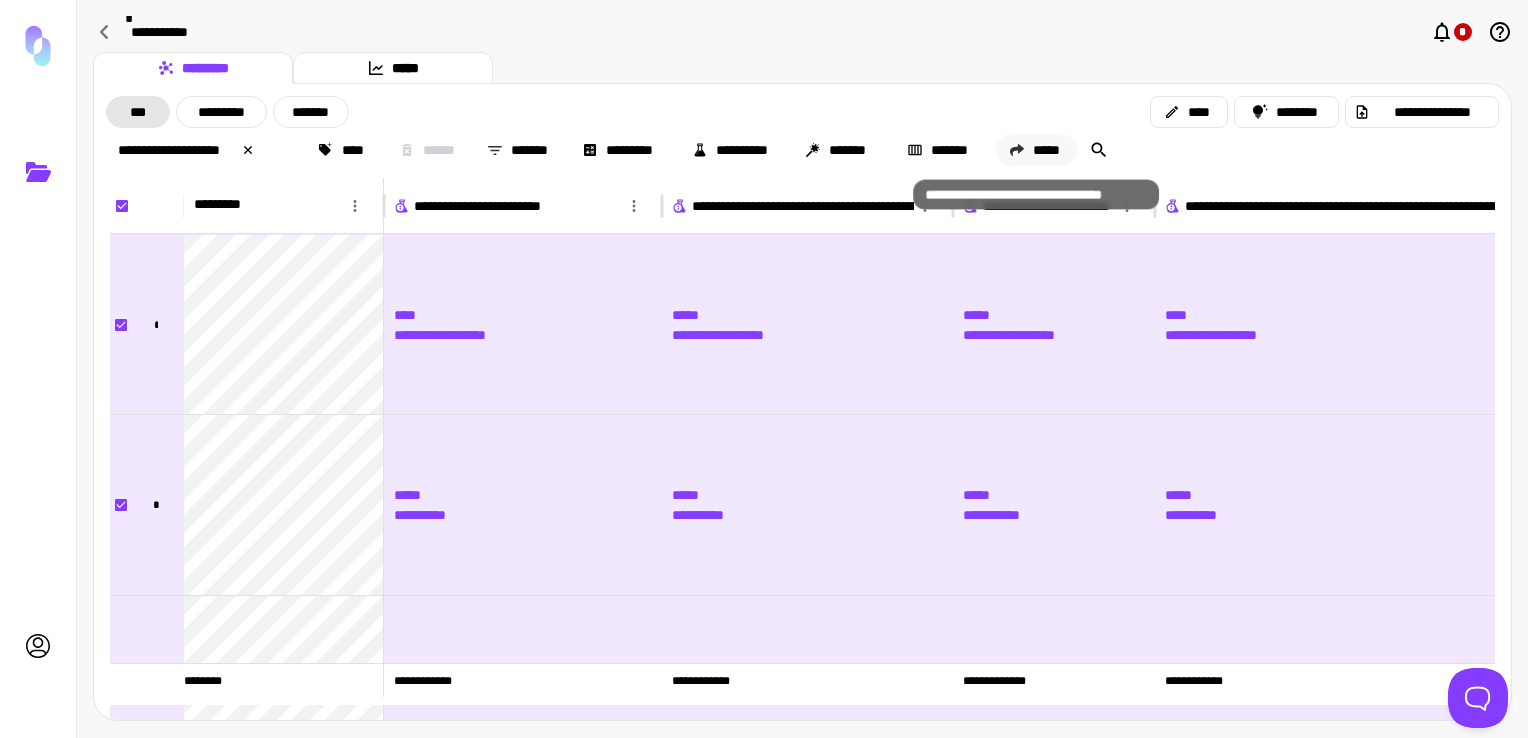 click on "*****" at bounding box center (1036, 150) 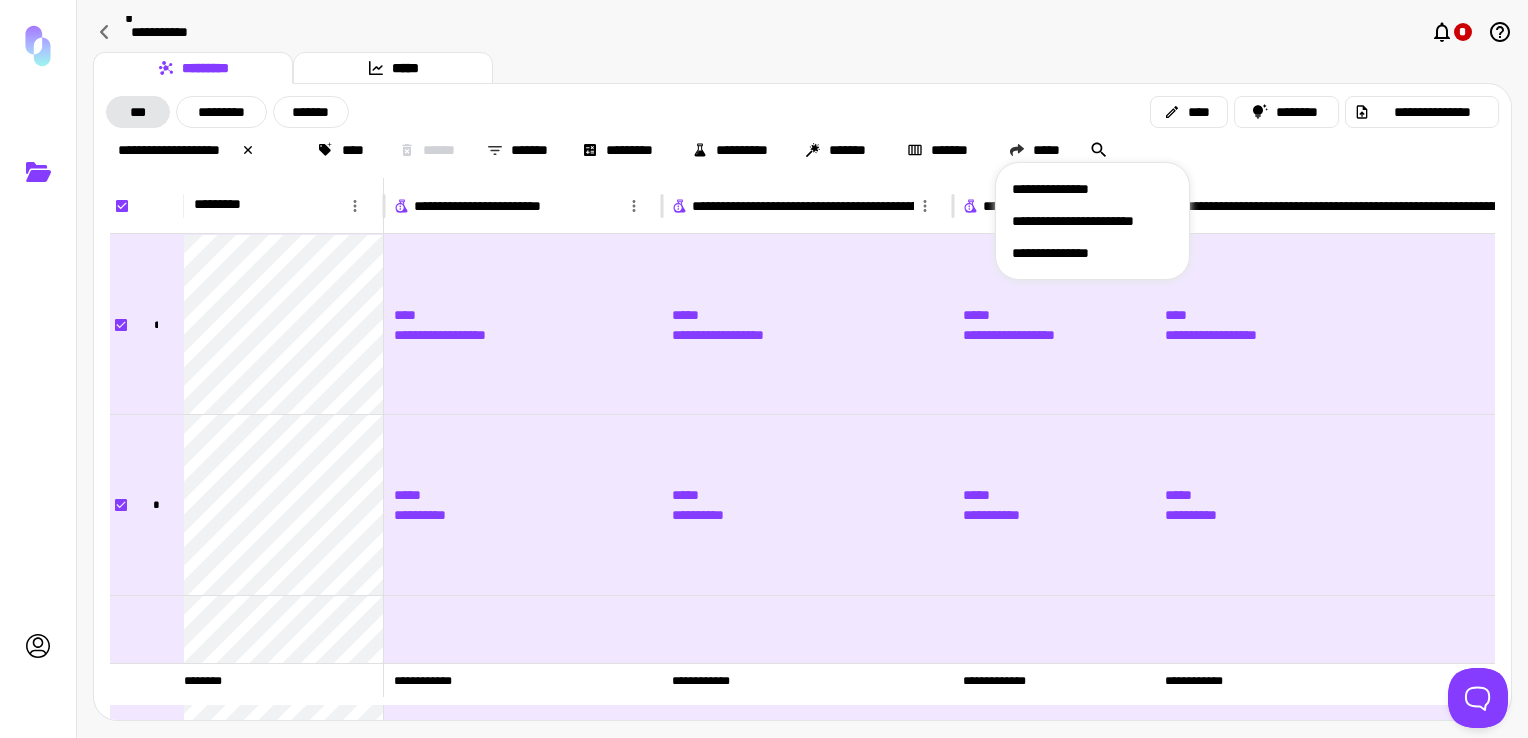 click at bounding box center [764, 369] 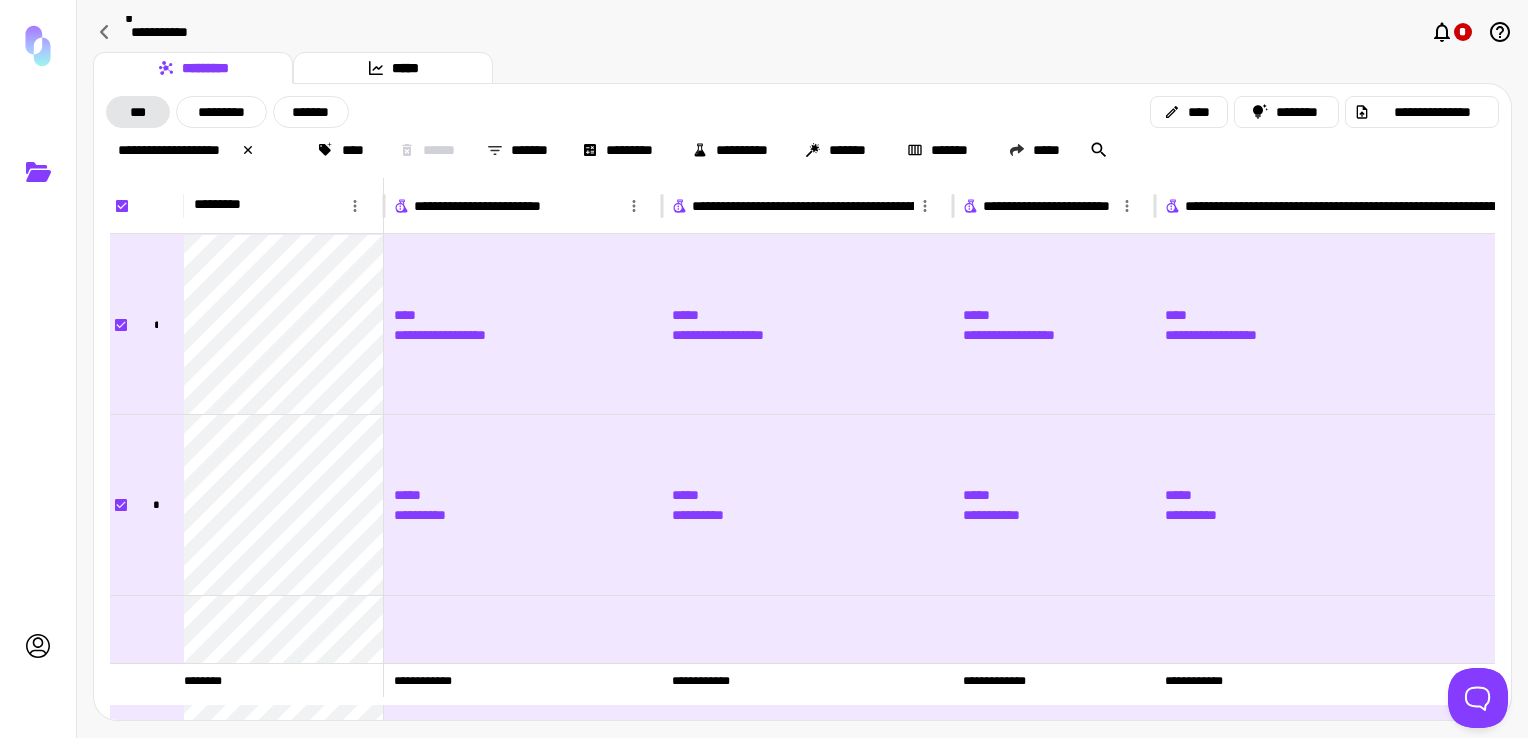 click on "********* *****" at bounding box center [802, 68] 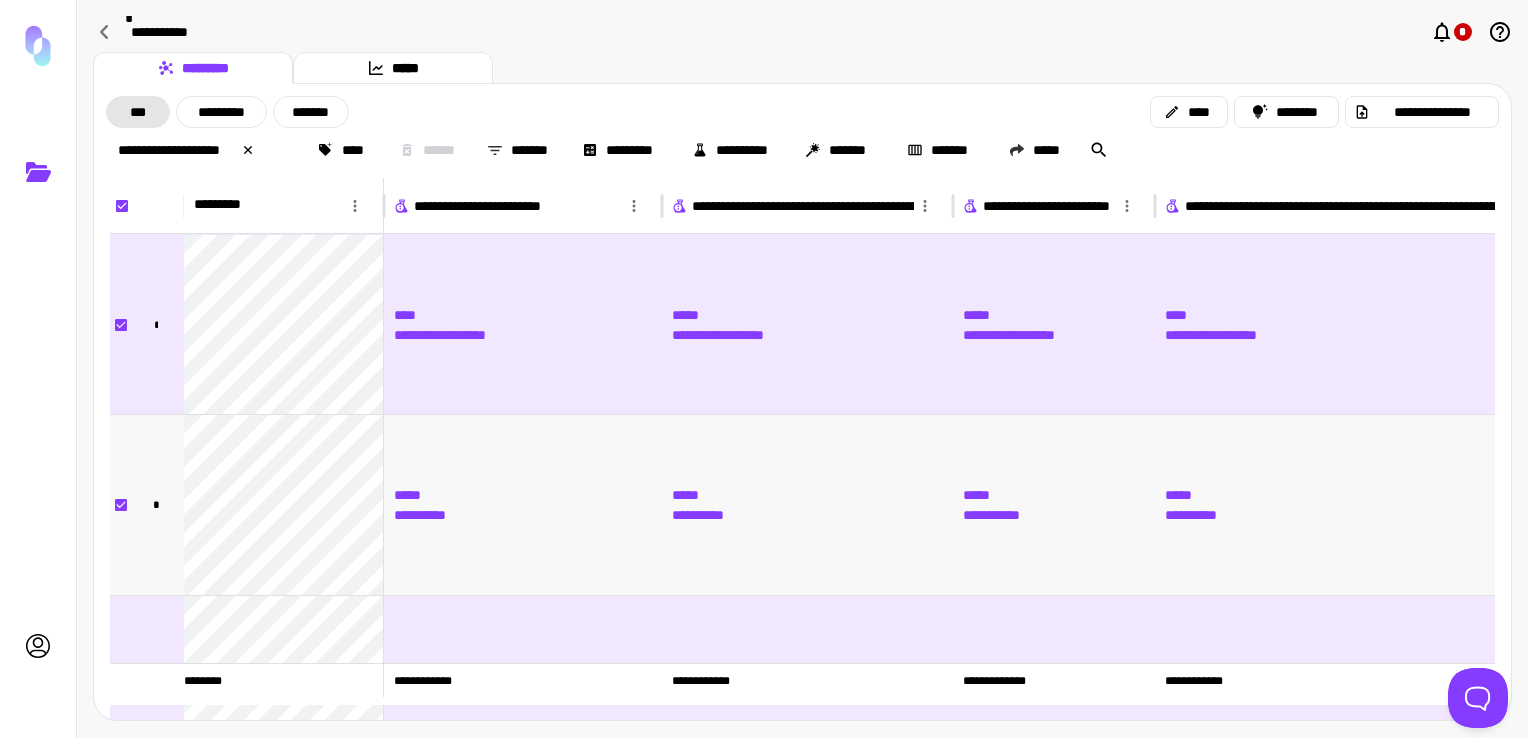 scroll, scrollTop: 20, scrollLeft: 0, axis: vertical 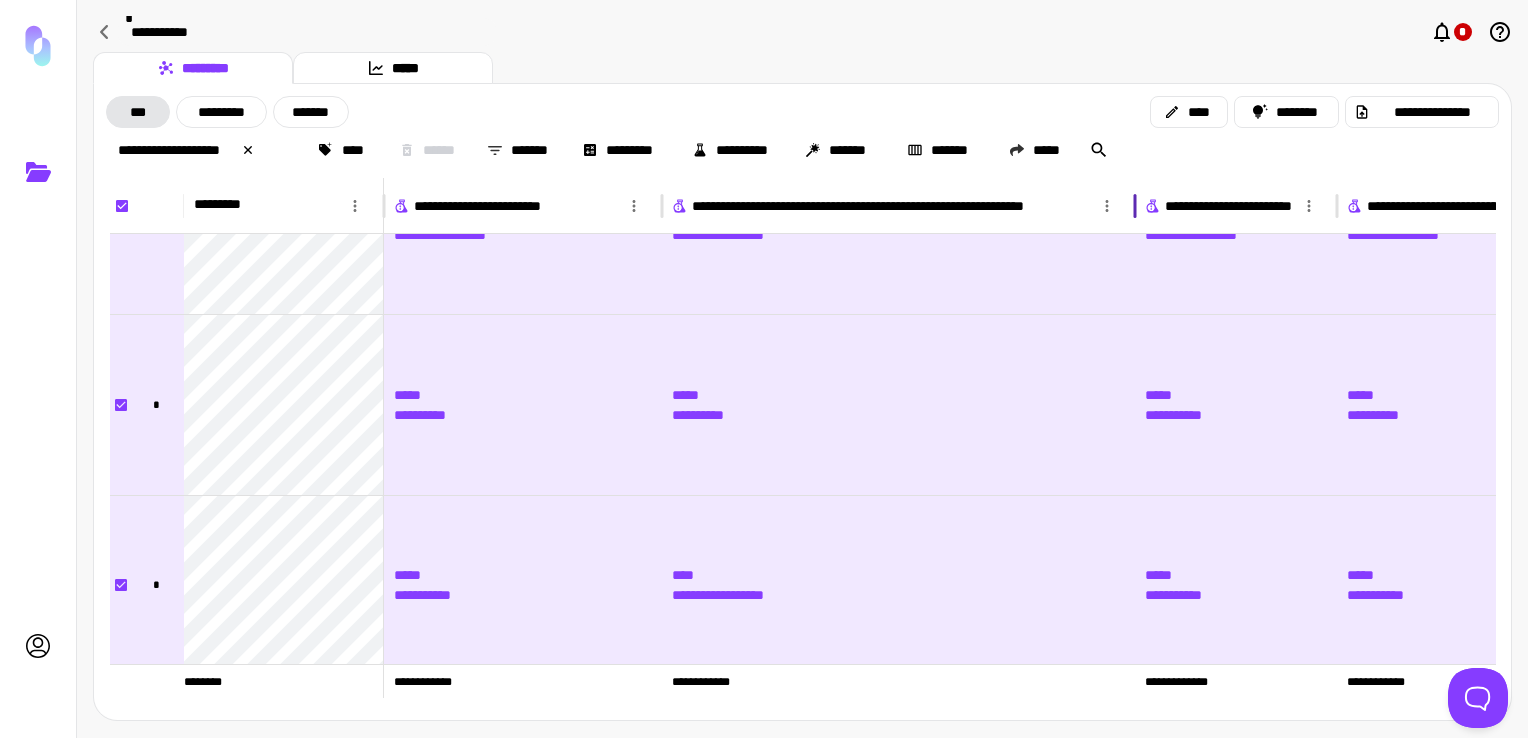 drag, startPoint x: 954, startPoint y: 205, endPoint x: 1136, endPoint y: 209, distance: 182.04395 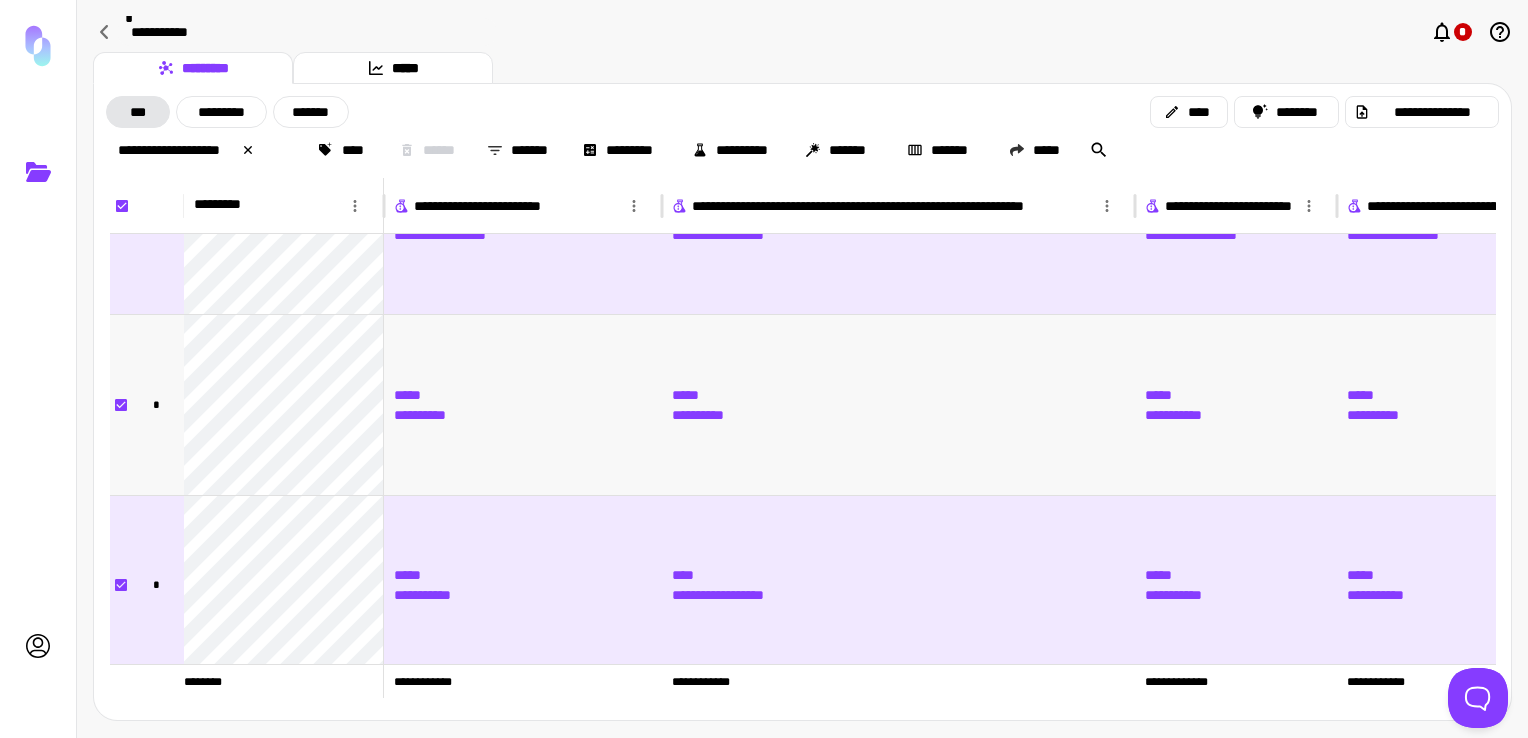scroll, scrollTop: 37, scrollLeft: 0, axis: vertical 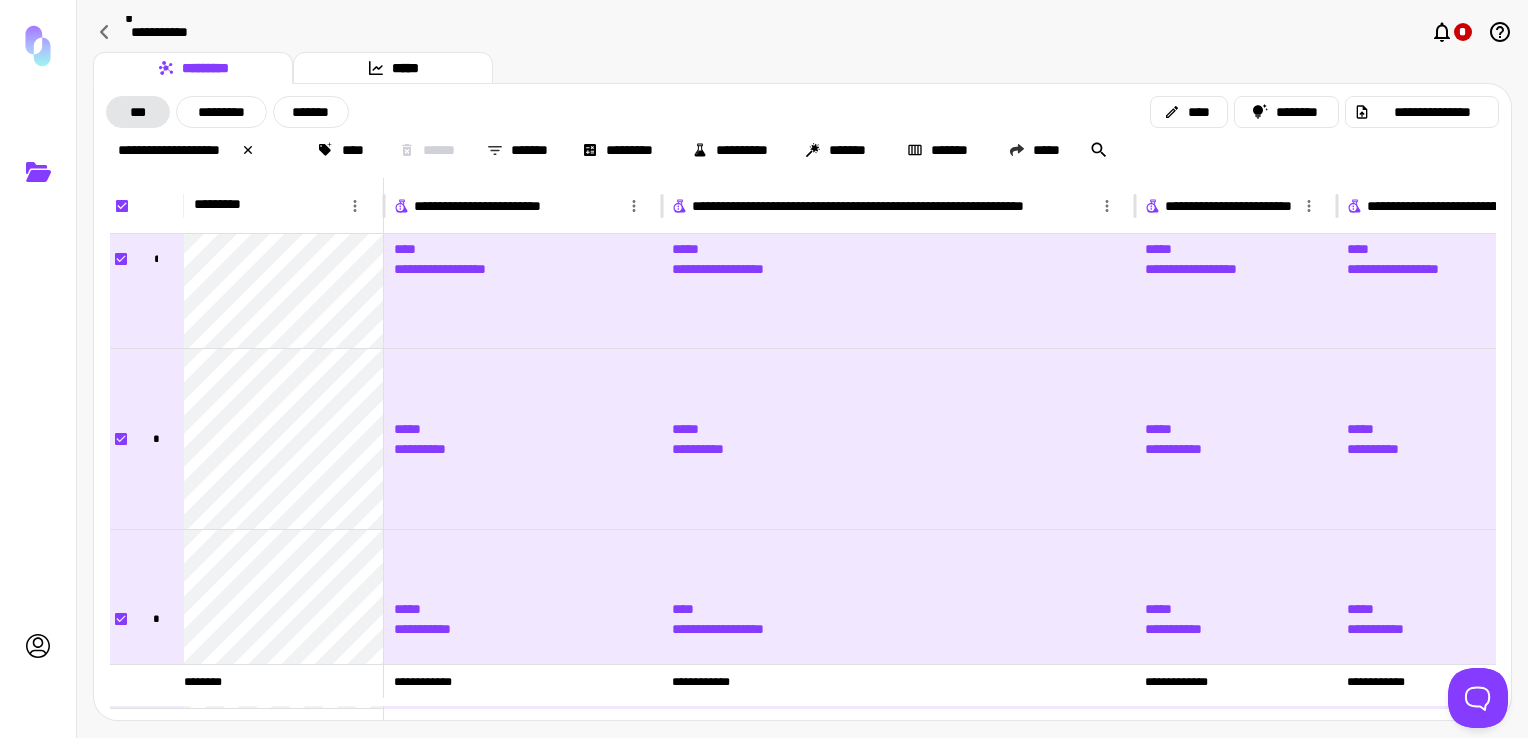 click on "**********" at bounding box center [802, 32] 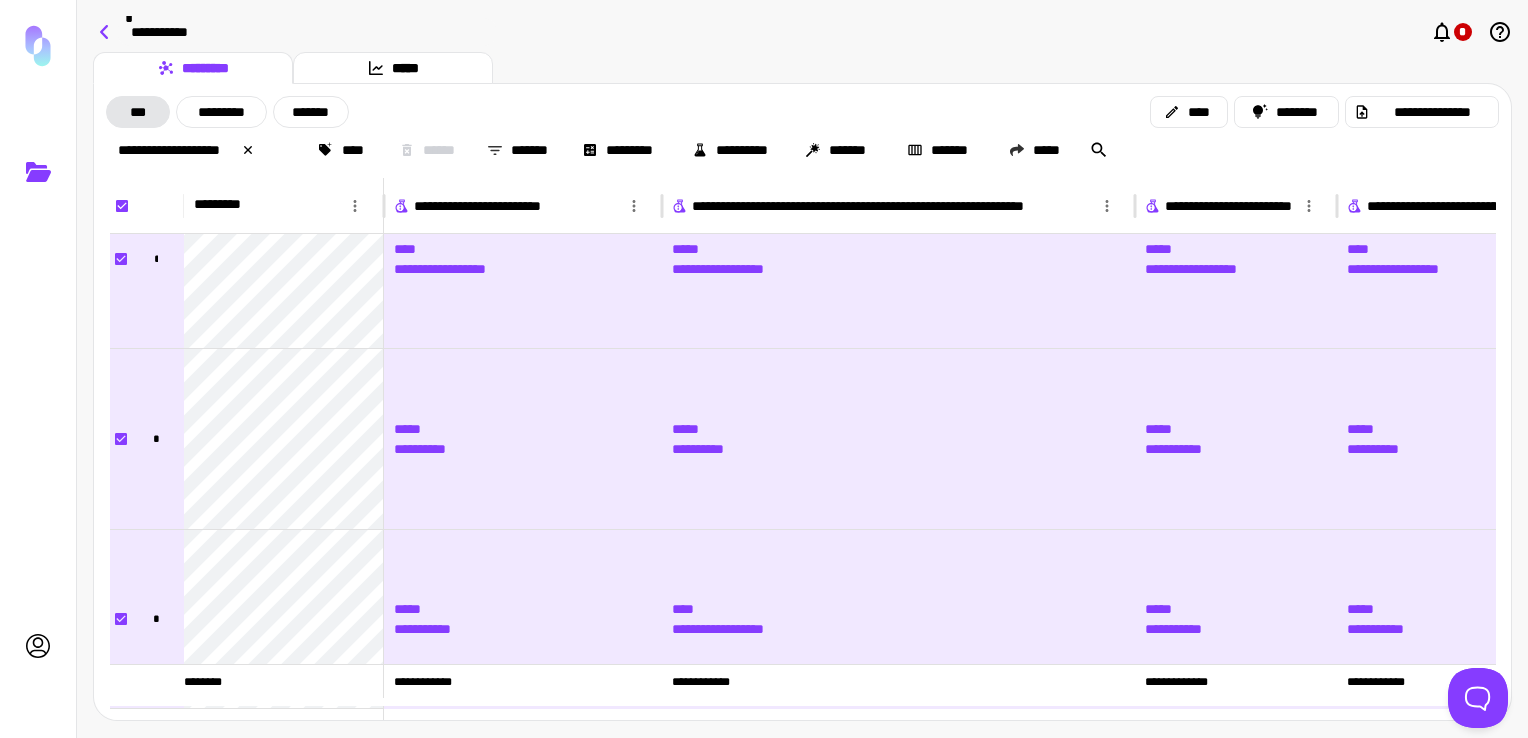click 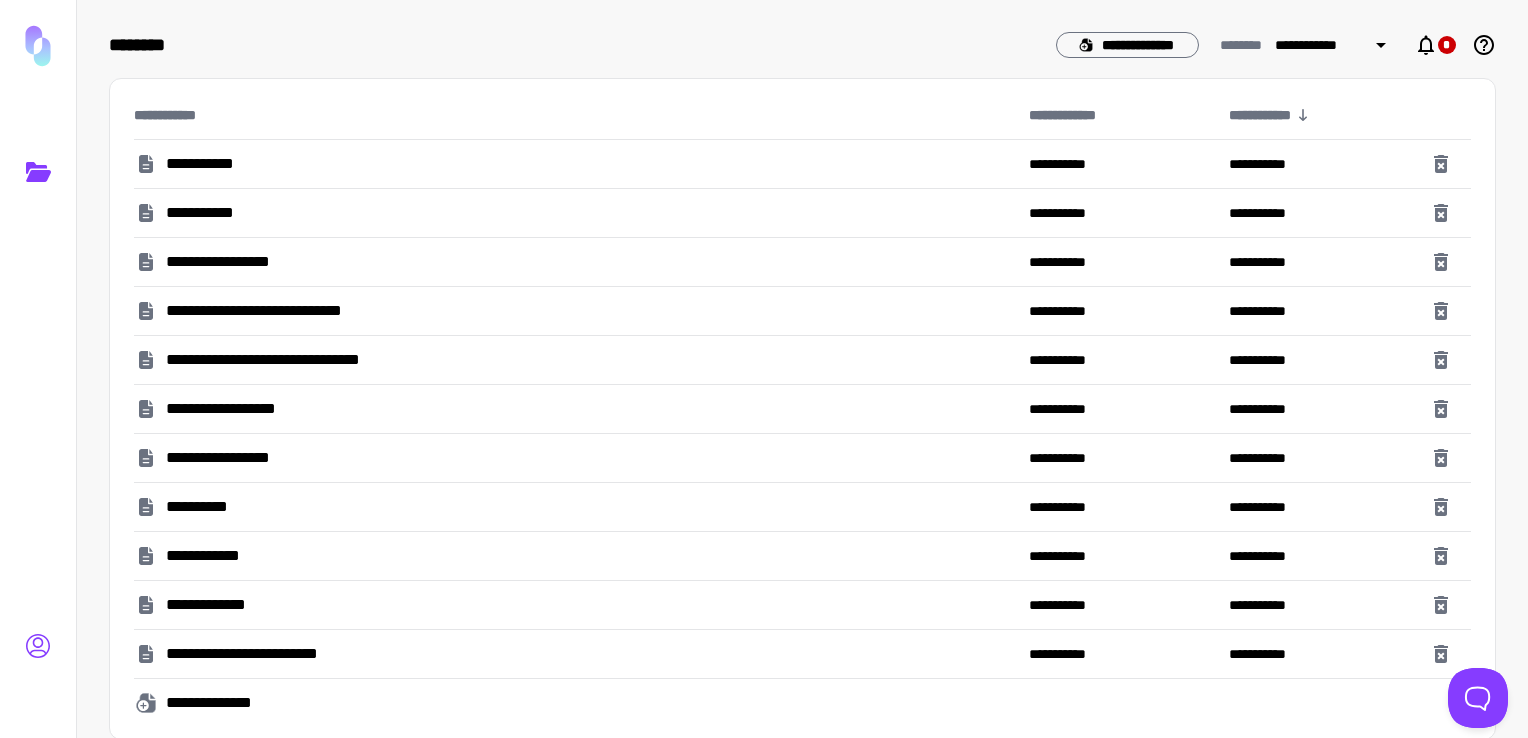 click 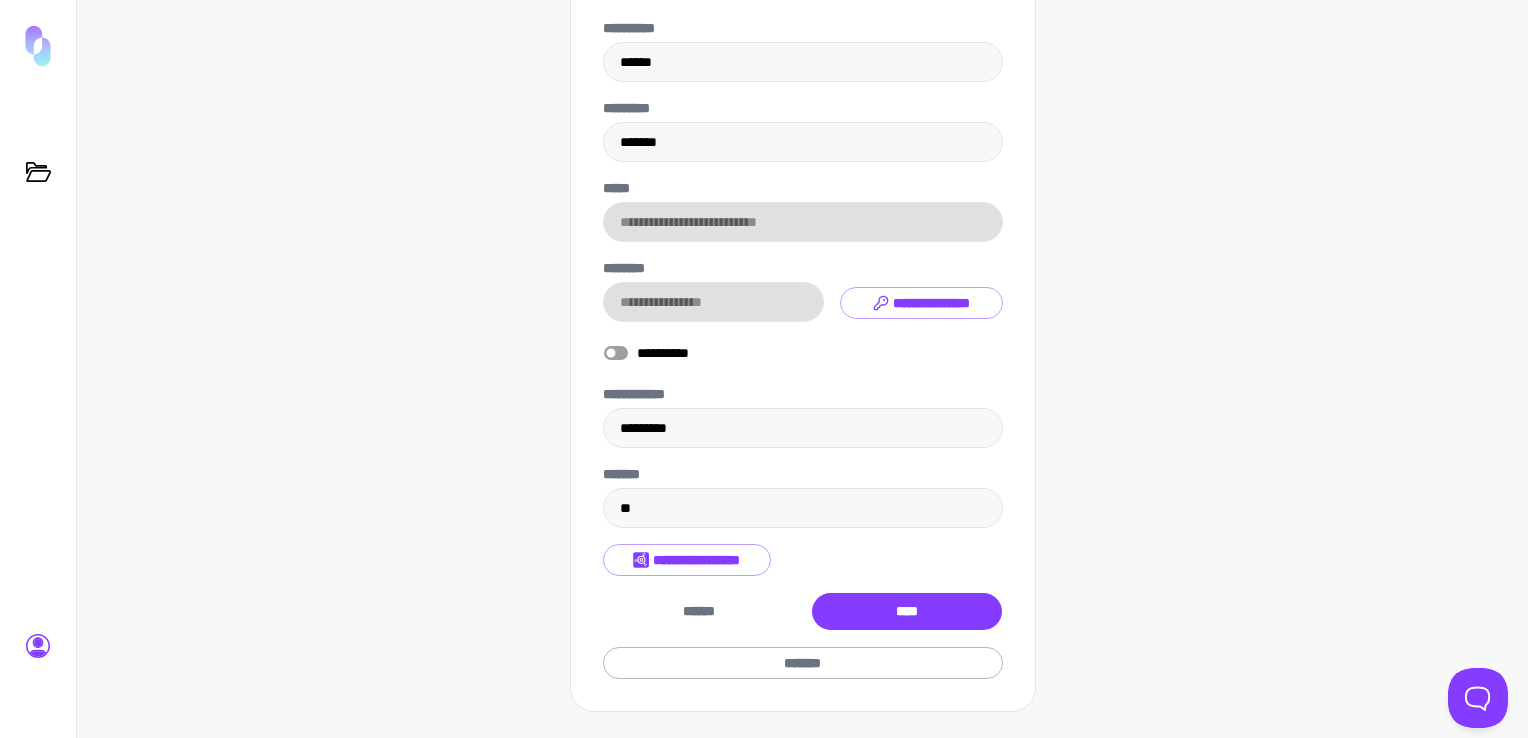 scroll, scrollTop: 105, scrollLeft: 0, axis: vertical 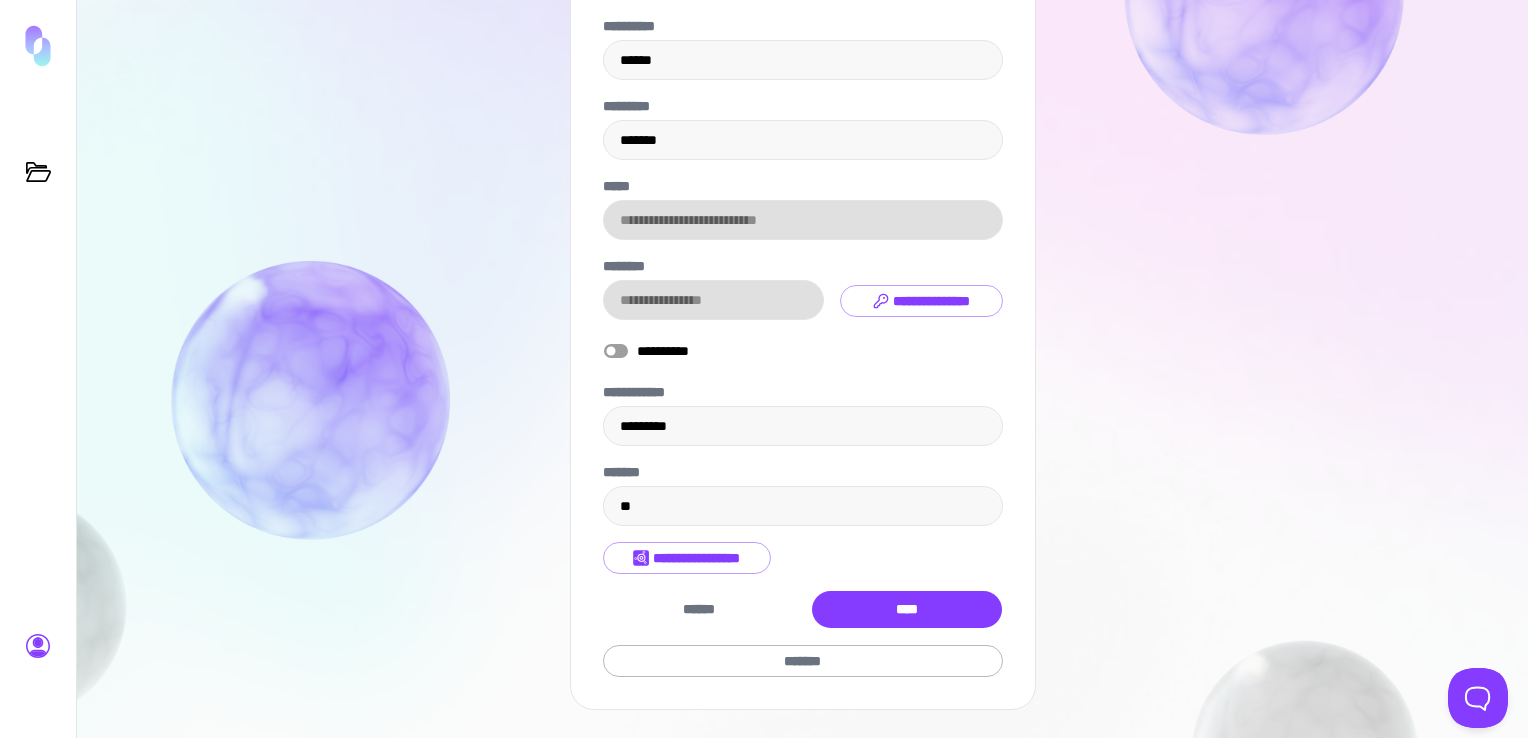 click on "*******" at bounding box center (803, 661) 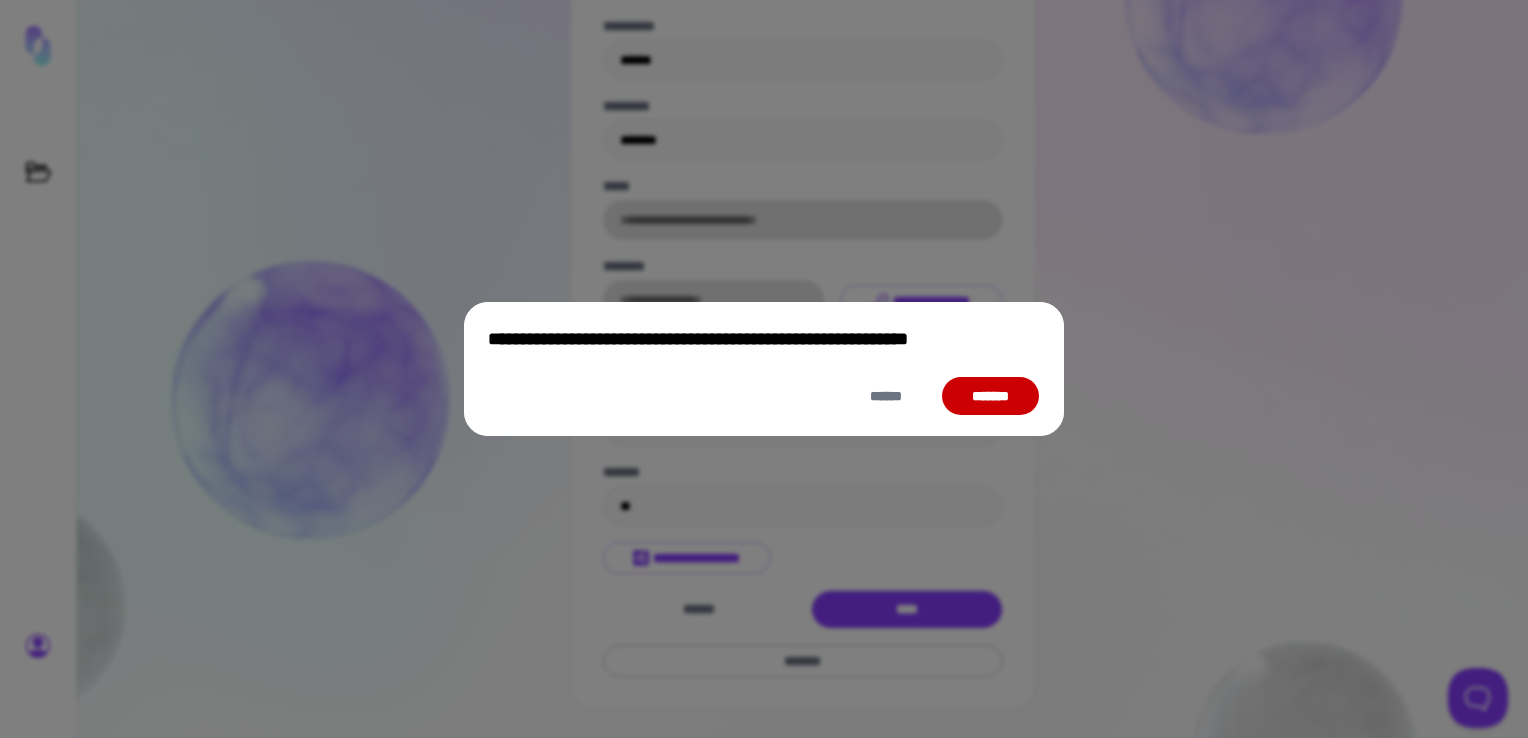 click on "*******" at bounding box center [990, 396] 